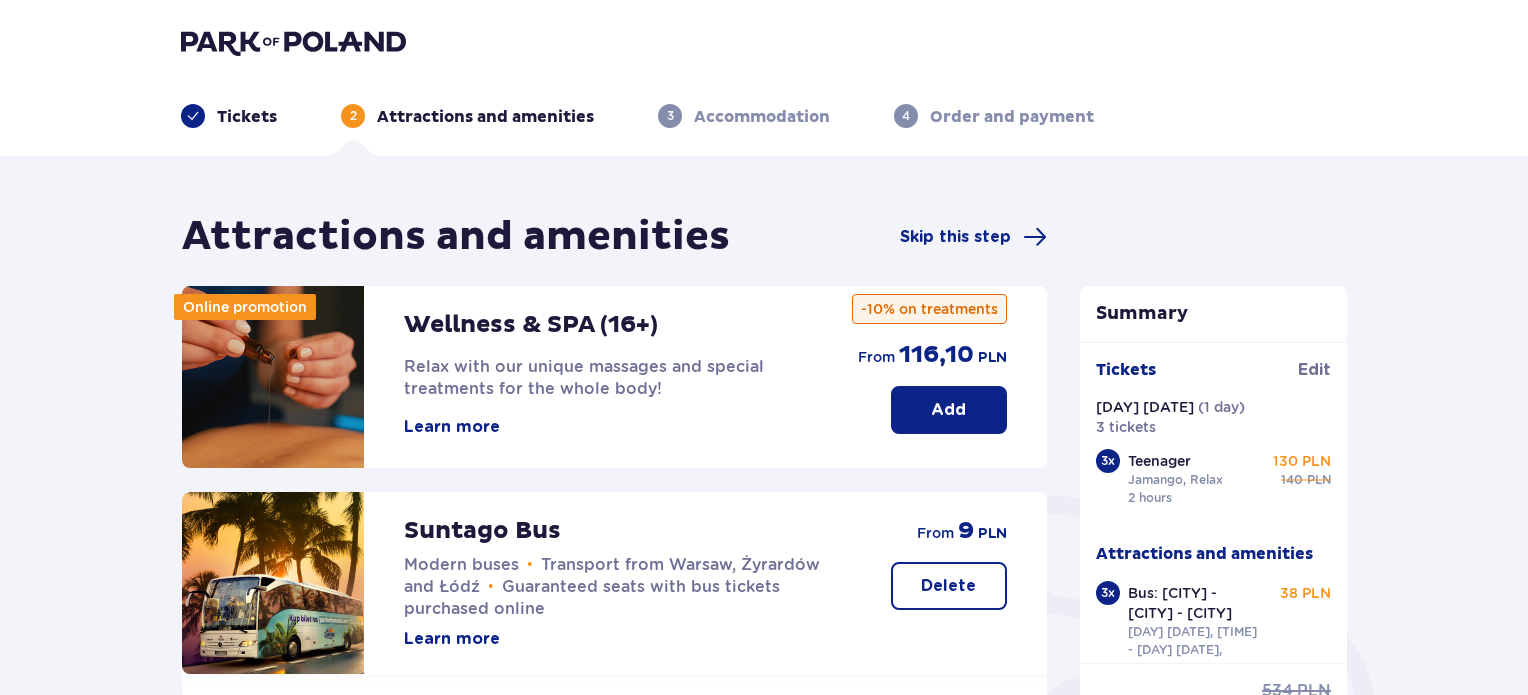 scroll, scrollTop: 406, scrollLeft: 0, axis: vertical 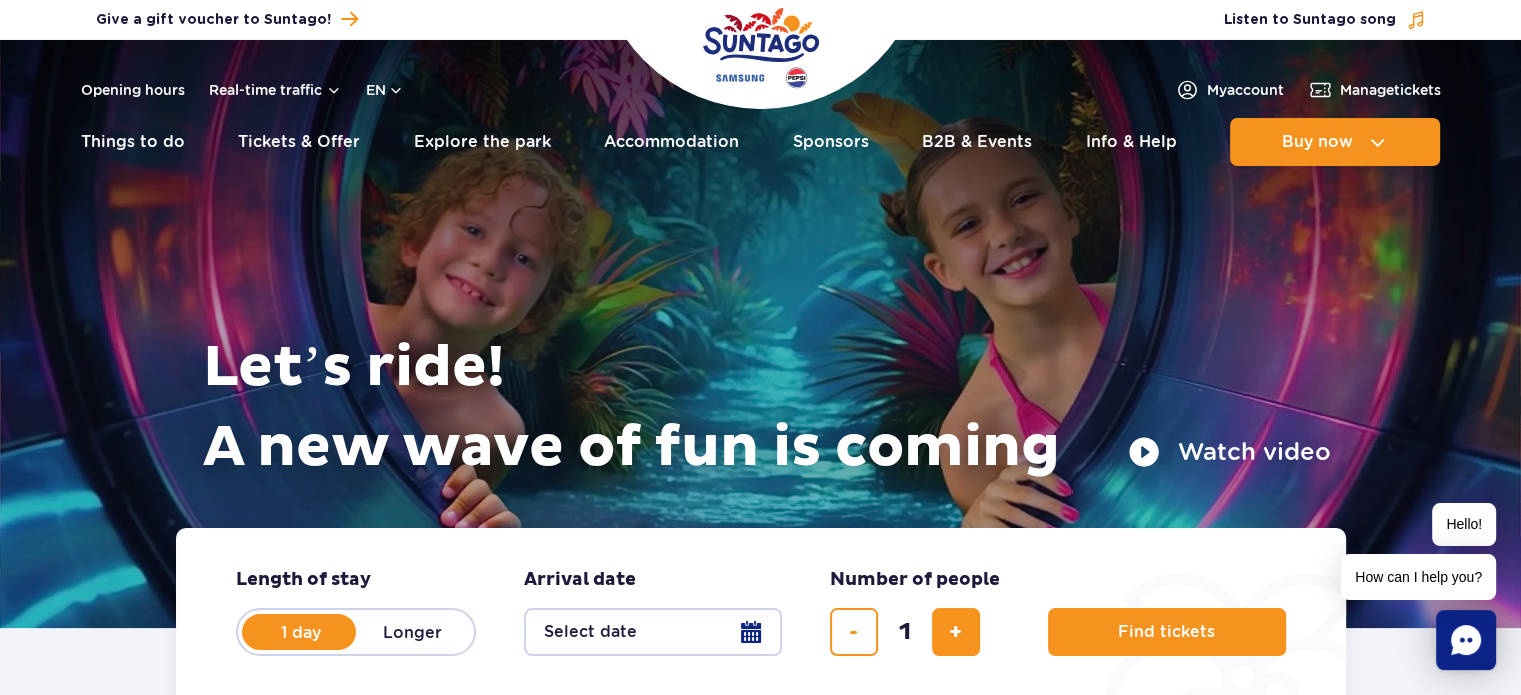 click on "Select date" at bounding box center (653, 632) 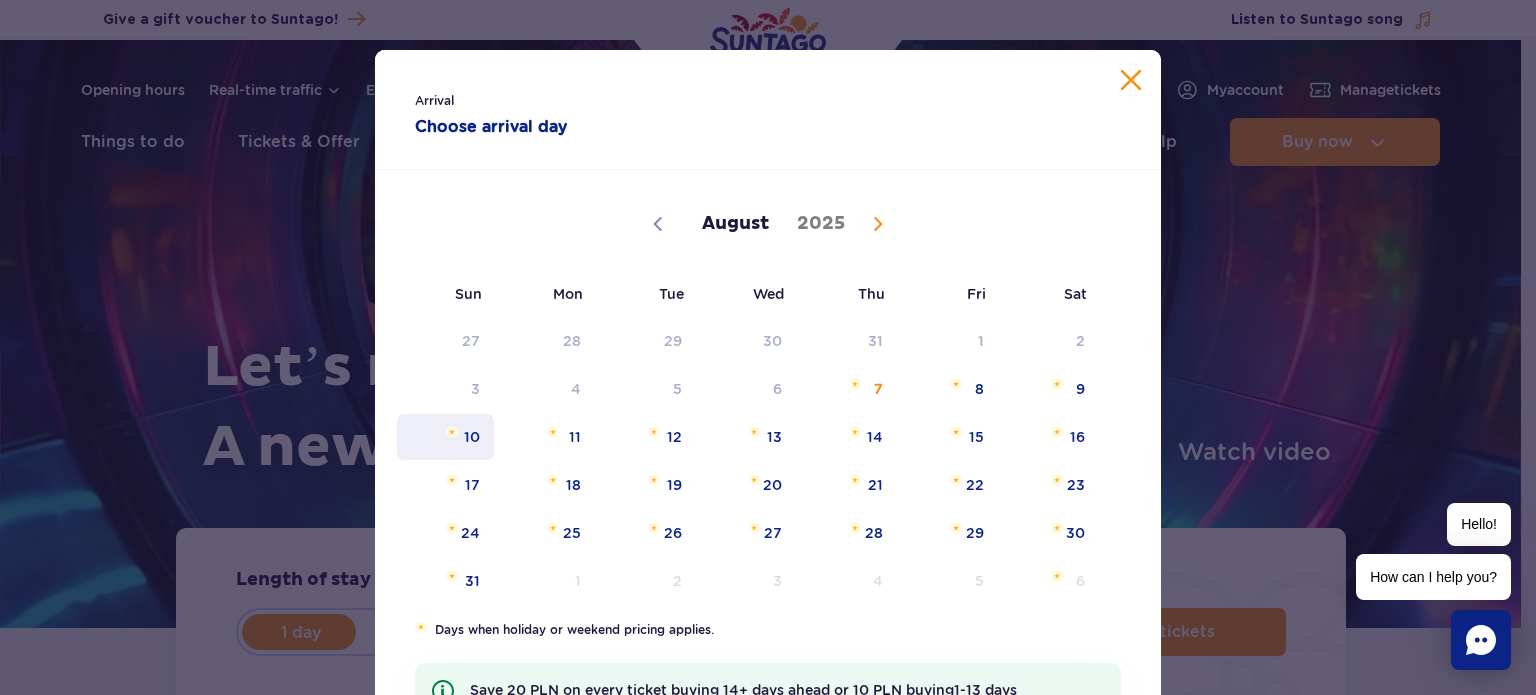 click on "10" at bounding box center (445, 437) 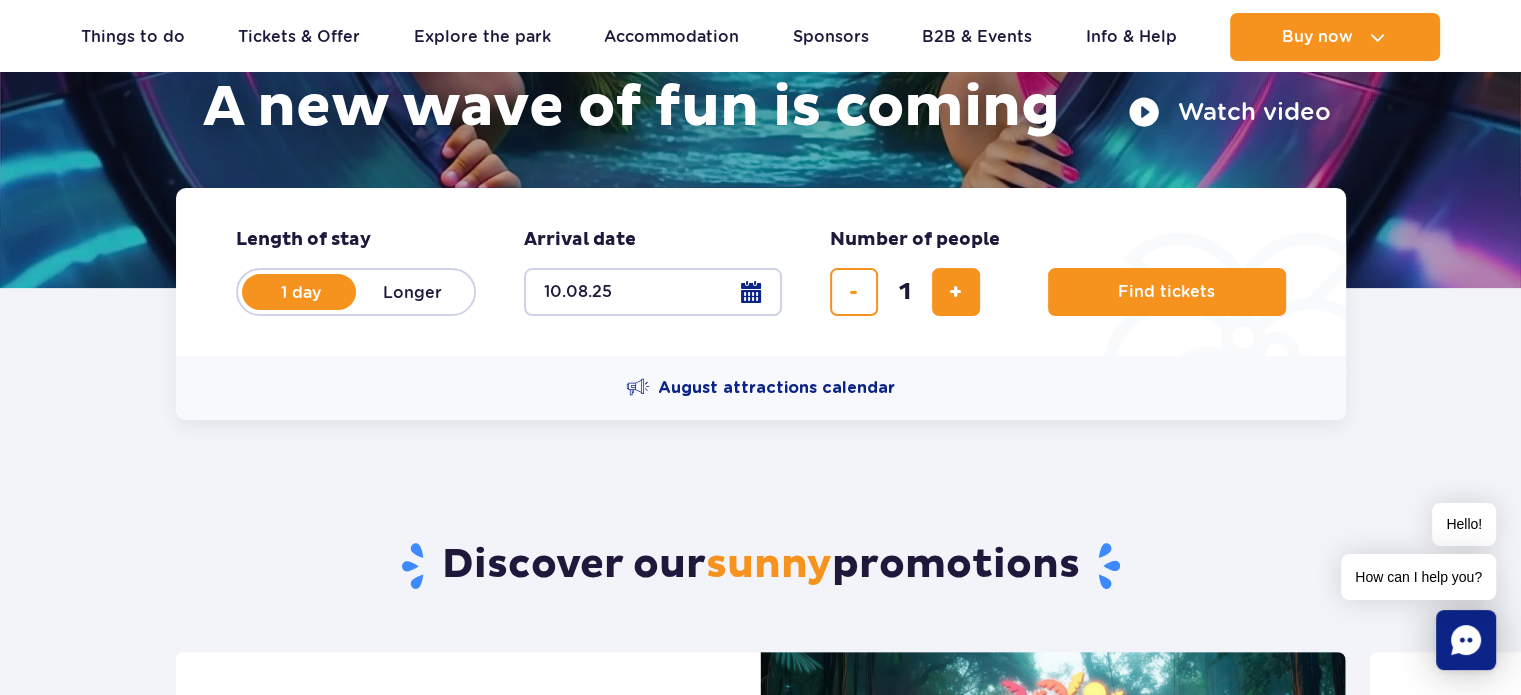 scroll, scrollTop: 340, scrollLeft: 0, axis: vertical 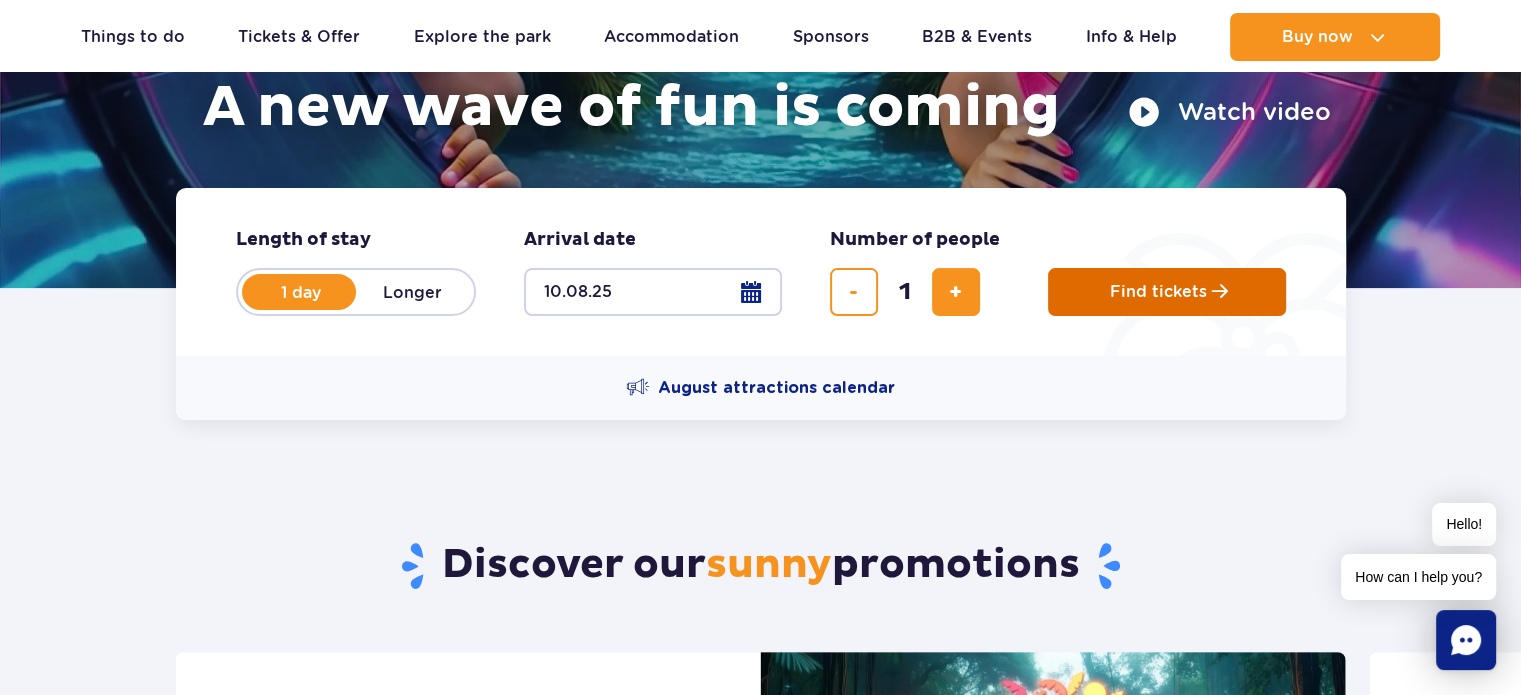 click on "Find tickets" at bounding box center [1158, 292] 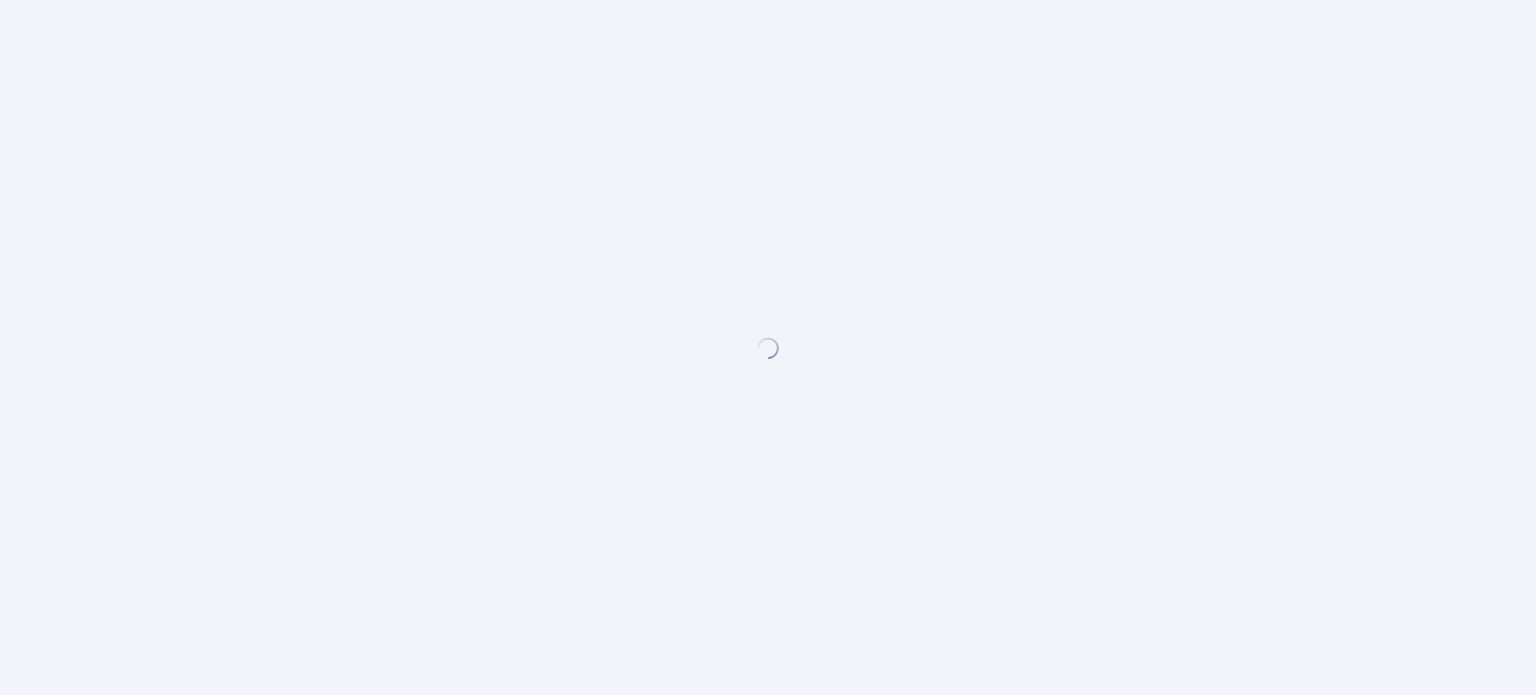 scroll, scrollTop: 0, scrollLeft: 0, axis: both 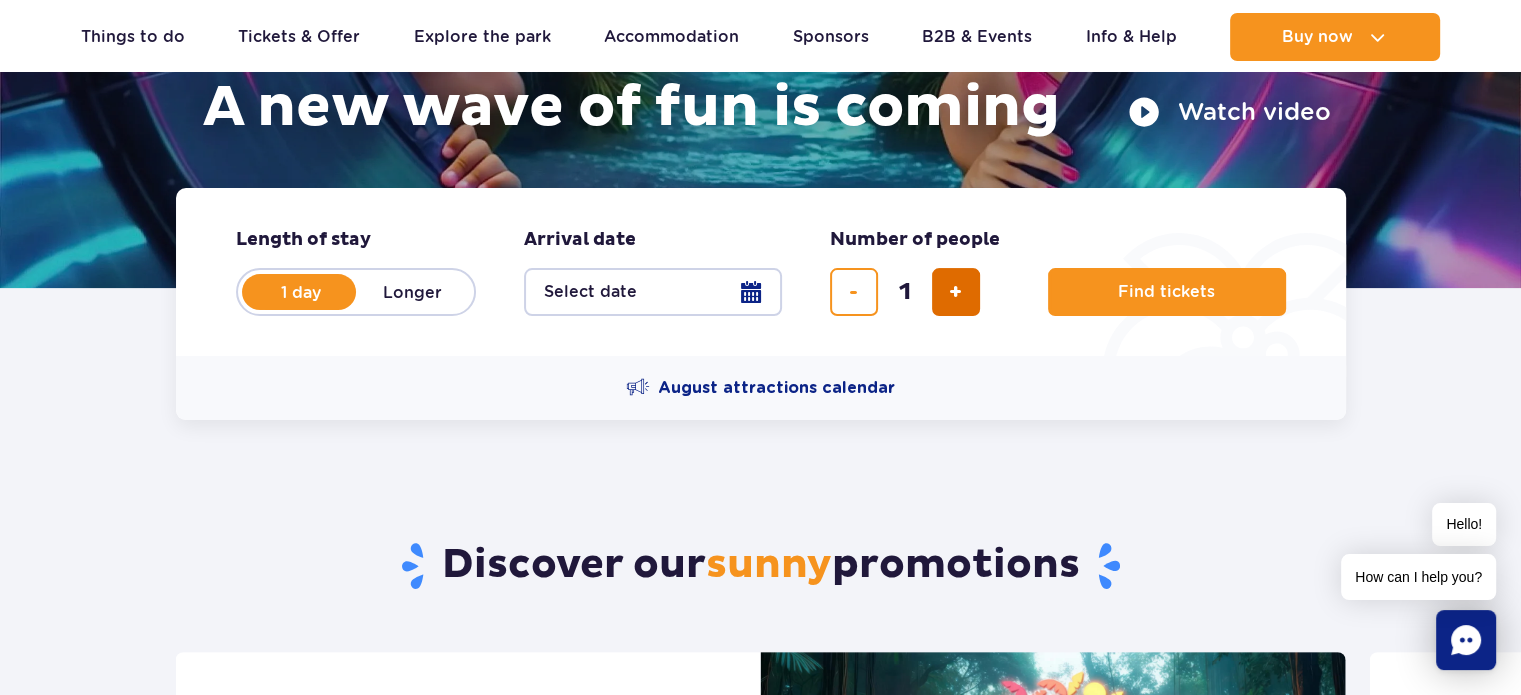 click at bounding box center (956, 292) 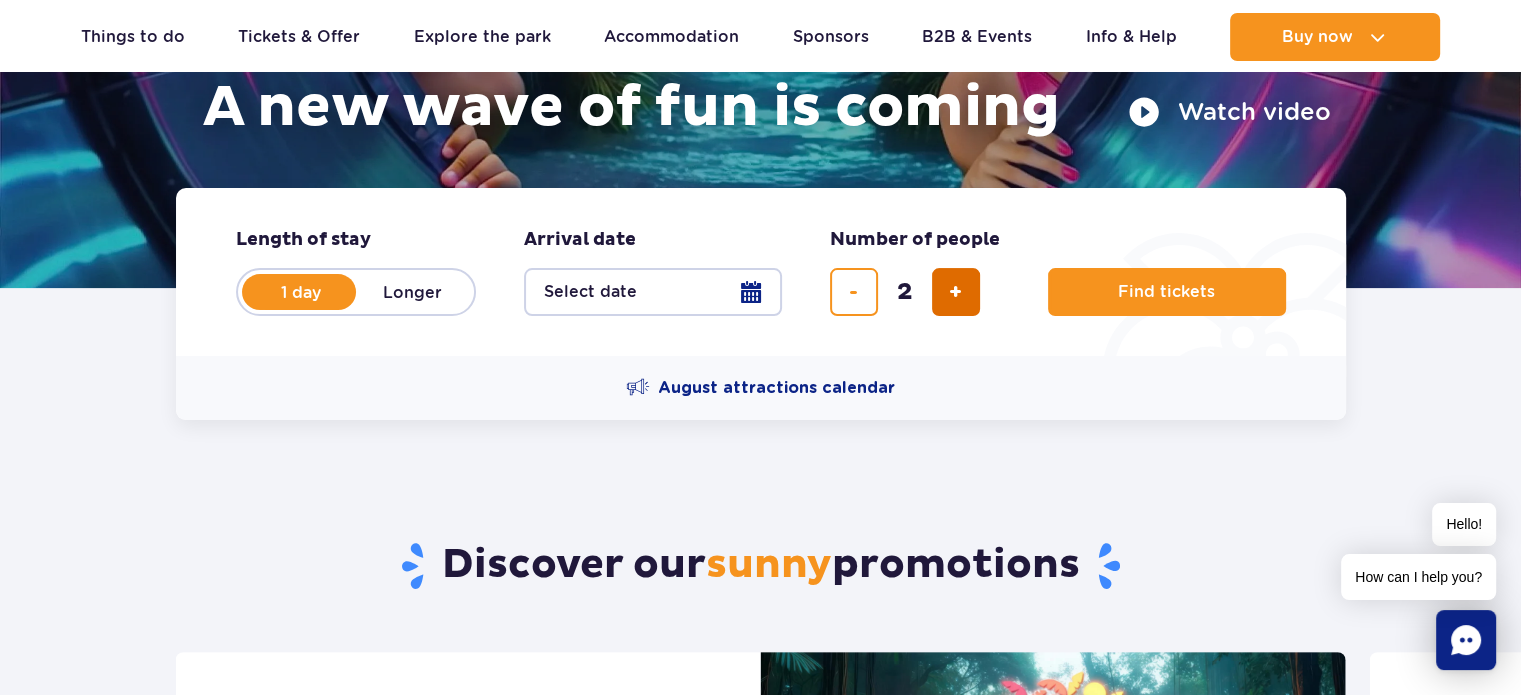 click at bounding box center [956, 292] 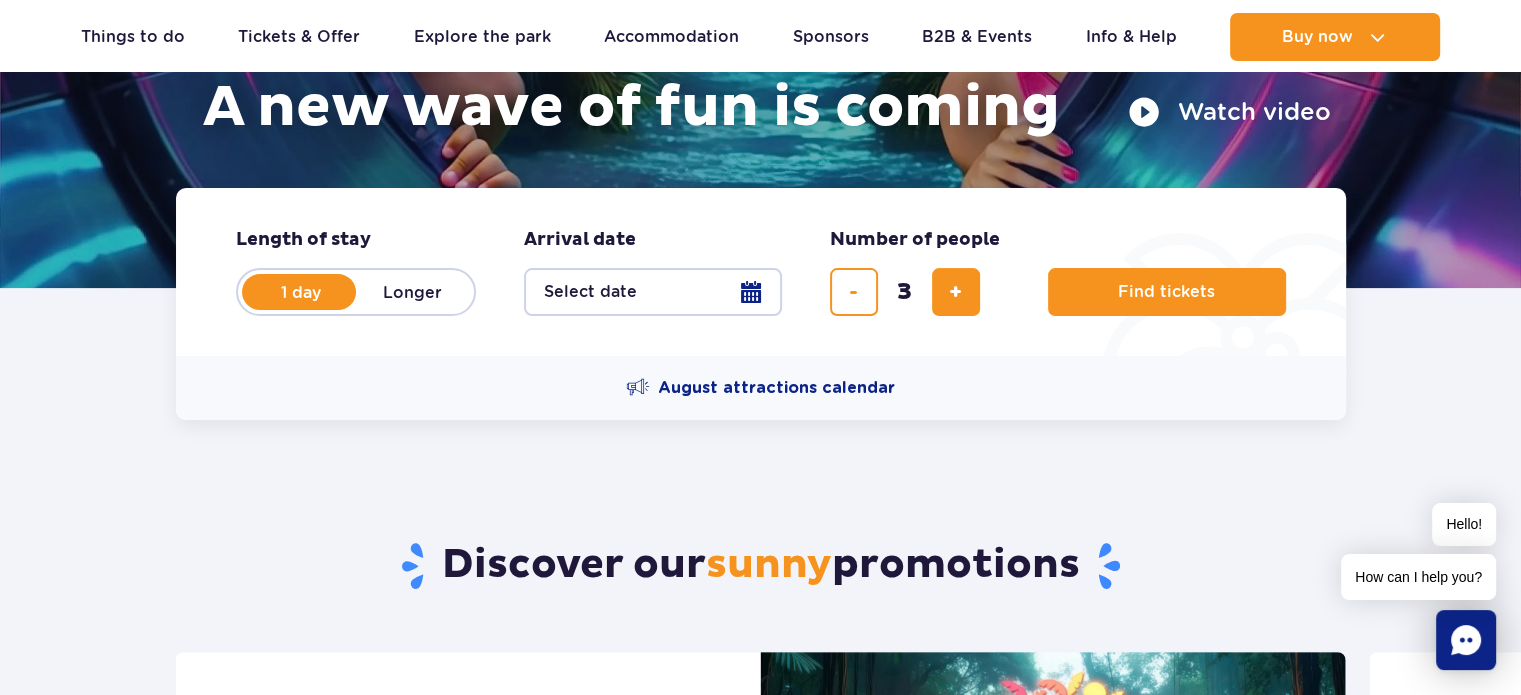 click on "Select date" at bounding box center [653, 292] 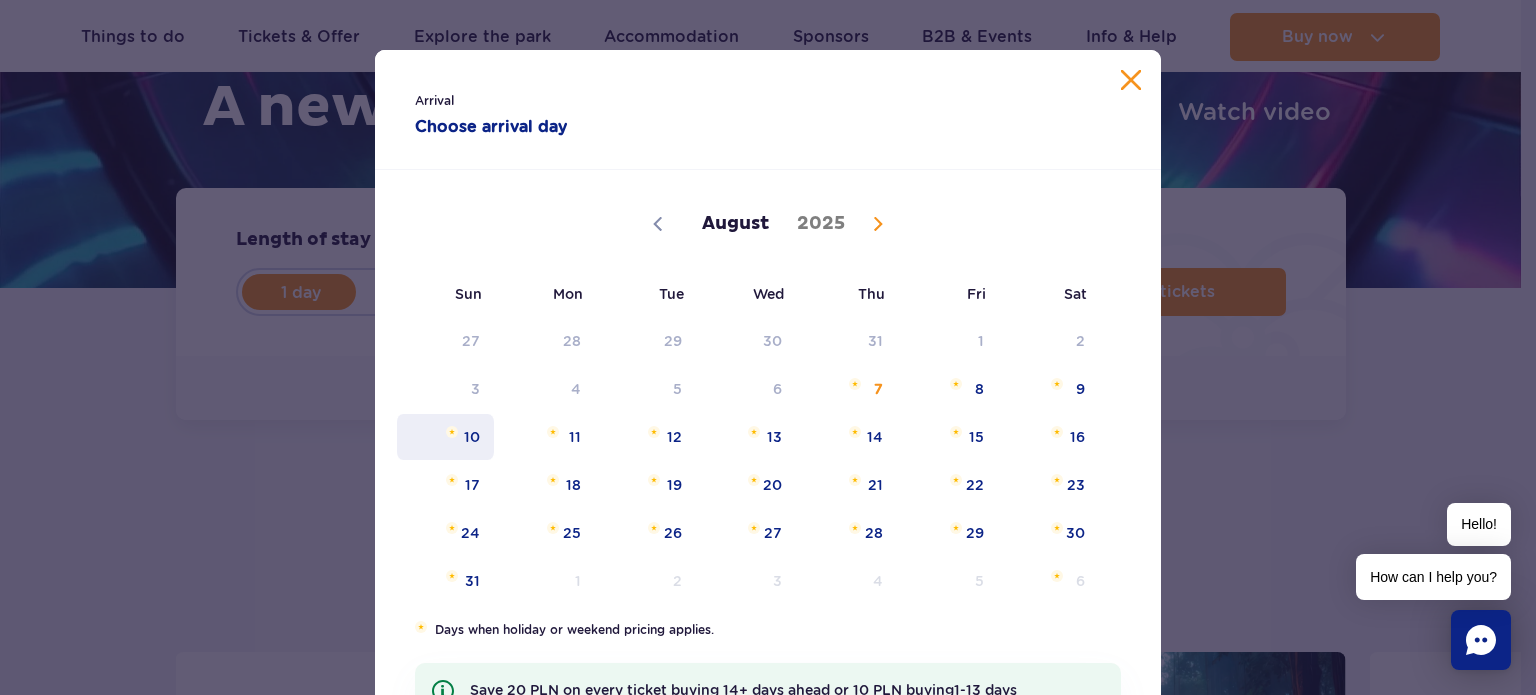 click on "10" at bounding box center [445, 437] 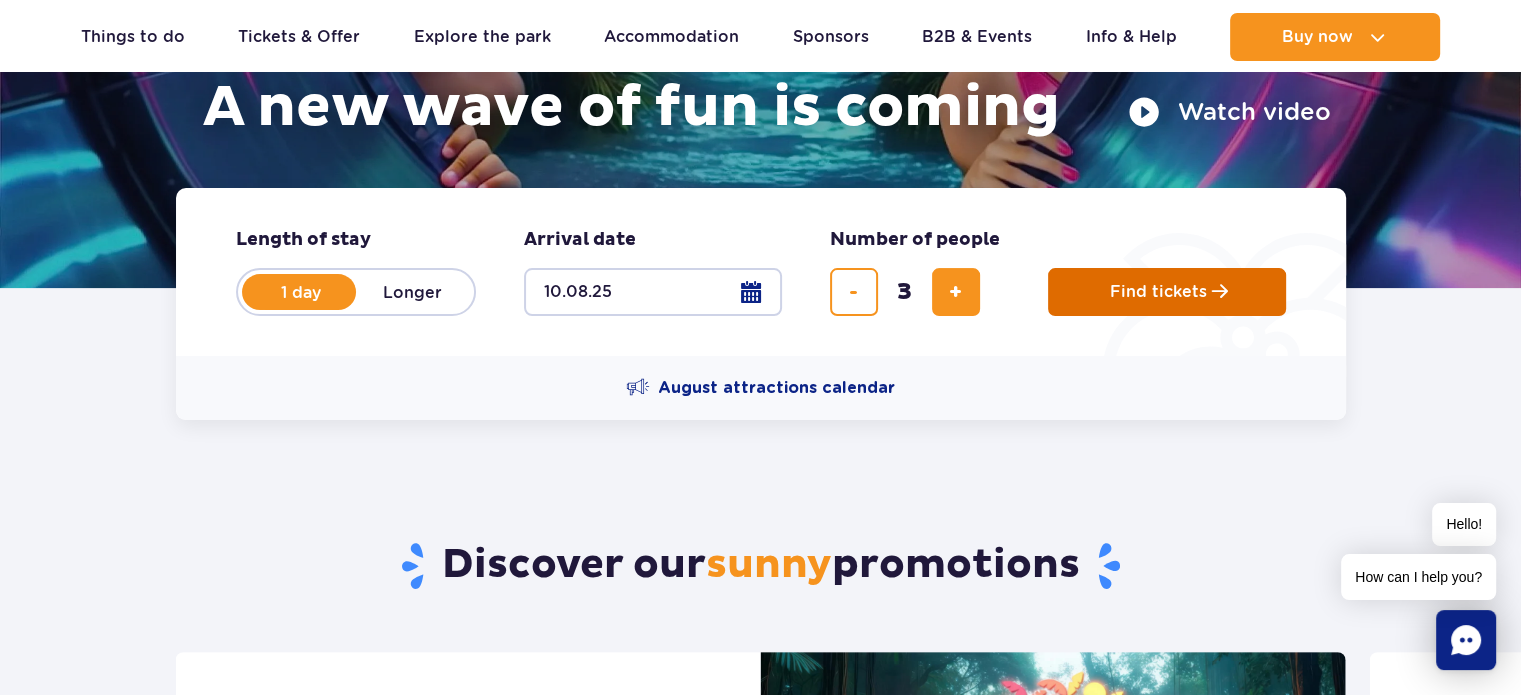 click on "Find tickets" at bounding box center [1167, 292] 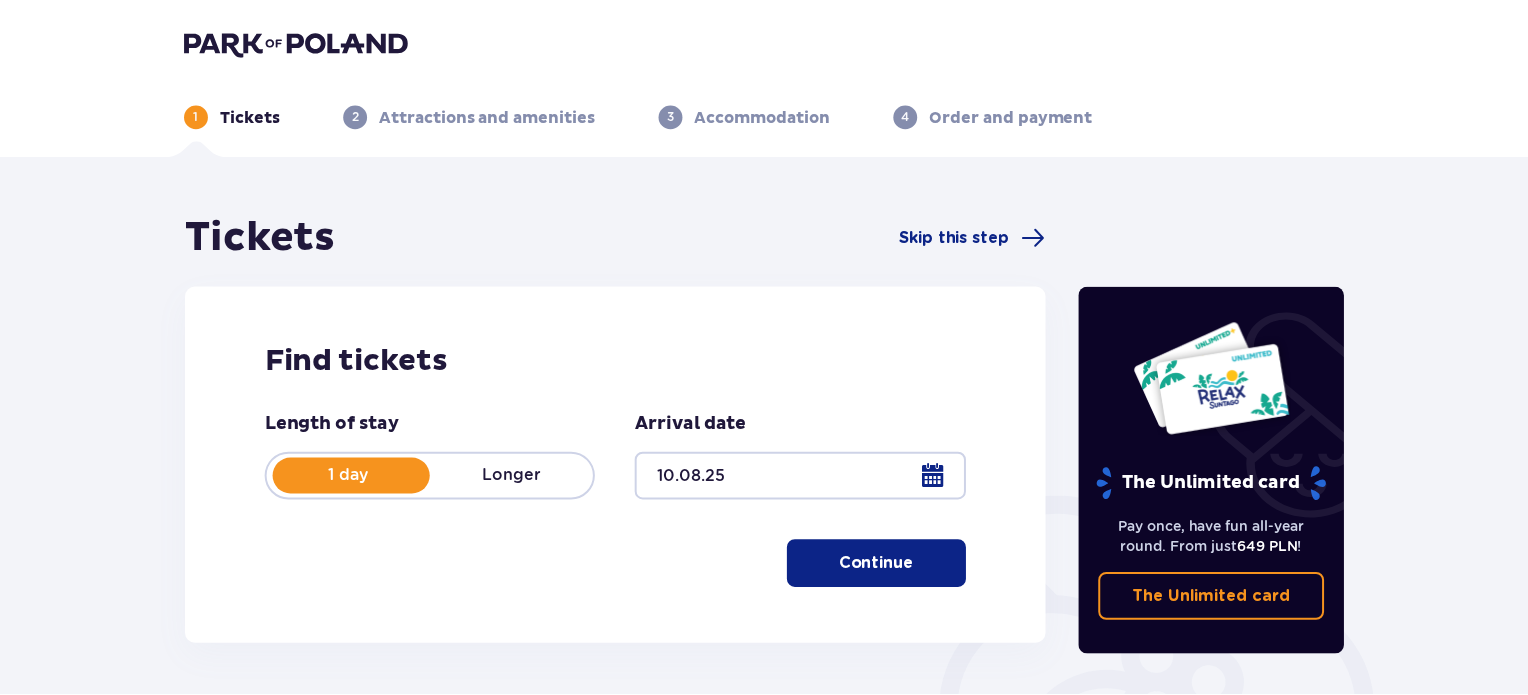 scroll, scrollTop: 0, scrollLeft: 0, axis: both 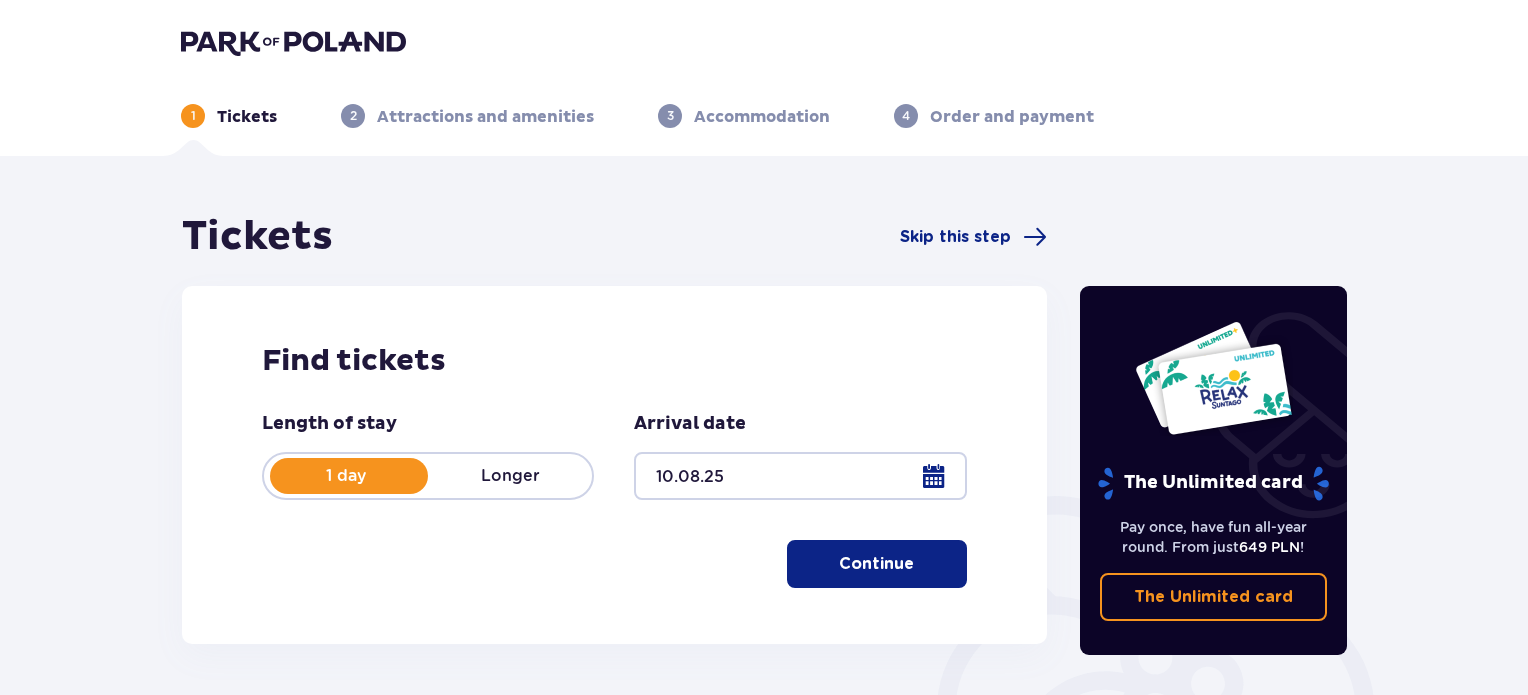 click on "Find tickets" at bounding box center (614, 361) 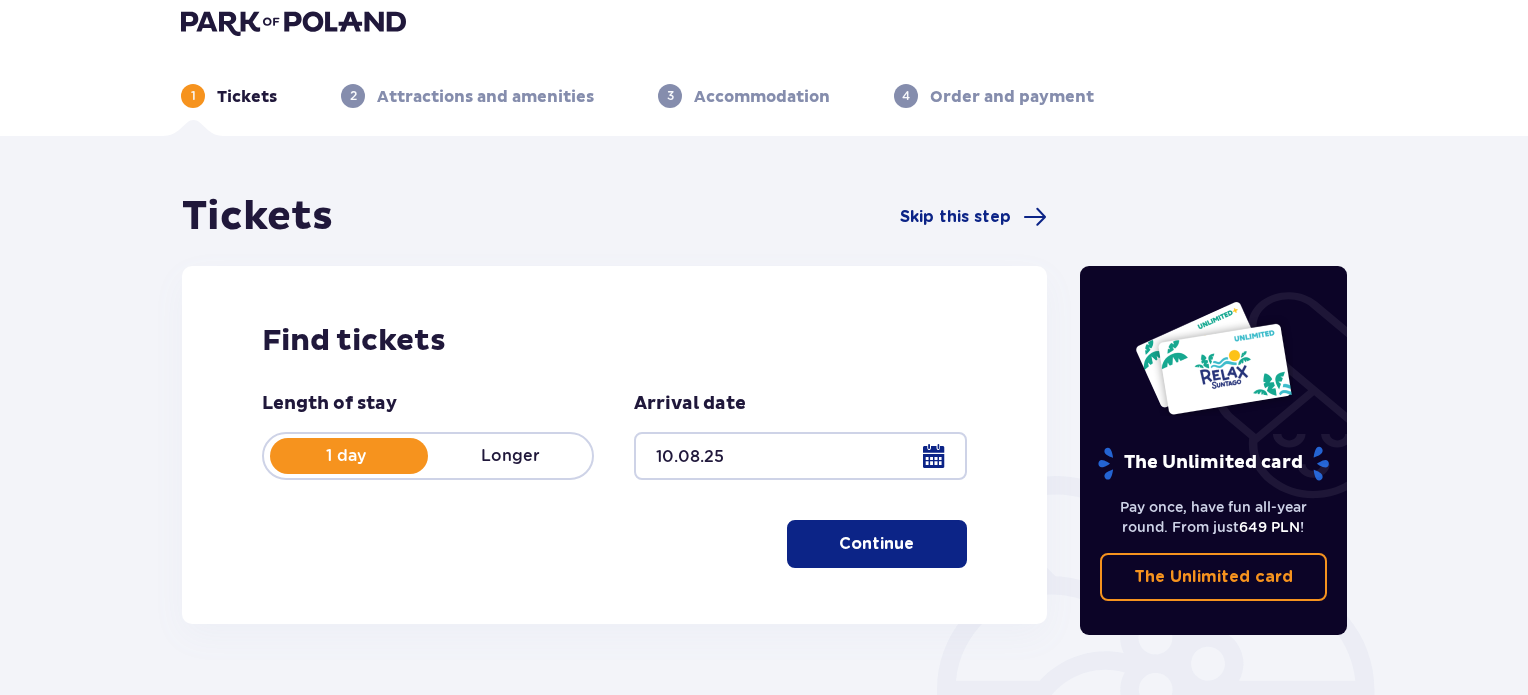 scroll, scrollTop: 0, scrollLeft: 0, axis: both 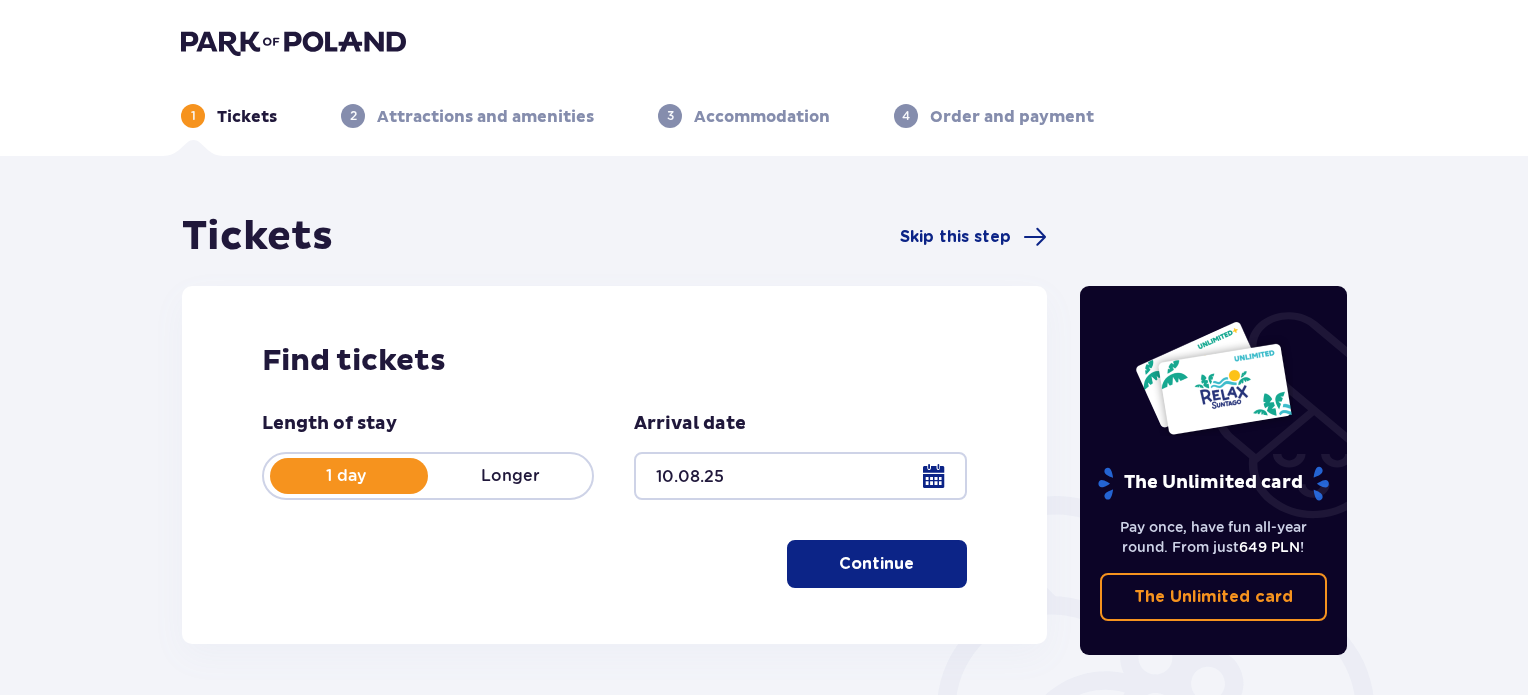 click on "Continue" at bounding box center (877, 564) 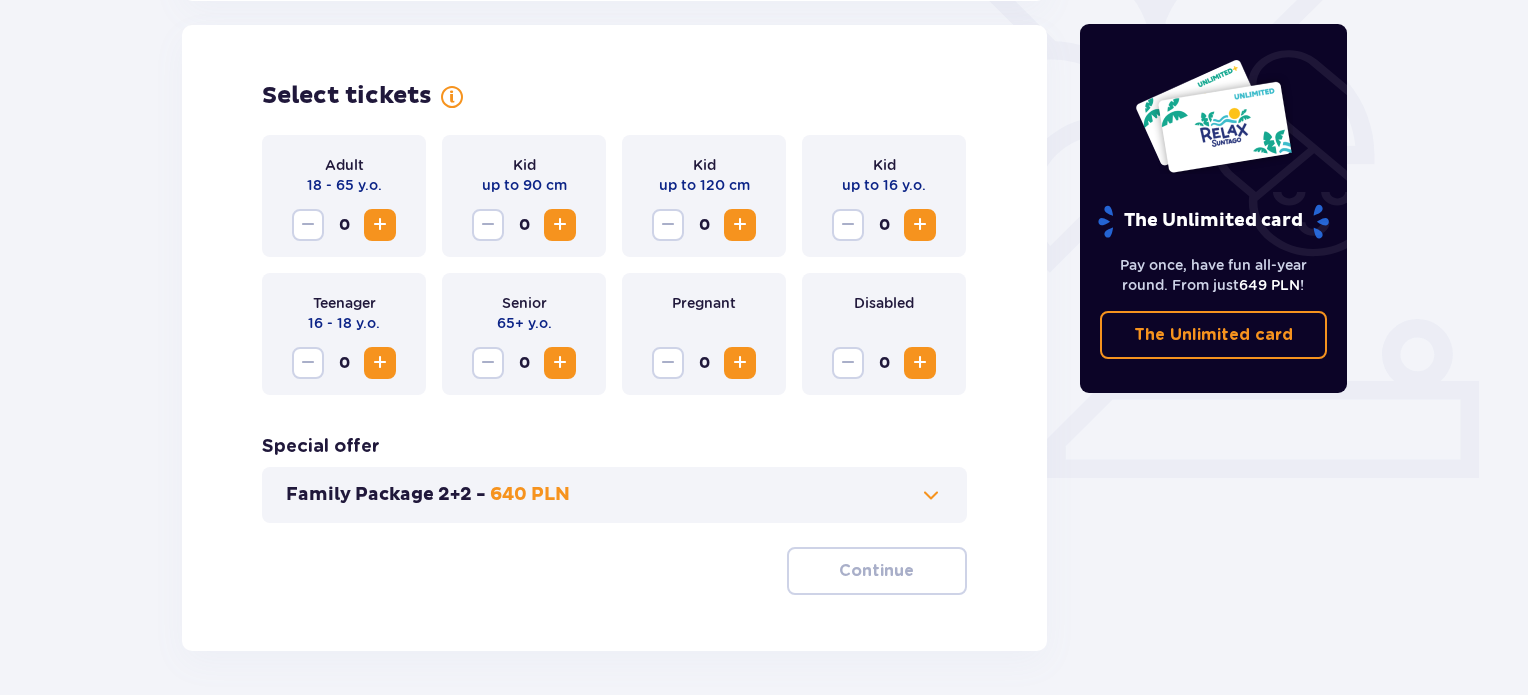 scroll, scrollTop: 556, scrollLeft: 0, axis: vertical 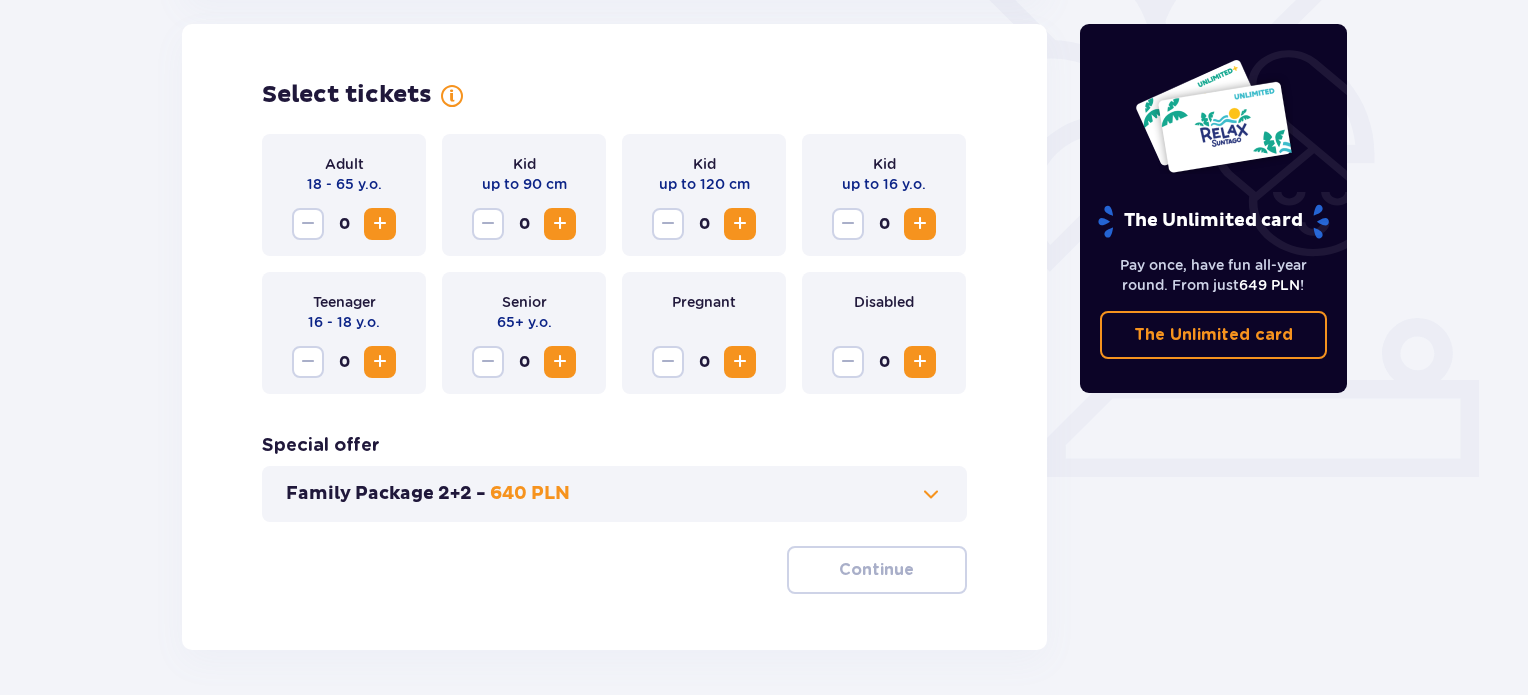 click at bounding box center (380, 362) 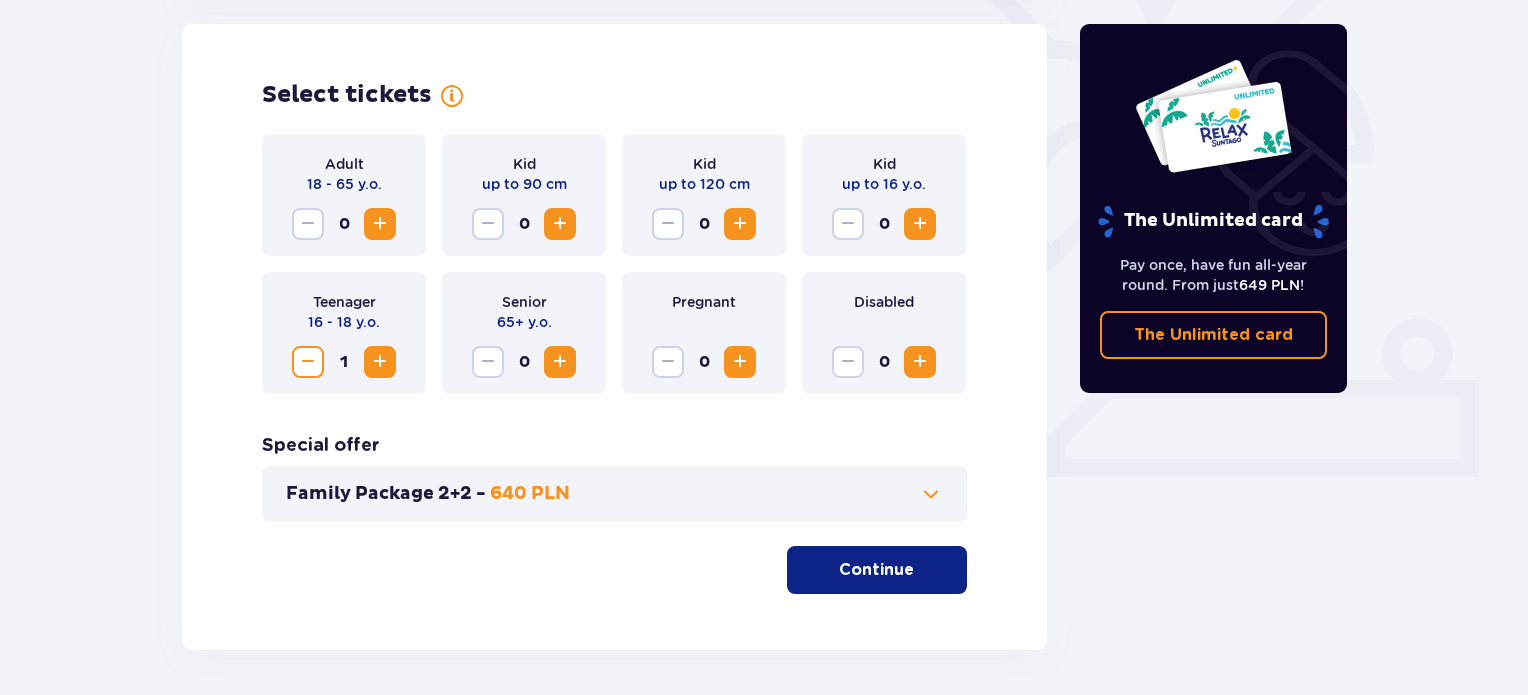 click at bounding box center [380, 362] 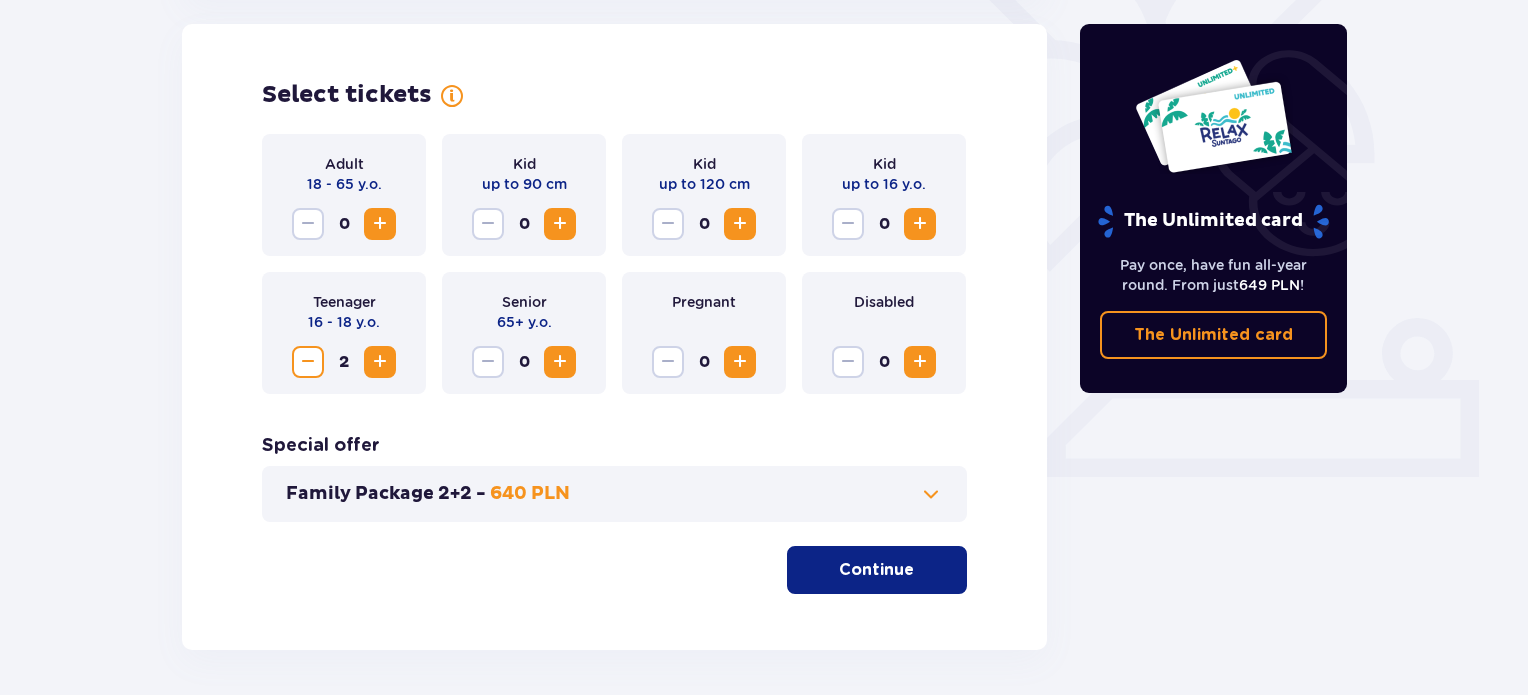 click at bounding box center [380, 362] 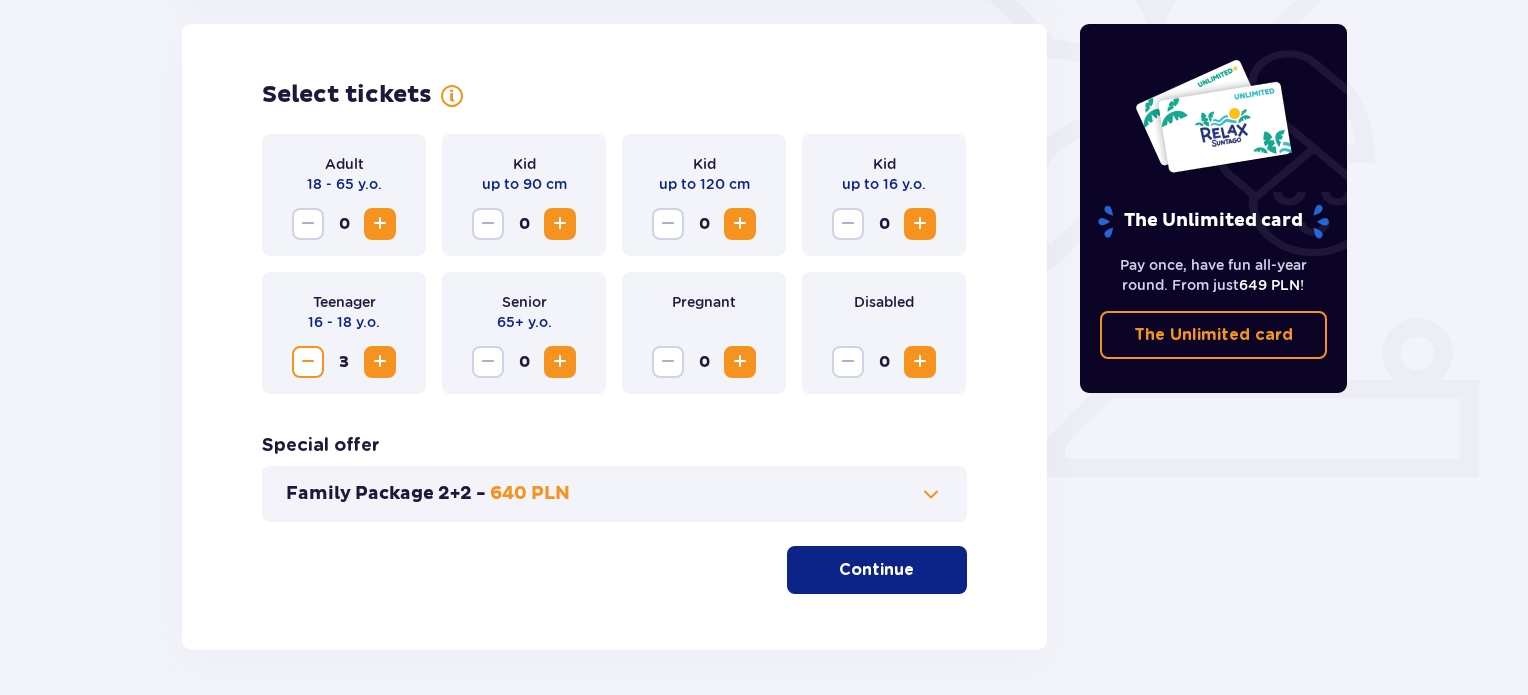 click on "Continue" at bounding box center (876, 570) 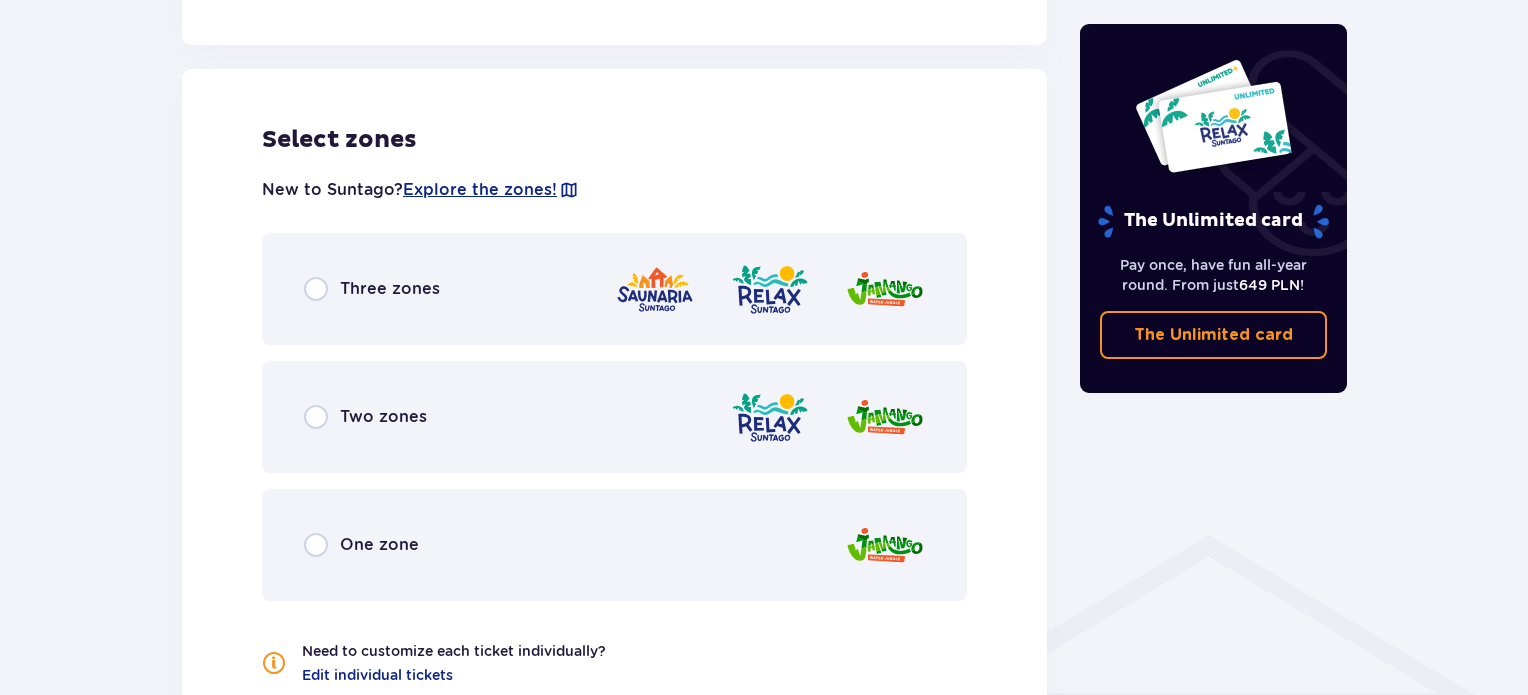 scroll, scrollTop: 1110, scrollLeft: 0, axis: vertical 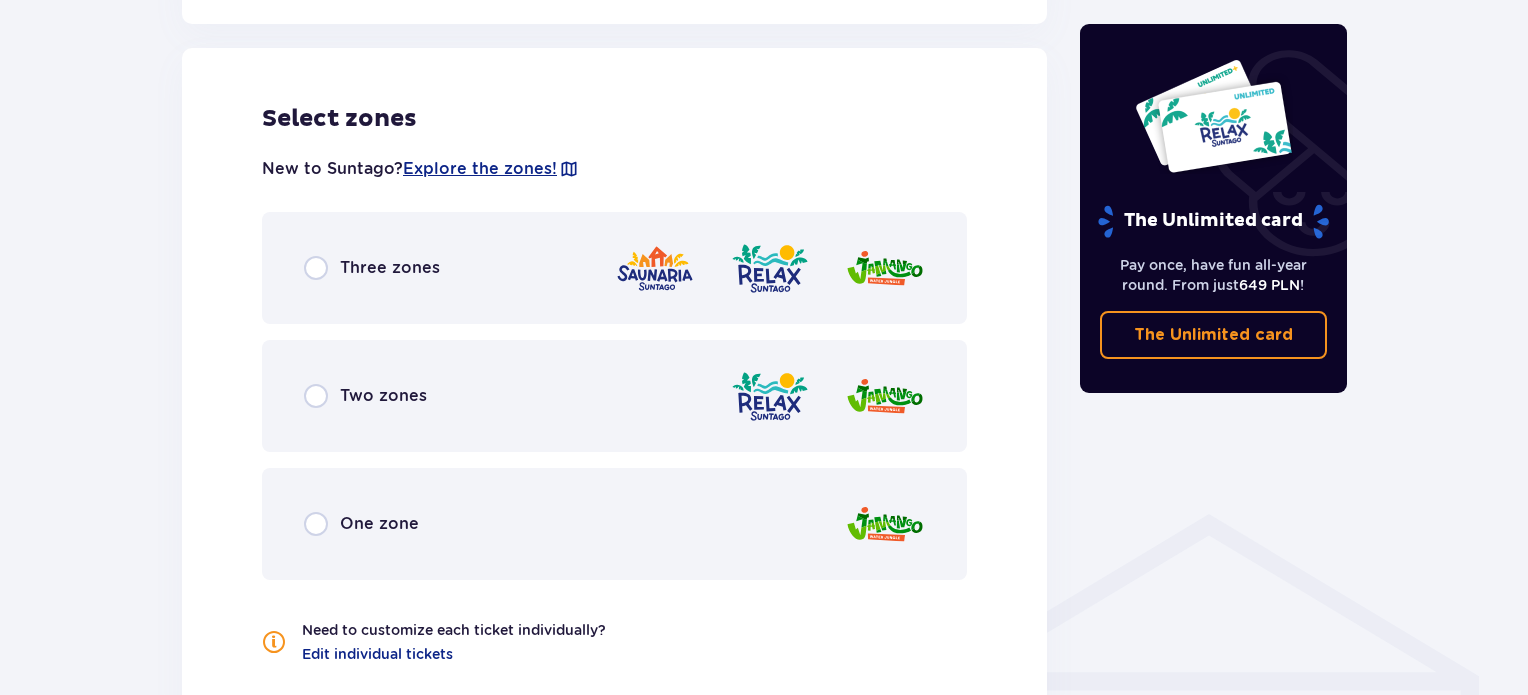 click on "Two zones" at bounding box center [614, 396] 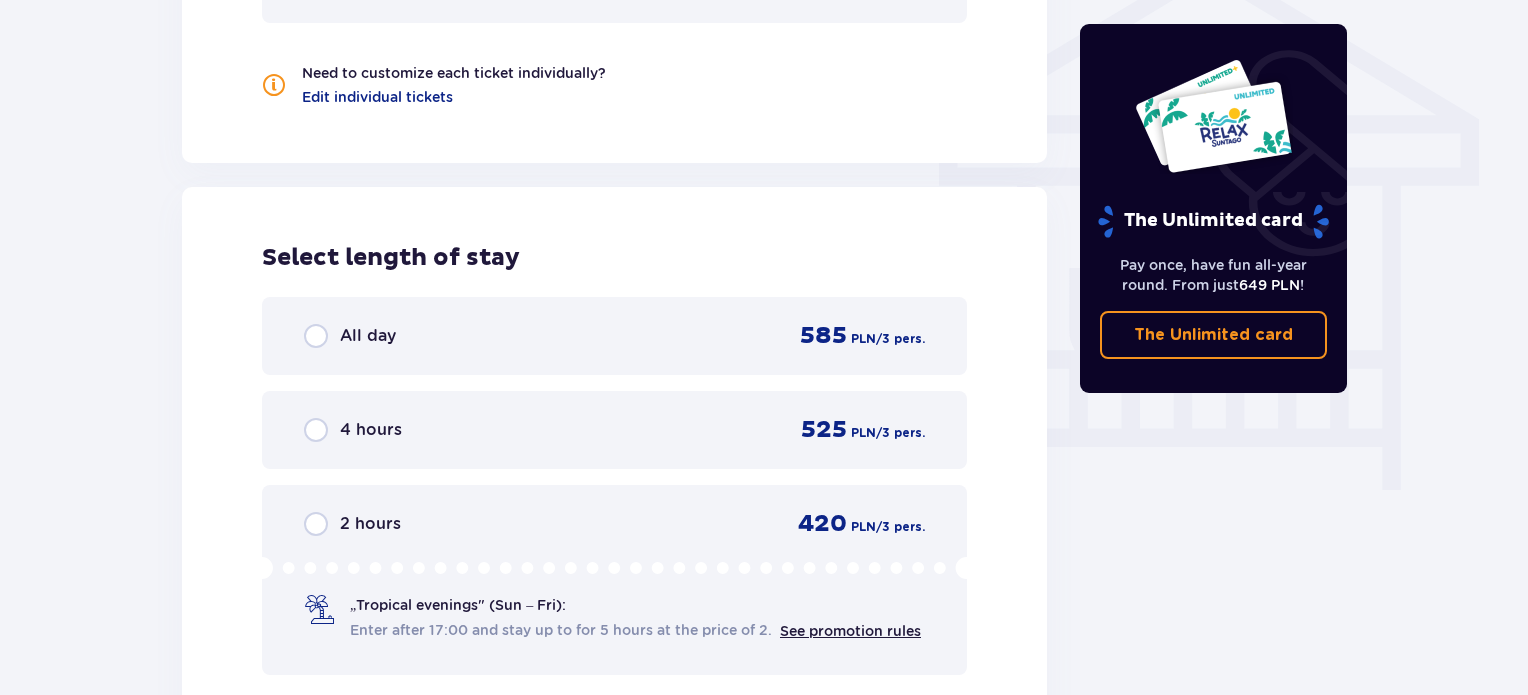 click on "Select zones New to Suntago?  Explore the zones! Three zones Two zones One zone Need to customize each ticket individually? Edit individual tickets Select length of stay All day   585 PLN / 3 pers. 4 hours   525 PLN / 3 pers. 2 hours   420 PLN / 3 pers. „Tropical evenings" (Sun – Fri): Enter after 17:00 and stay up to for 5 hours at the price of 2. See promotion rules Need to customize each ticket individually? Edit individual tickets" at bounding box center (614, 141) 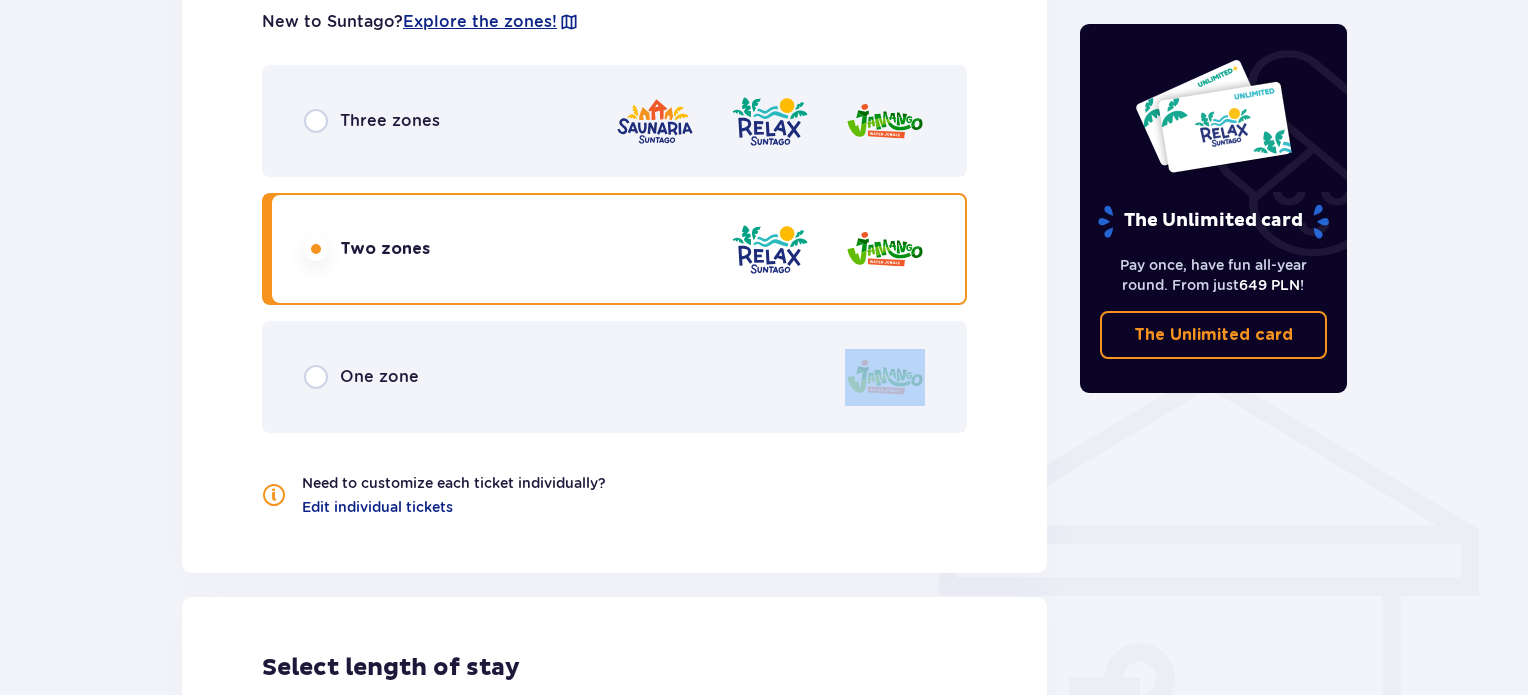 scroll, scrollTop: 1256, scrollLeft: 0, axis: vertical 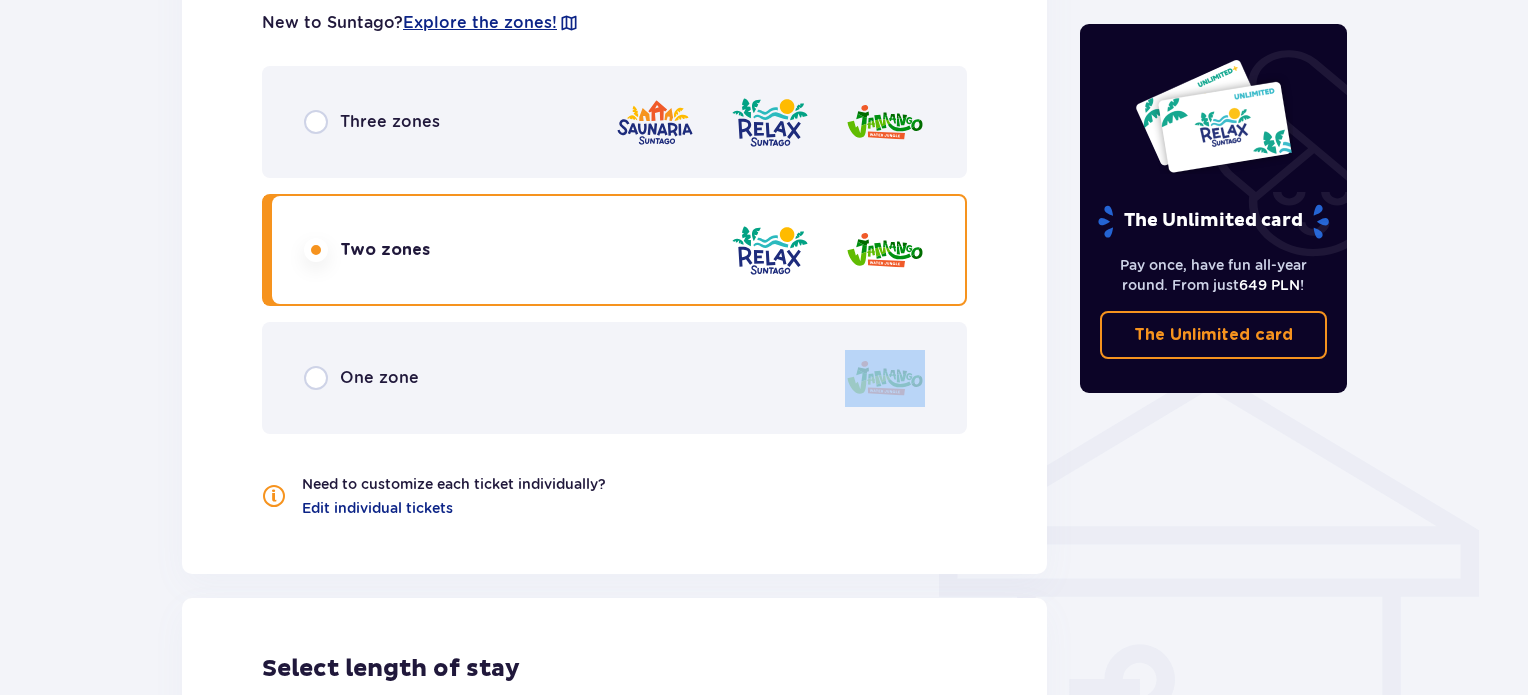 click on "One zone" at bounding box center [614, 378] 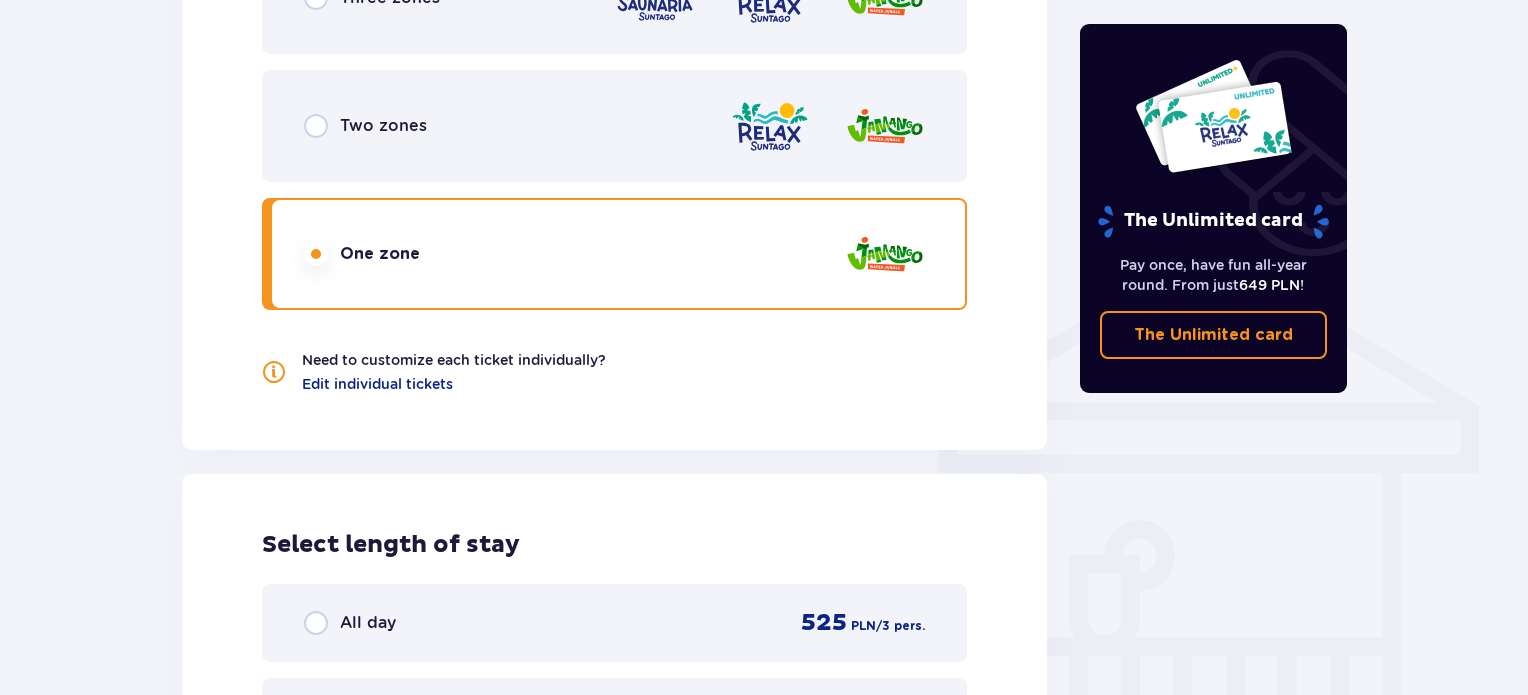 scroll, scrollTop: 1366, scrollLeft: 0, axis: vertical 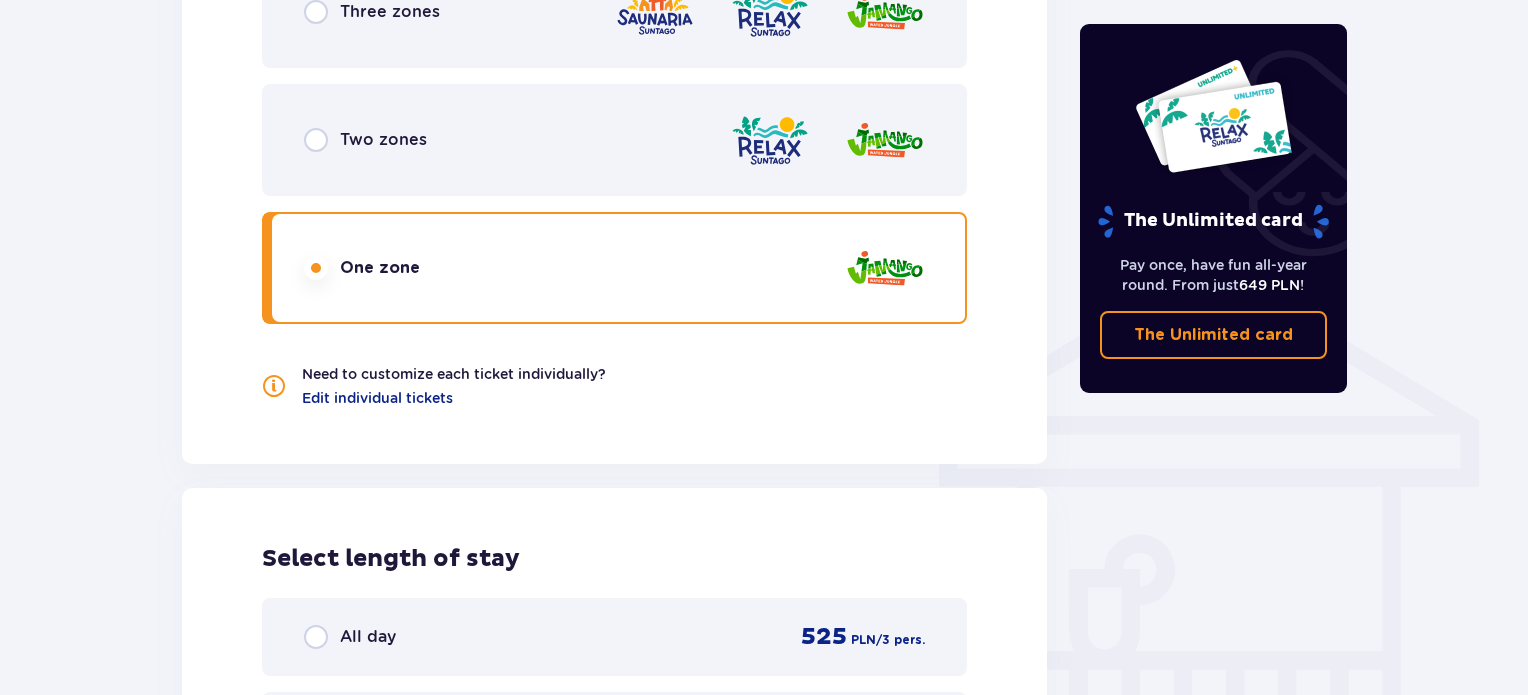 click at bounding box center [770, 140] 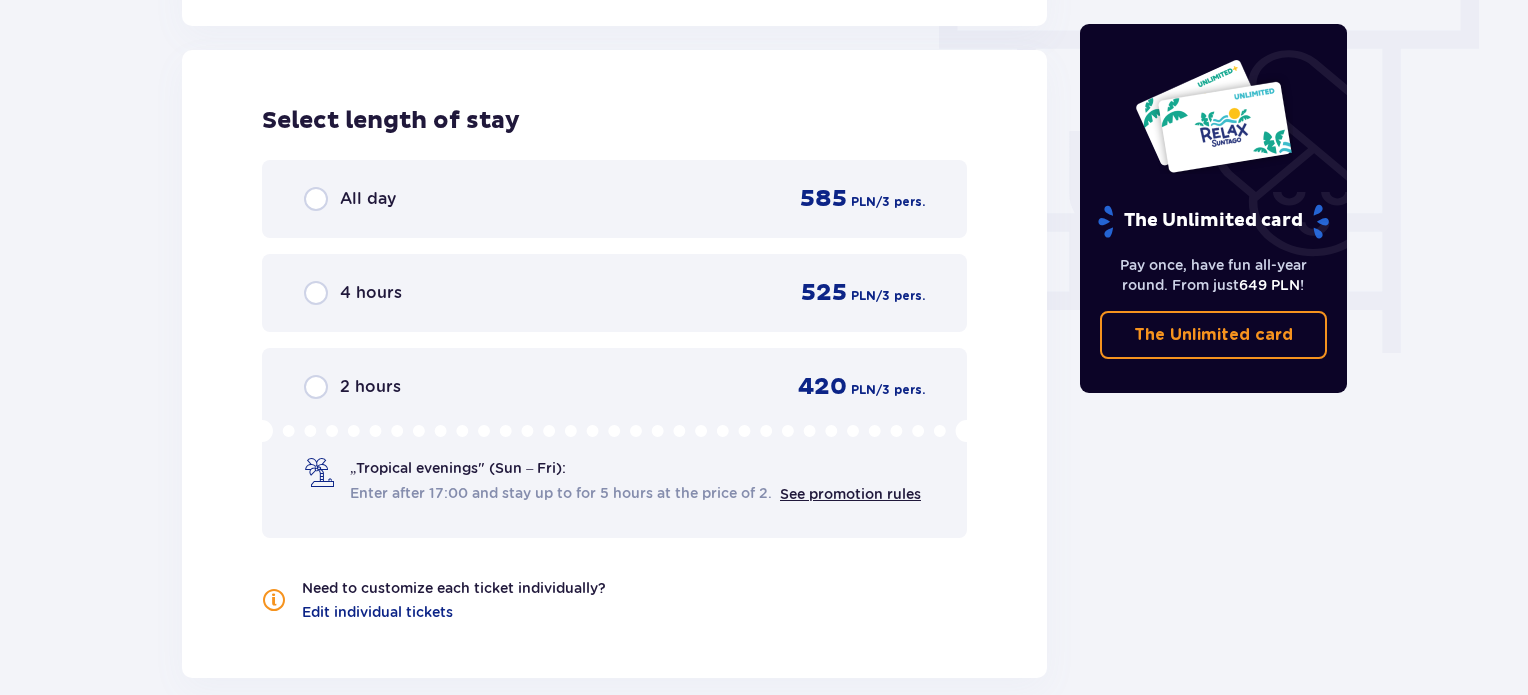 scroll, scrollTop: 1806, scrollLeft: 0, axis: vertical 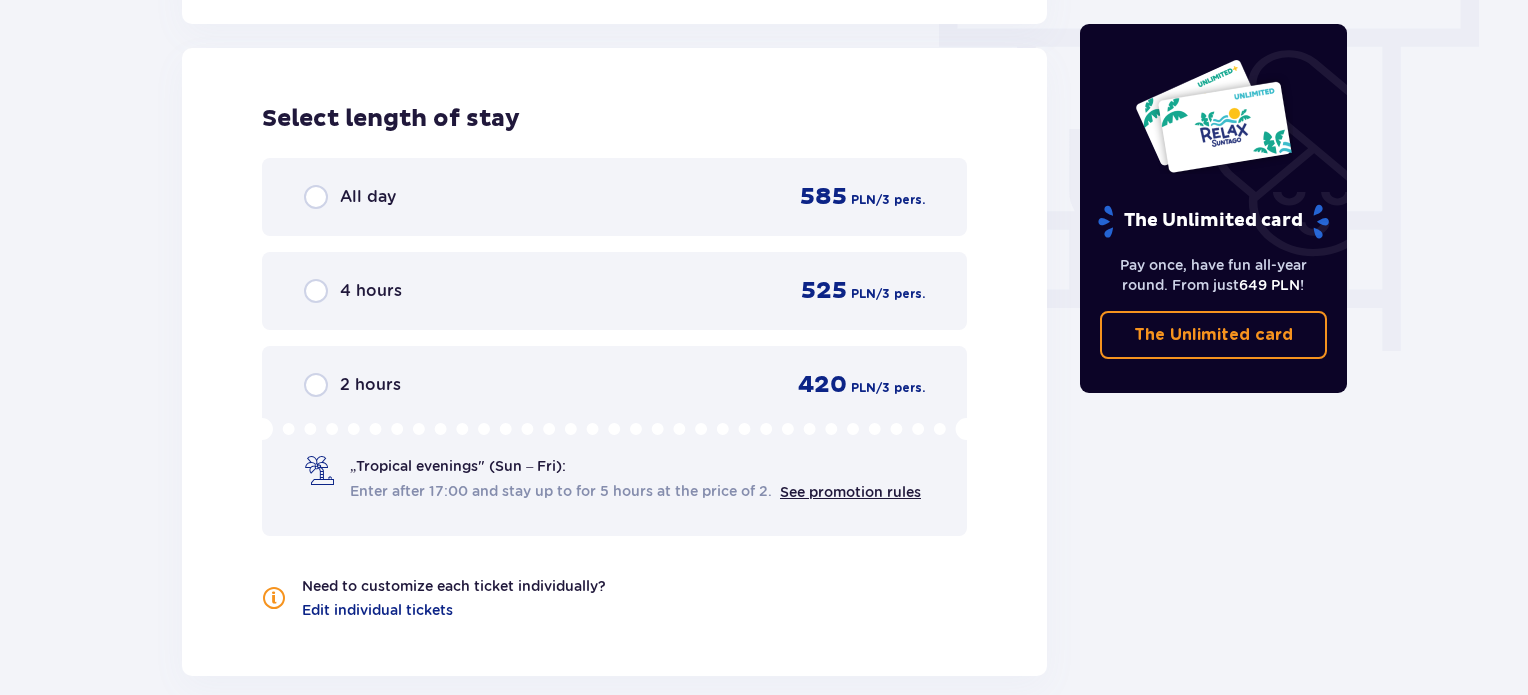 click on "„Tropical evenings" (Sun – Fri): Enter after 17:00 and stay up to for 5 hours at the price of 2. See promotion rules" at bounding box center (614, 460) 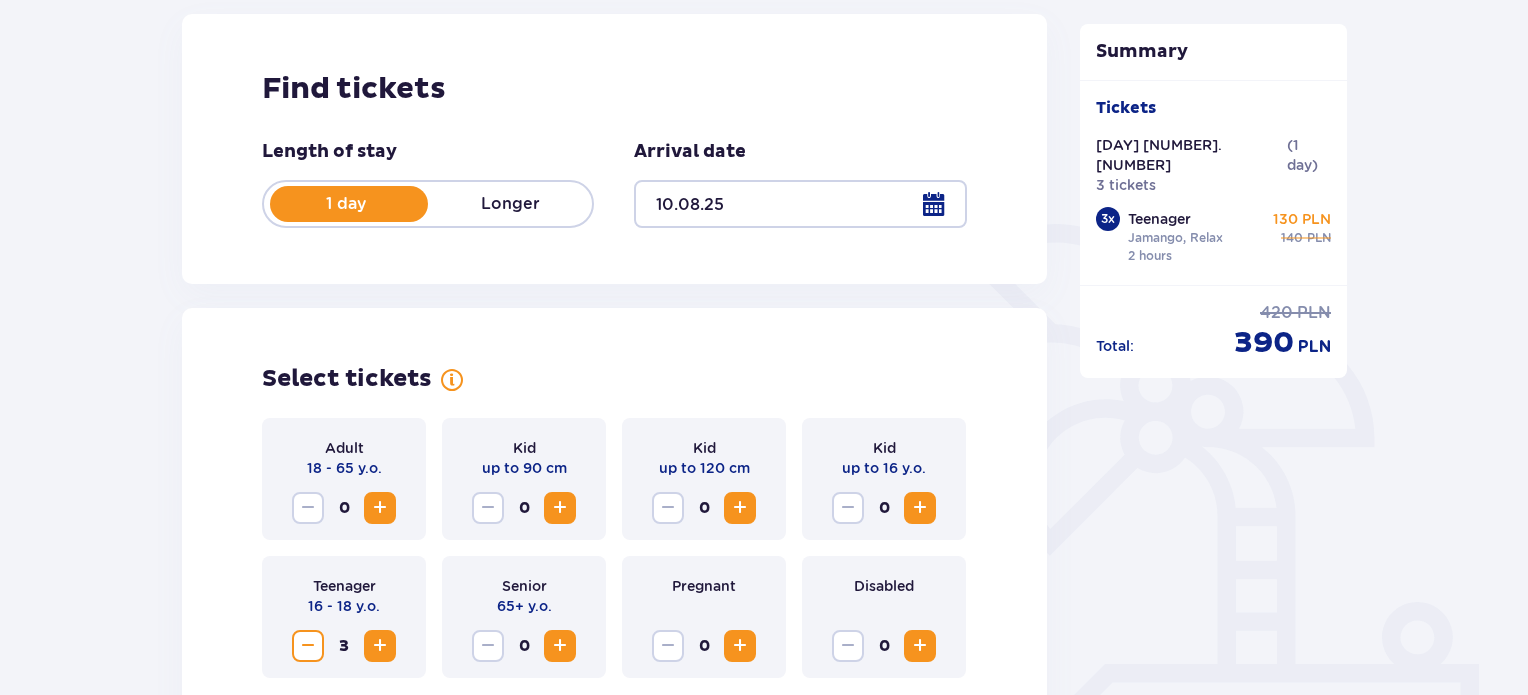 scroll, scrollTop: 0, scrollLeft: 0, axis: both 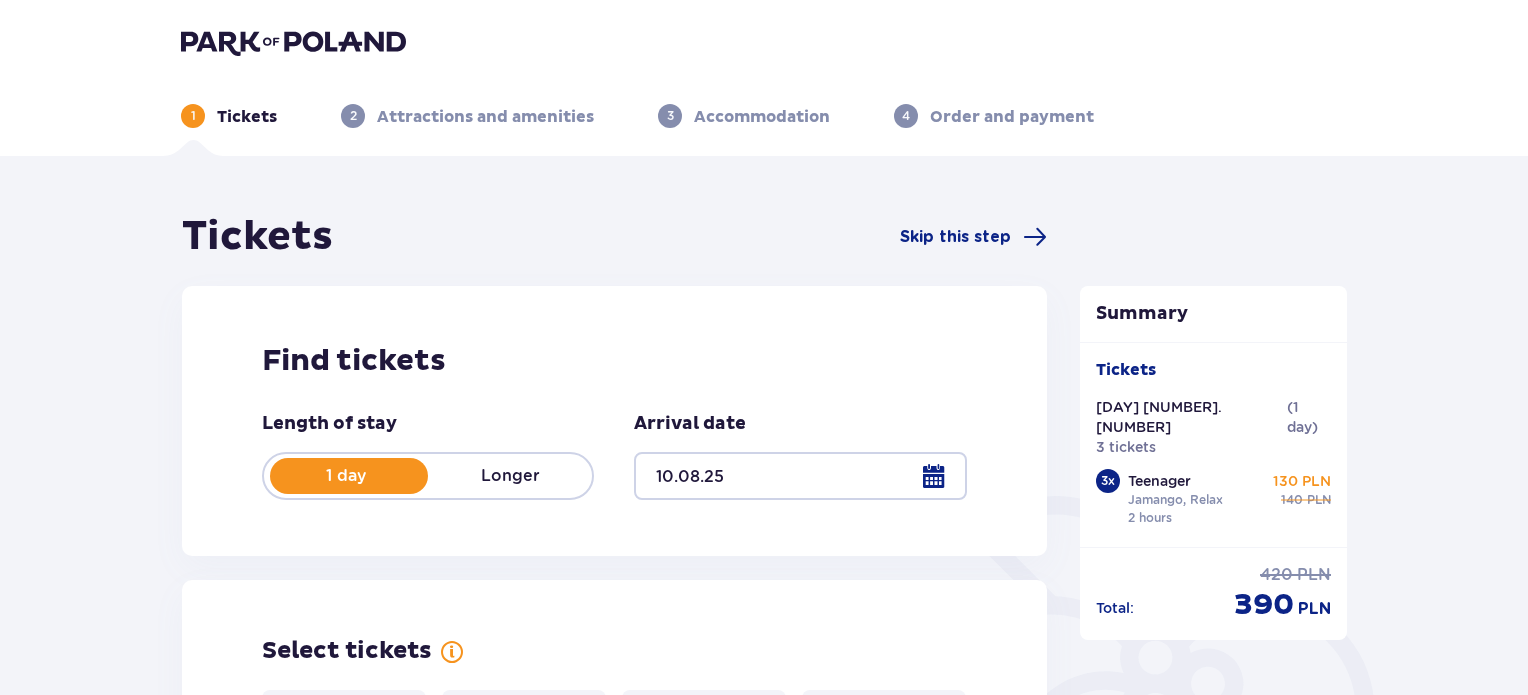 click at bounding box center [293, 42] 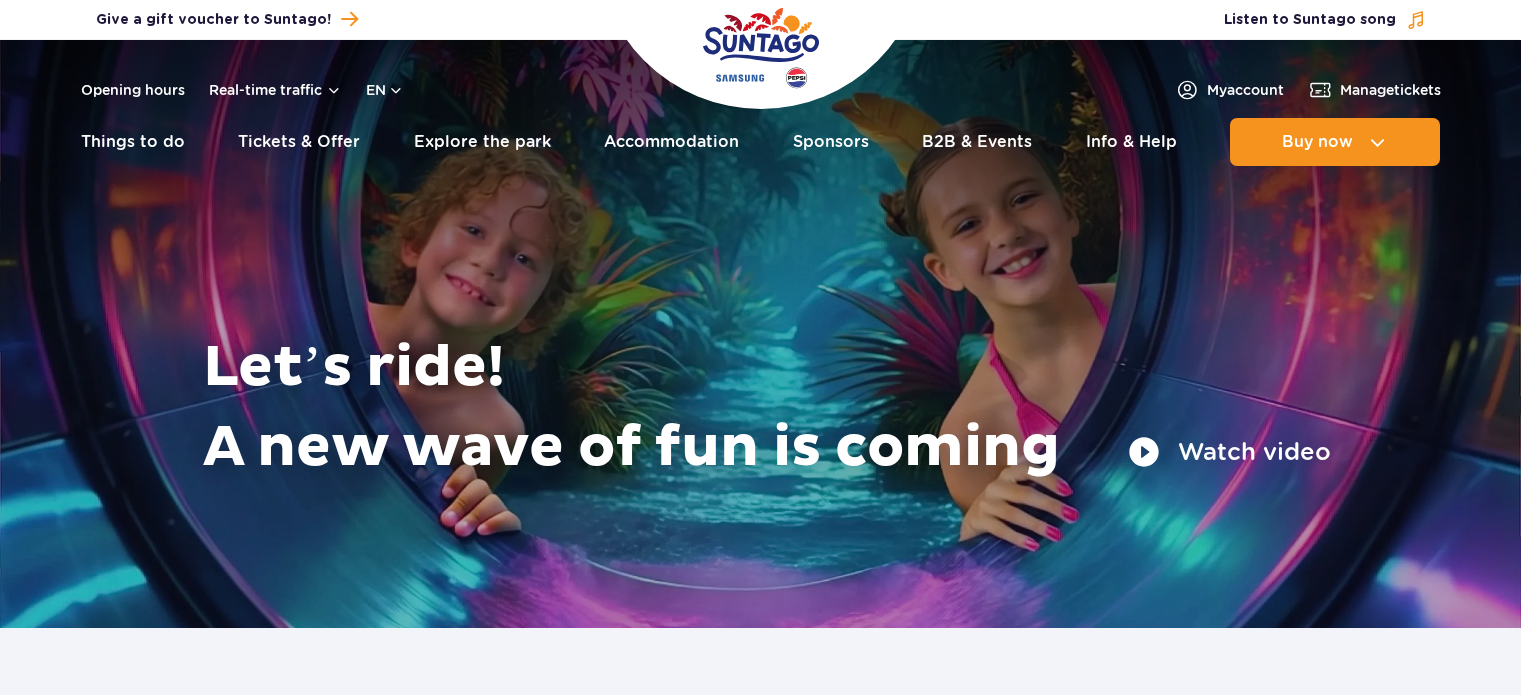 scroll, scrollTop: 0, scrollLeft: 0, axis: both 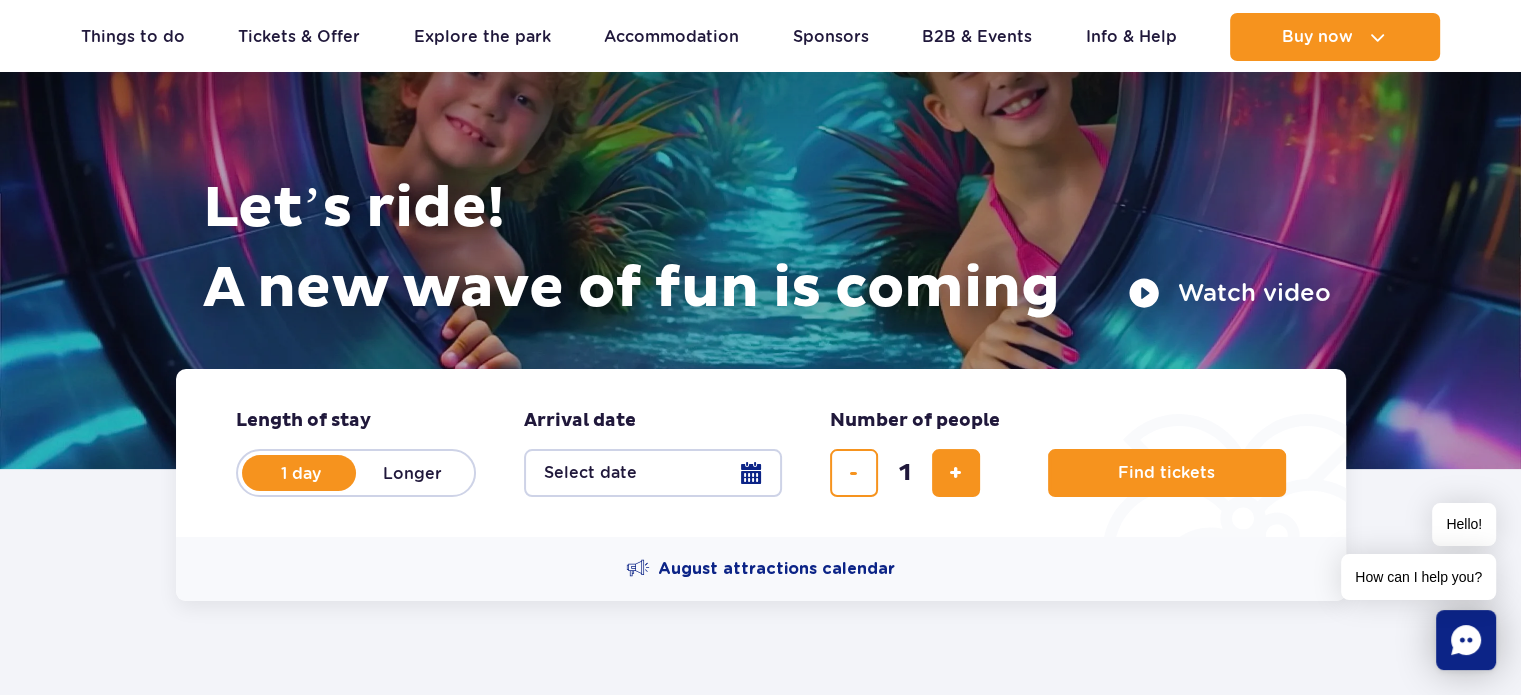 click on "Select date" at bounding box center (653, 473) 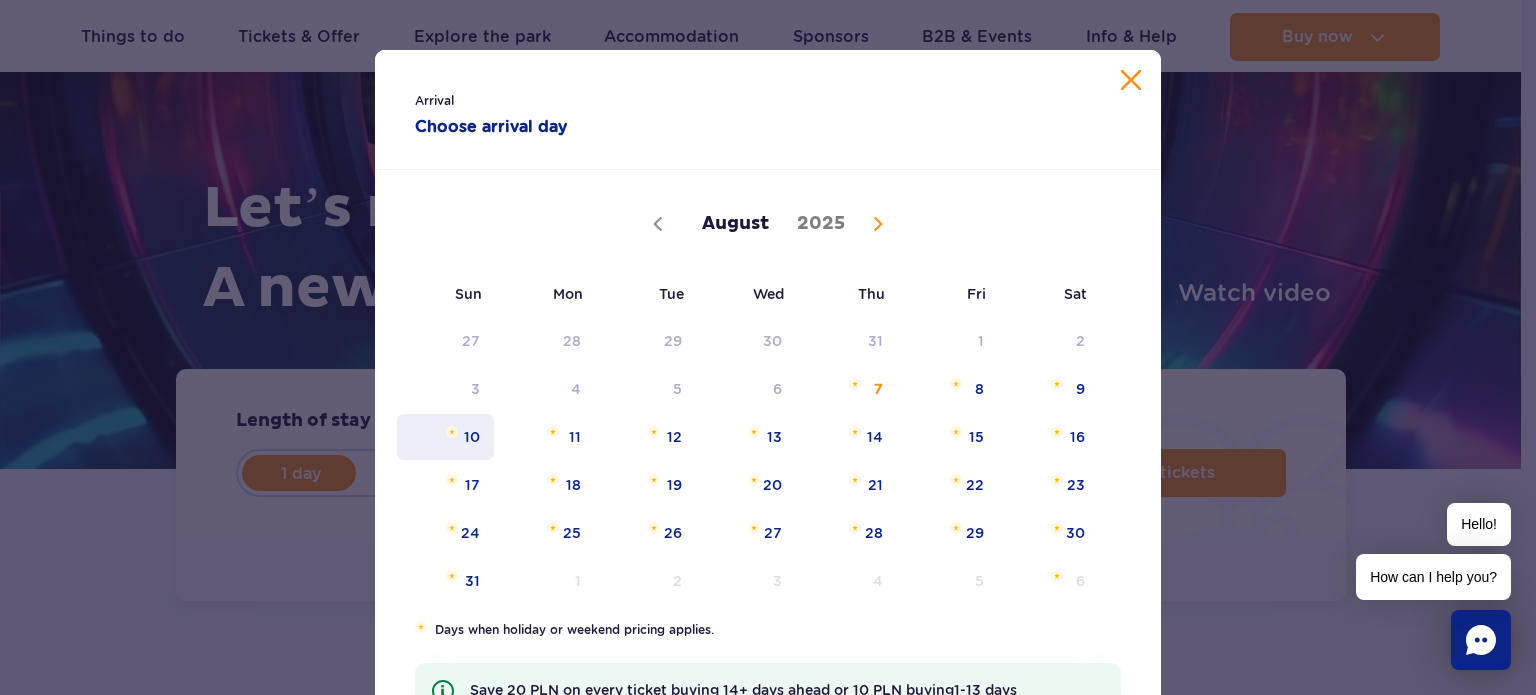 click on "10" at bounding box center [445, 437] 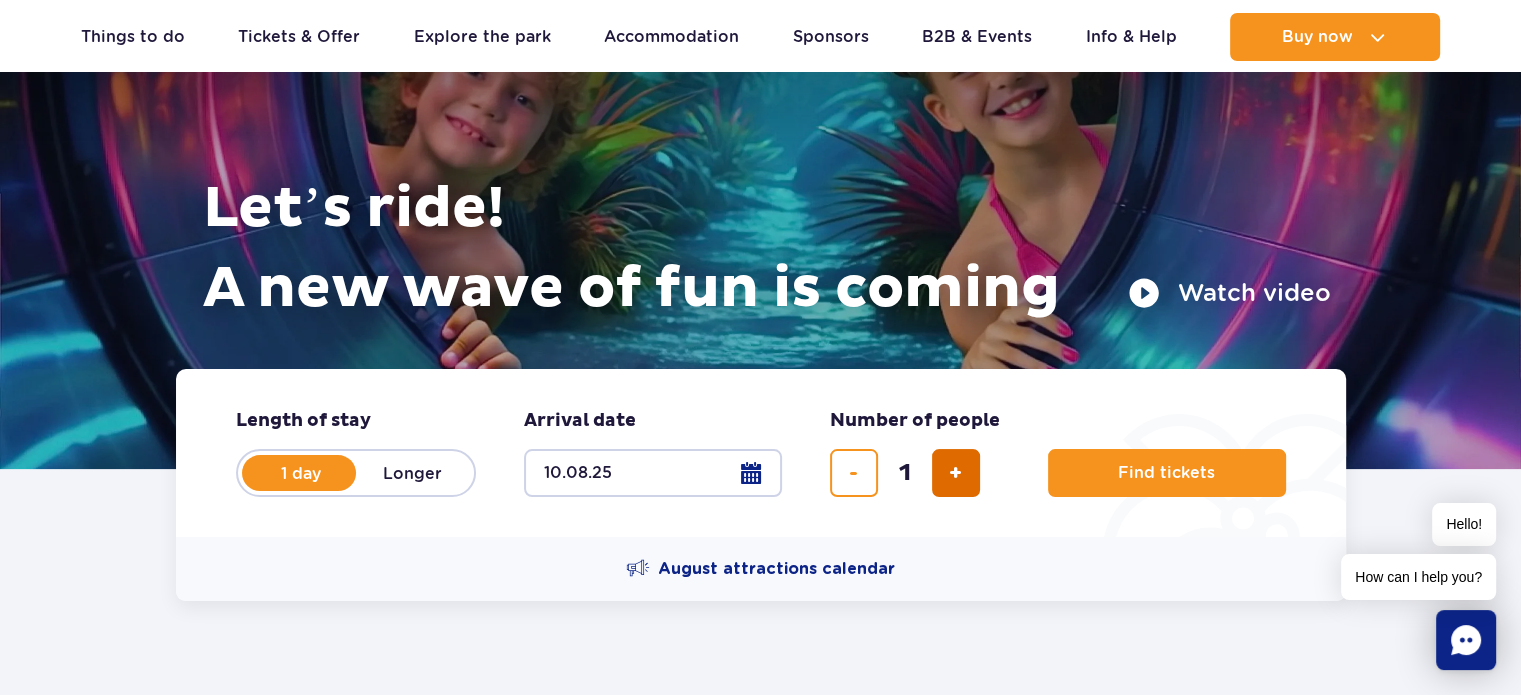 click at bounding box center (955, 473) 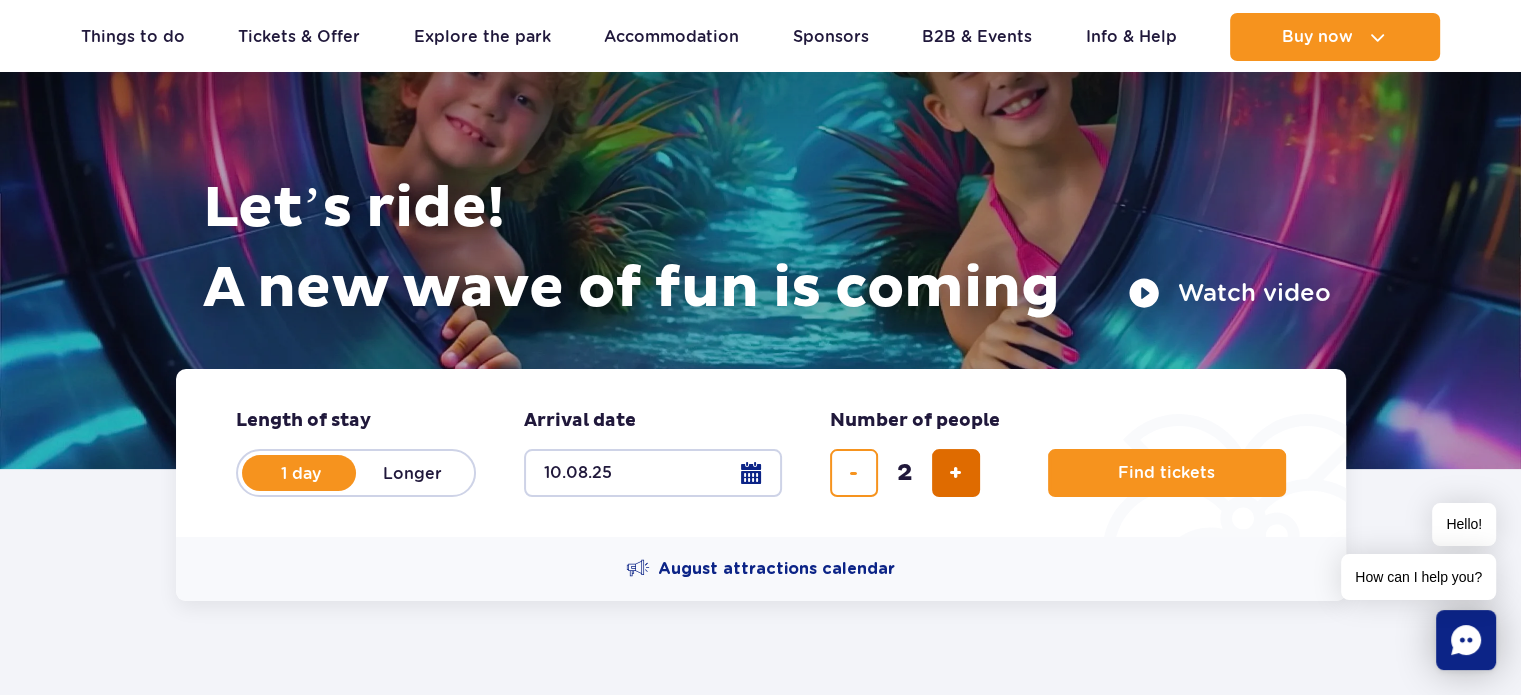 click at bounding box center (955, 473) 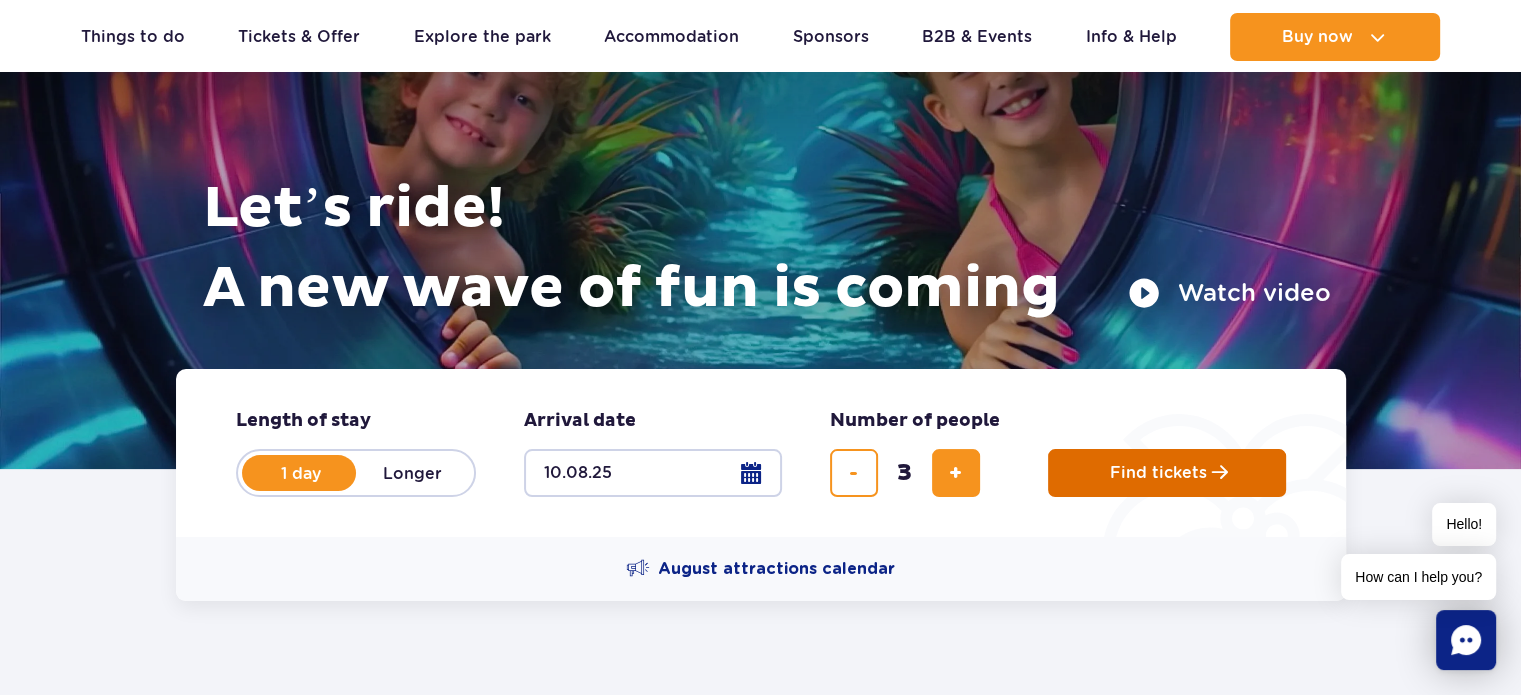 click on "Find tickets" at bounding box center [1167, 473] 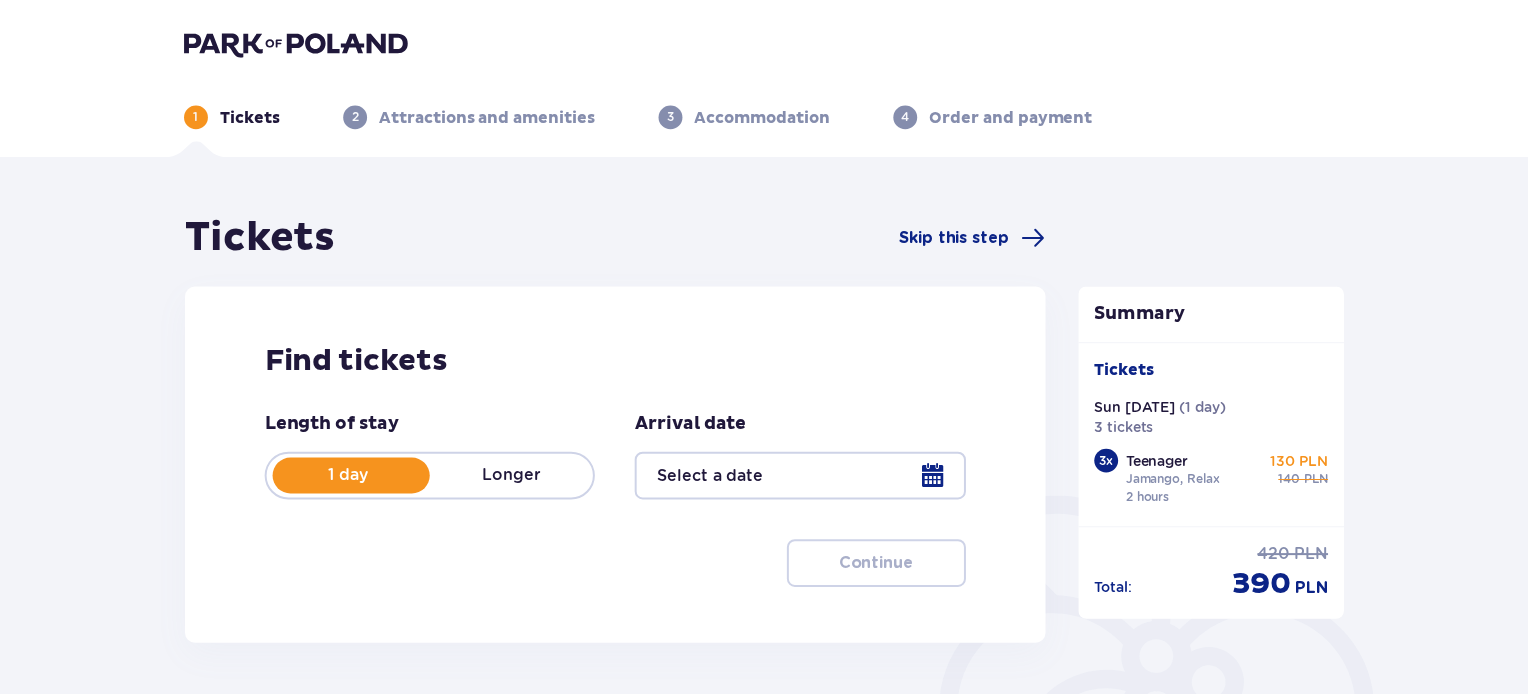 scroll, scrollTop: 0, scrollLeft: 0, axis: both 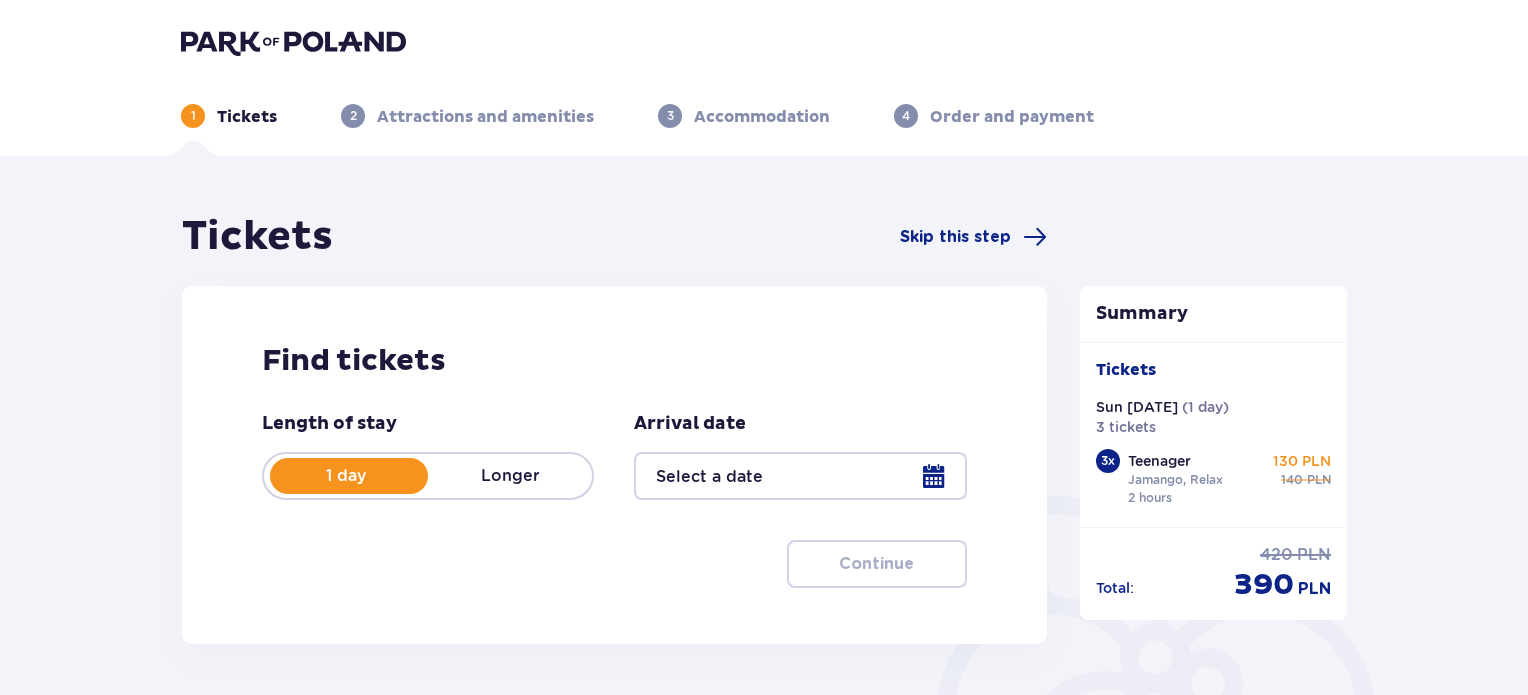 type on "10.08.25" 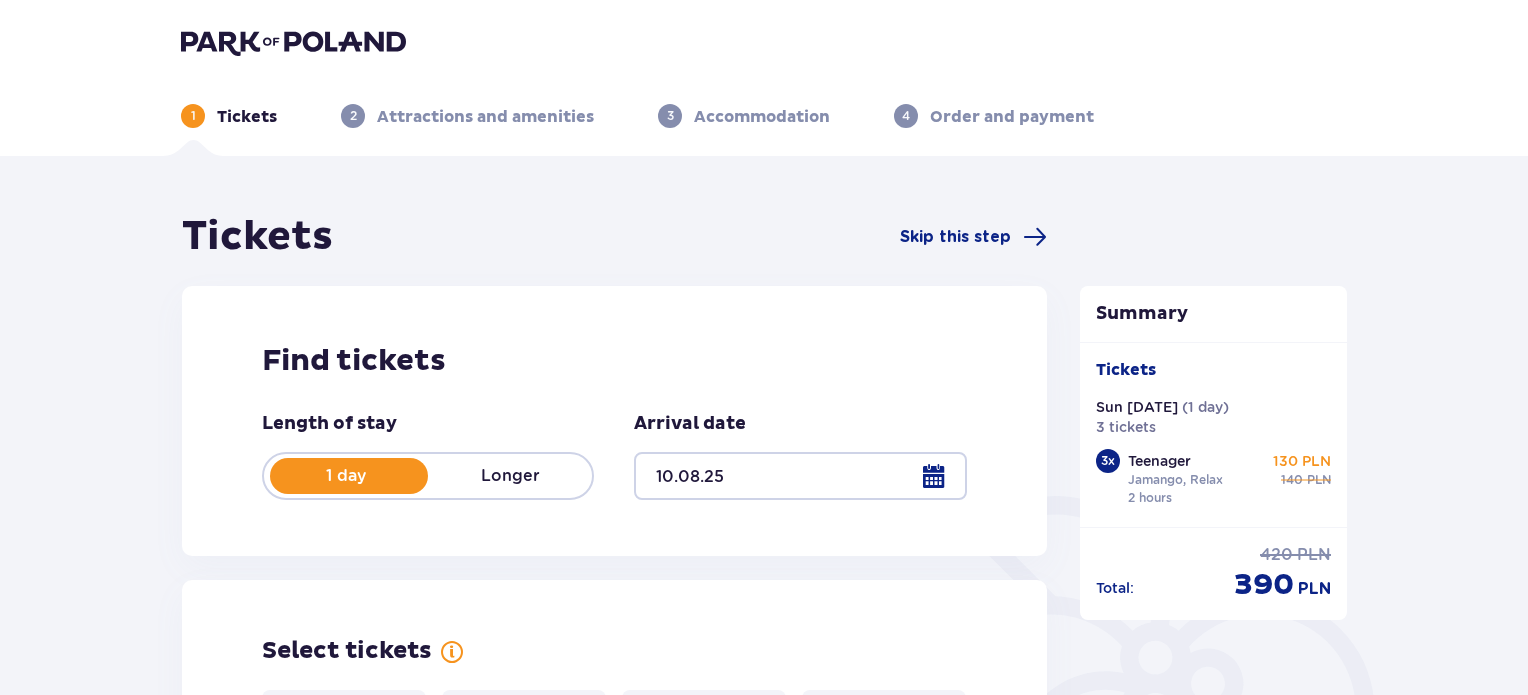 scroll, scrollTop: 0, scrollLeft: 0, axis: both 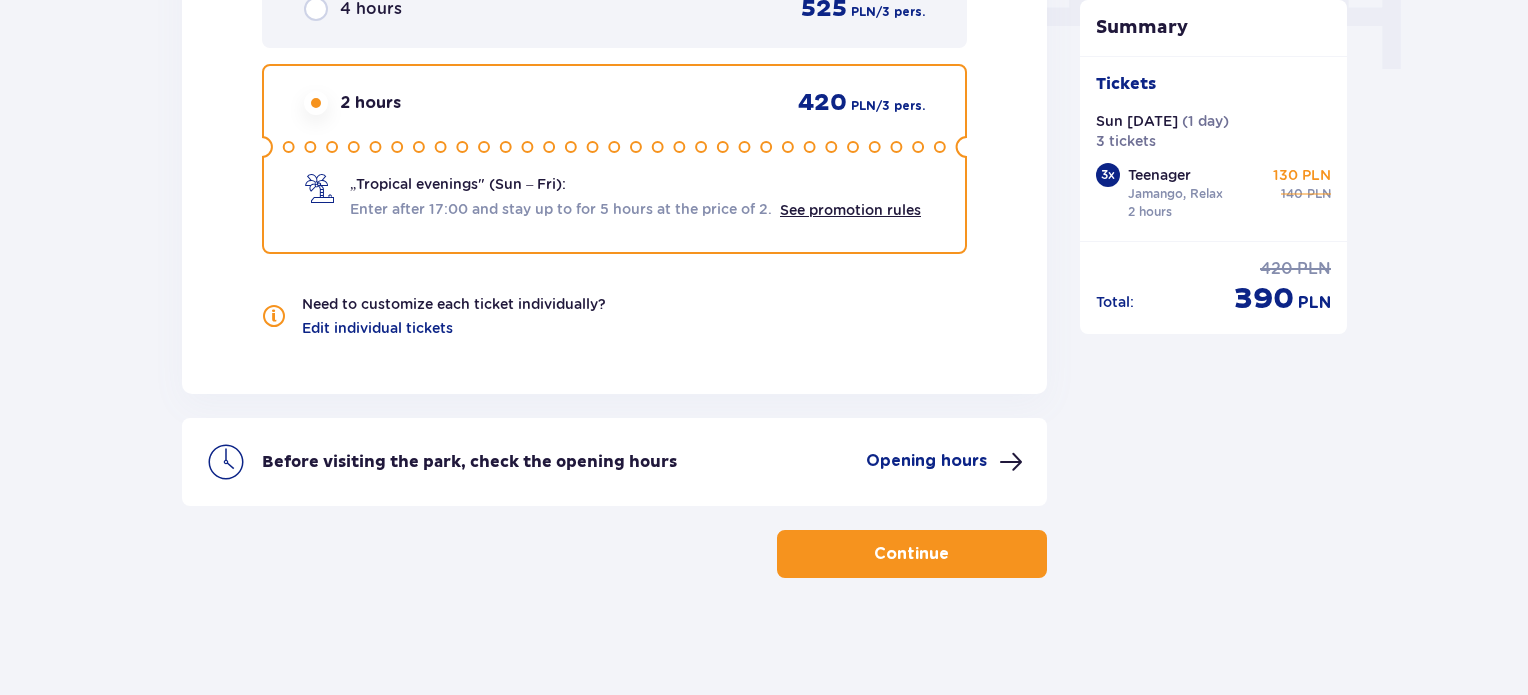 click on "Continue" at bounding box center (911, 554) 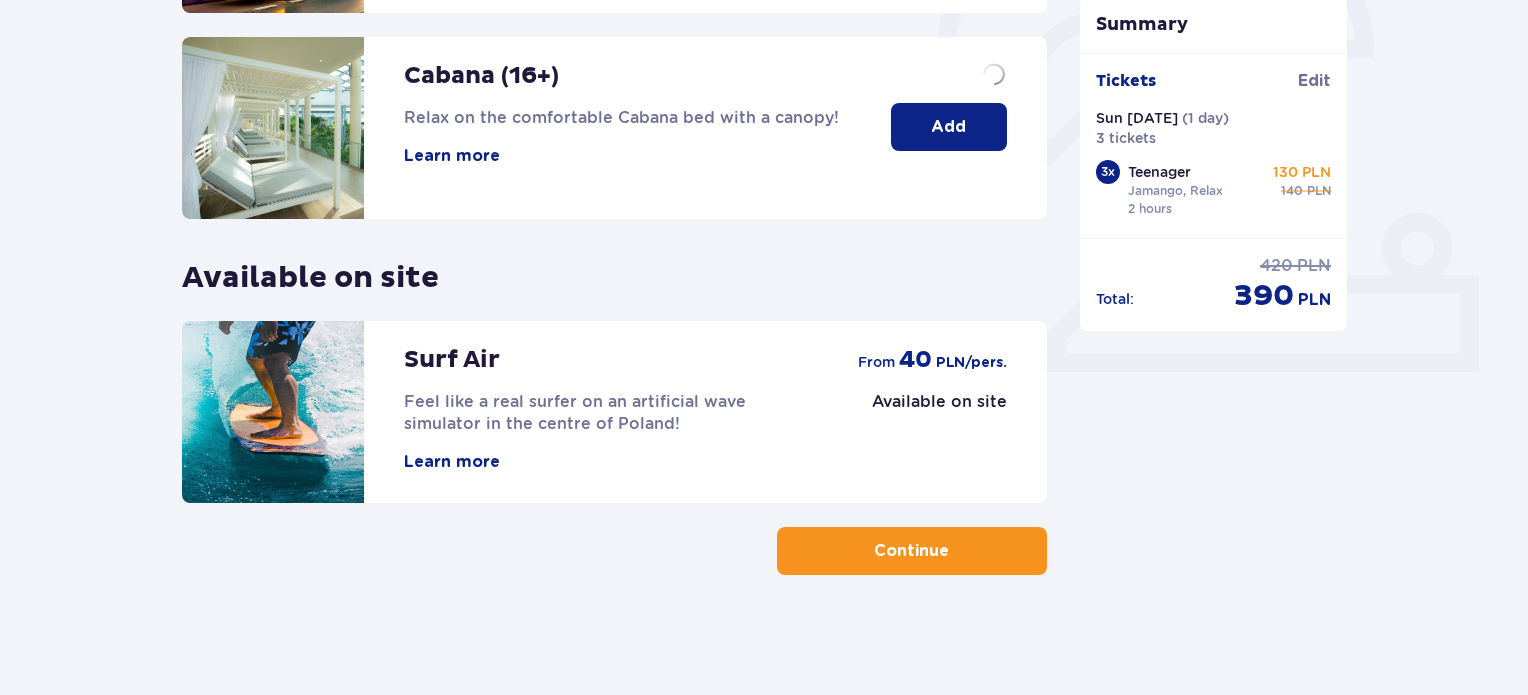 scroll, scrollTop: 0, scrollLeft: 0, axis: both 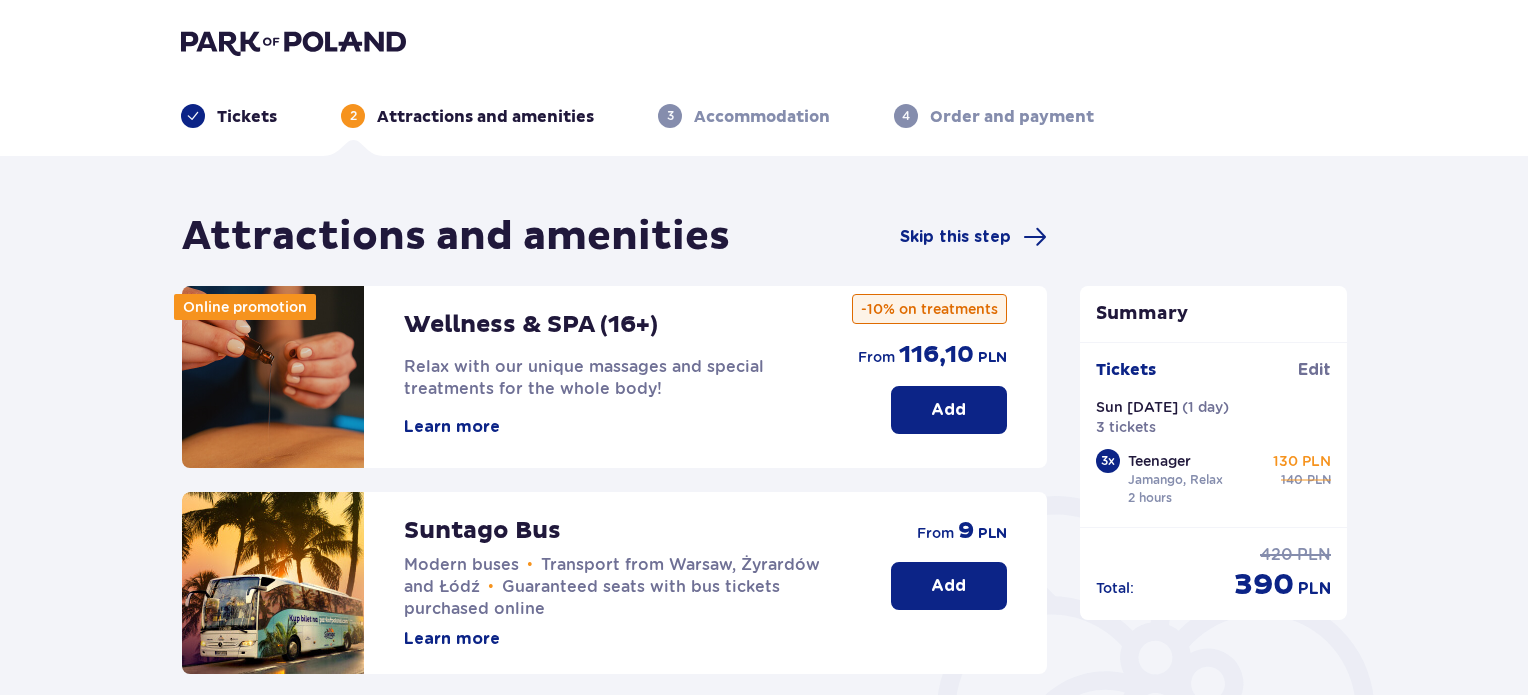 click on "Add" at bounding box center [948, 586] 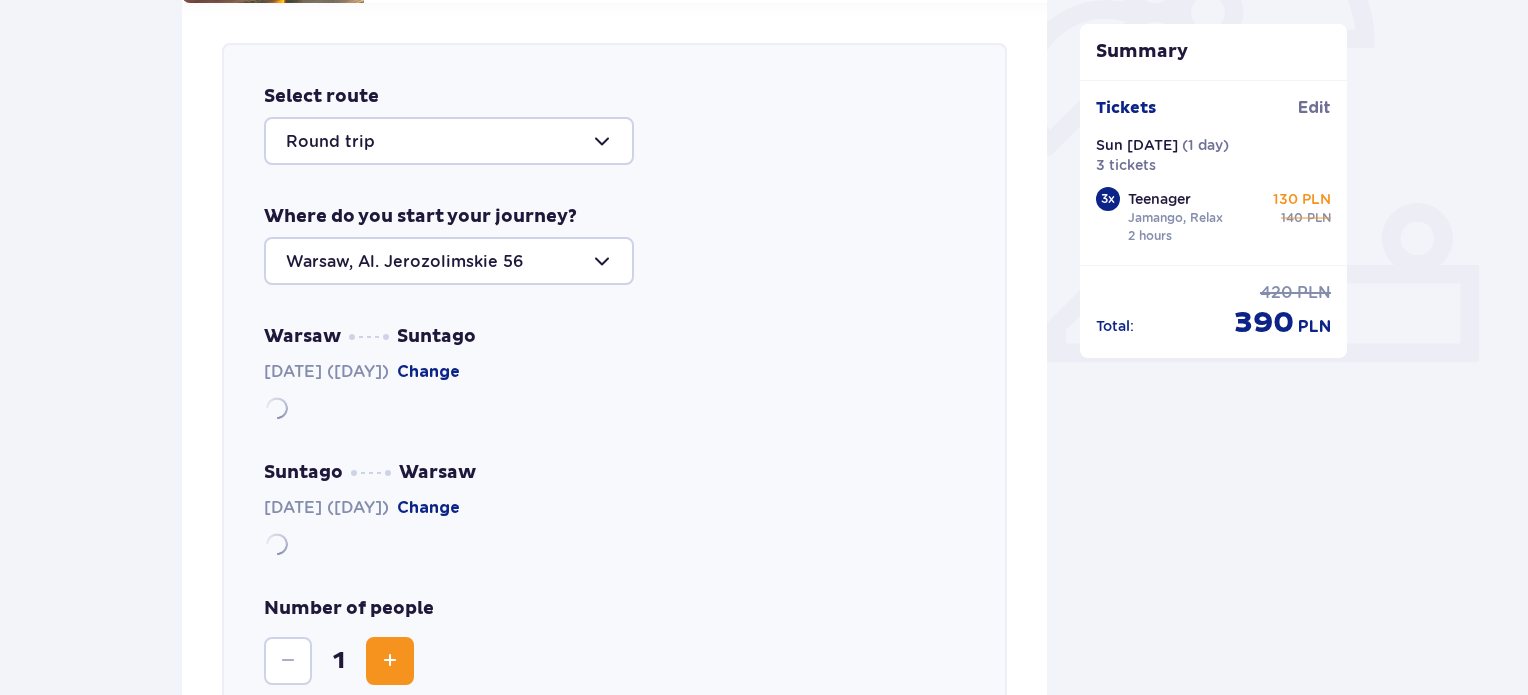 scroll, scrollTop: 690, scrollLeft: 0, axis: vertical 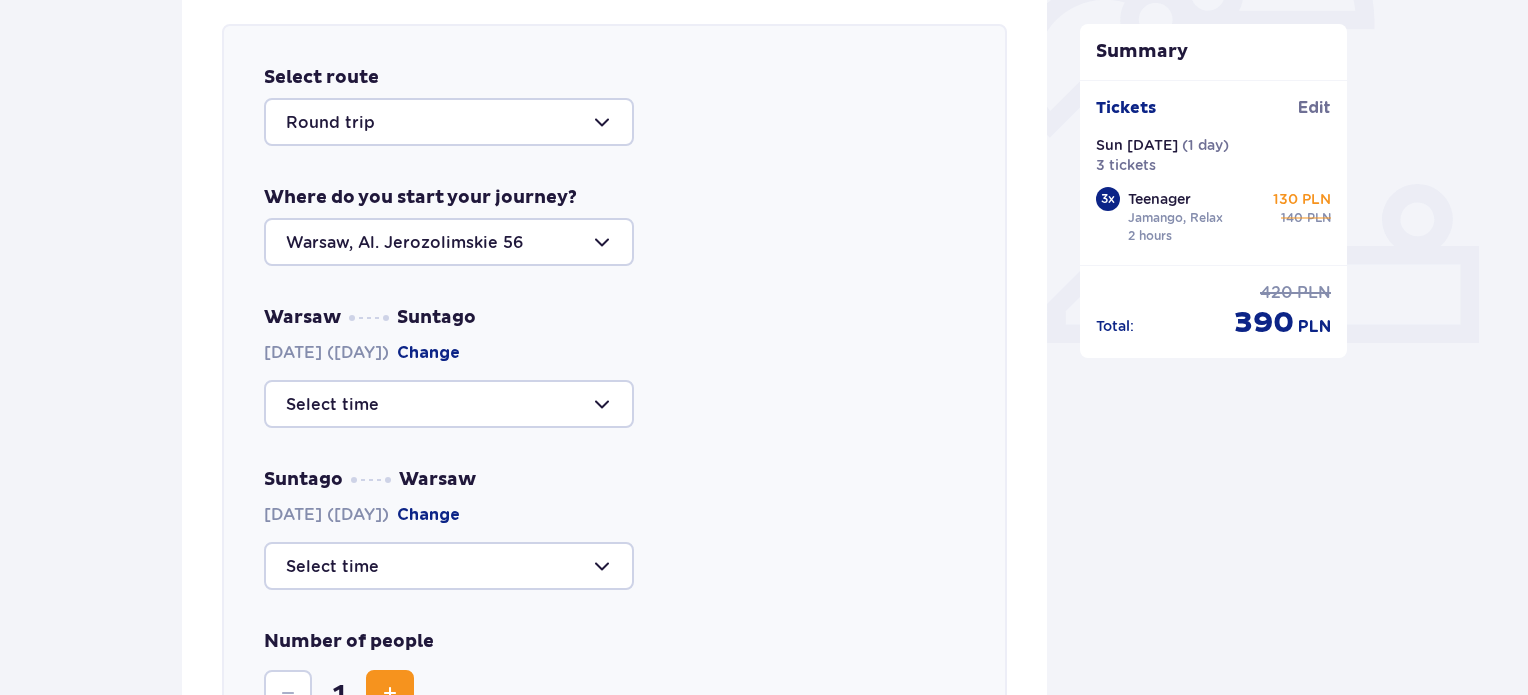 click at bounding box center (449, 242) 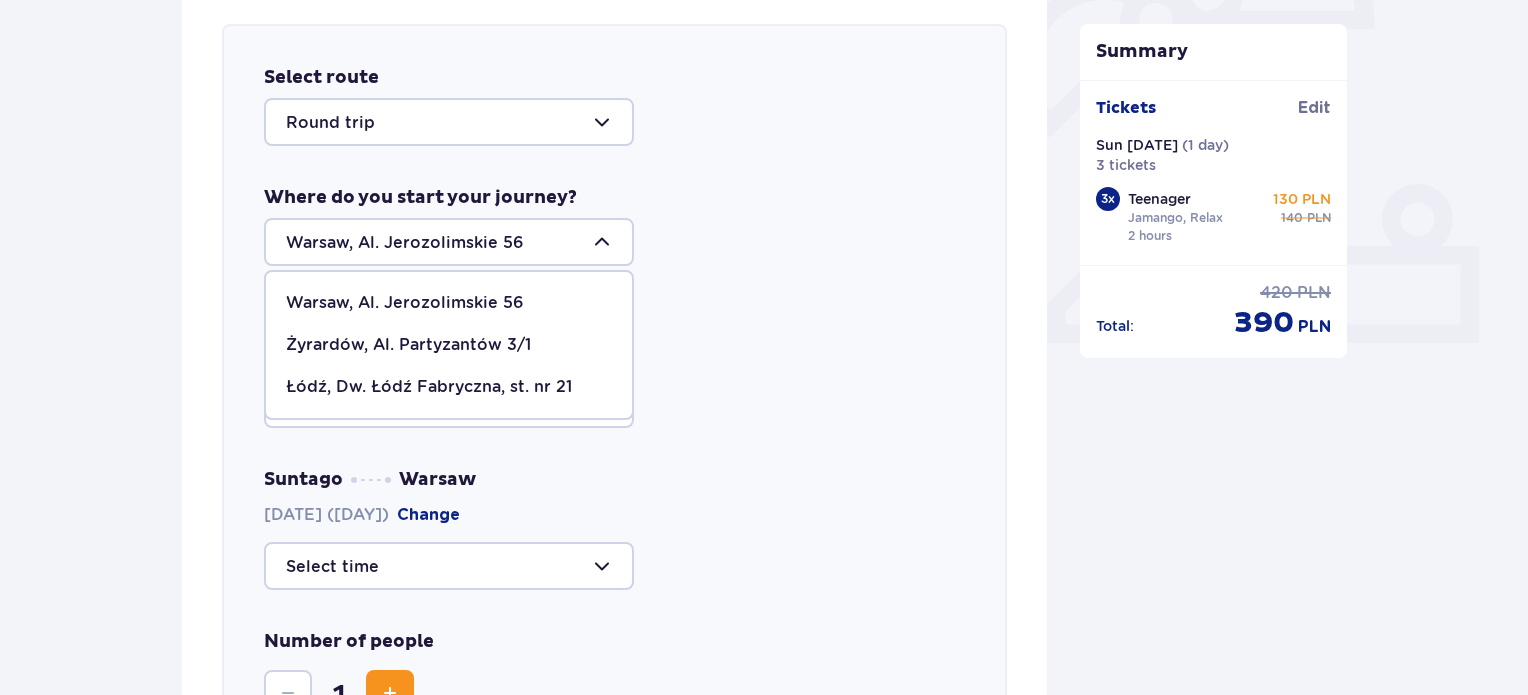 drag, startPoint x: 544, startPoint y: 239, endPoint x: 283, endPoint y: 232, distance: 261.09384 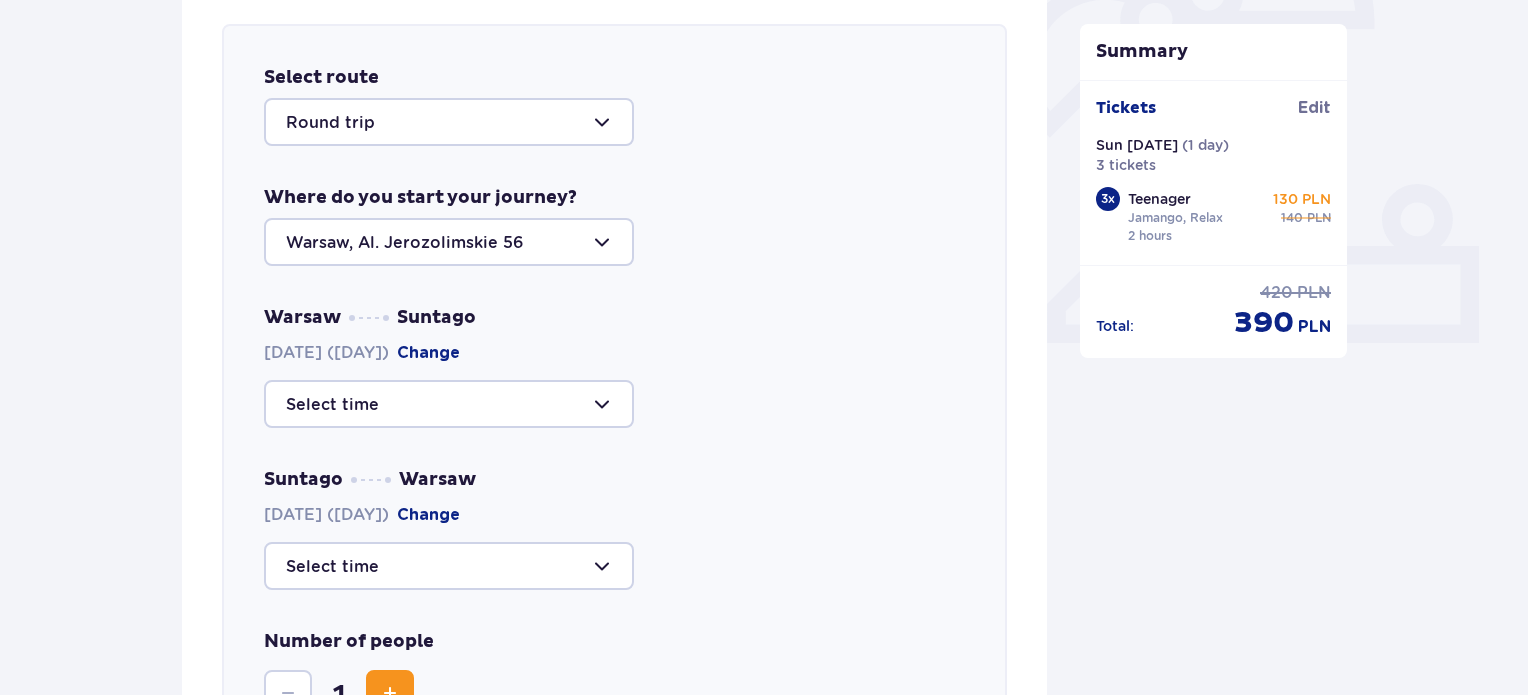 drag, startPoint x: 296, startPoint y: 239, endPoint x: 505, endPoint y: 249, distance: 209.2391 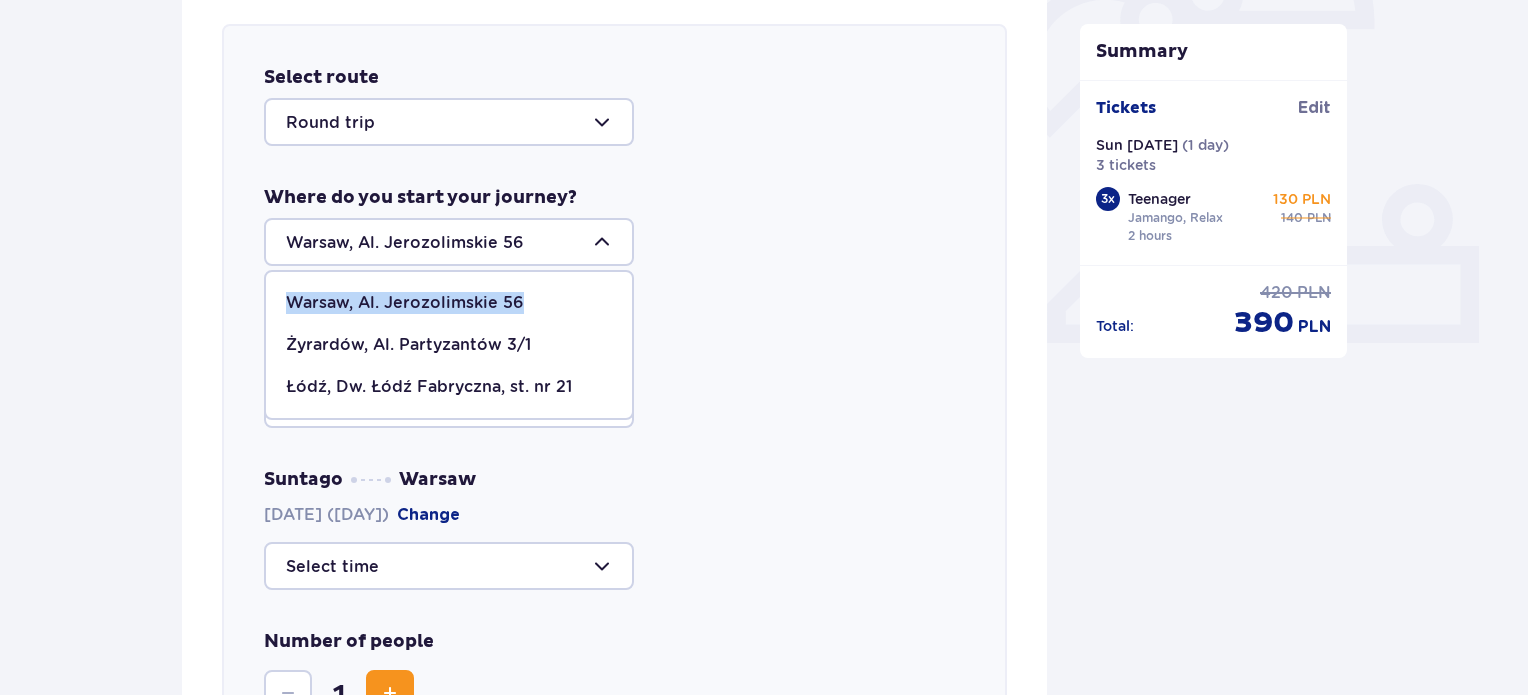 drag, startPoint x: 523, startPoint y: 301, endPoint x: 276, endPoint y: 318, distance: 247.58434 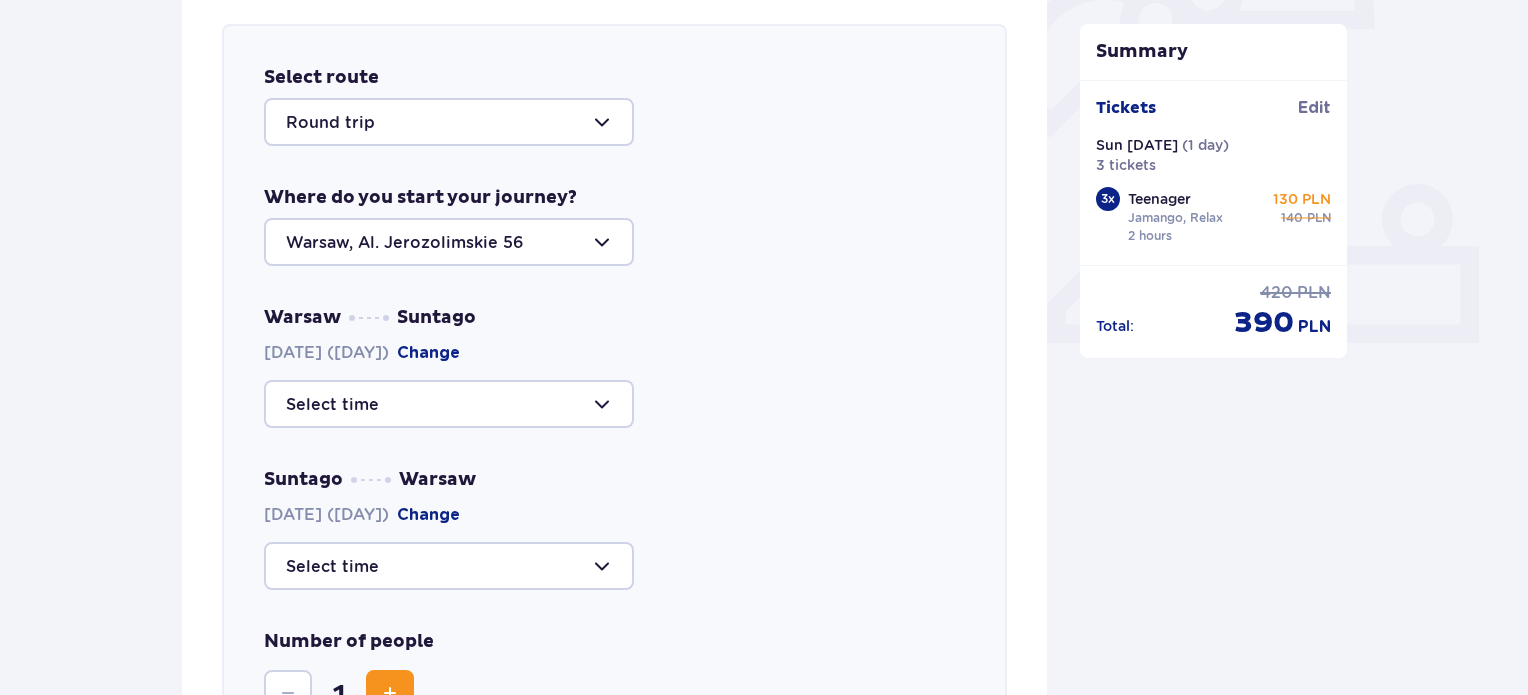 click at bounding box center [449, 242] 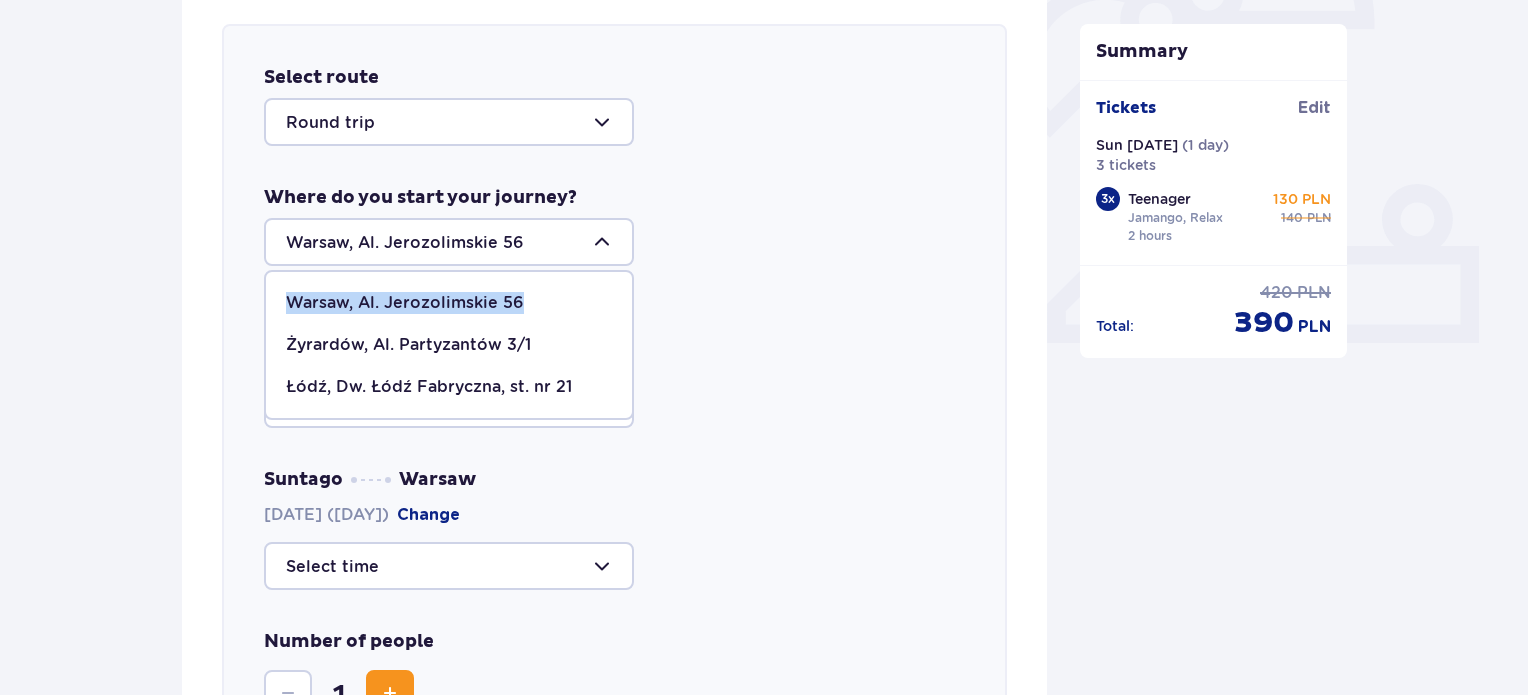 drag, startPoint x: 548, startPoint y: 309, endPoint x: 284, endPoint y: 318, distance: 264.15335 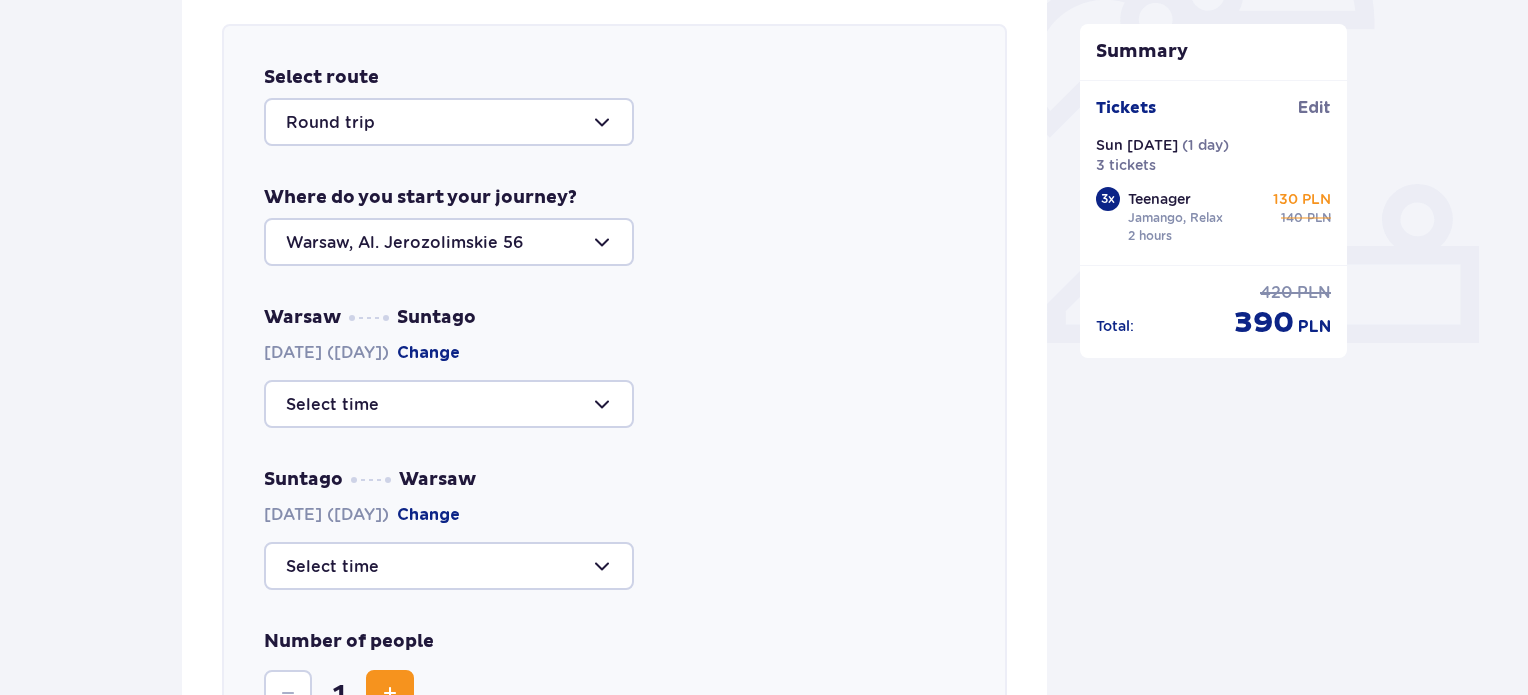 click at bounding box center (449, 242) 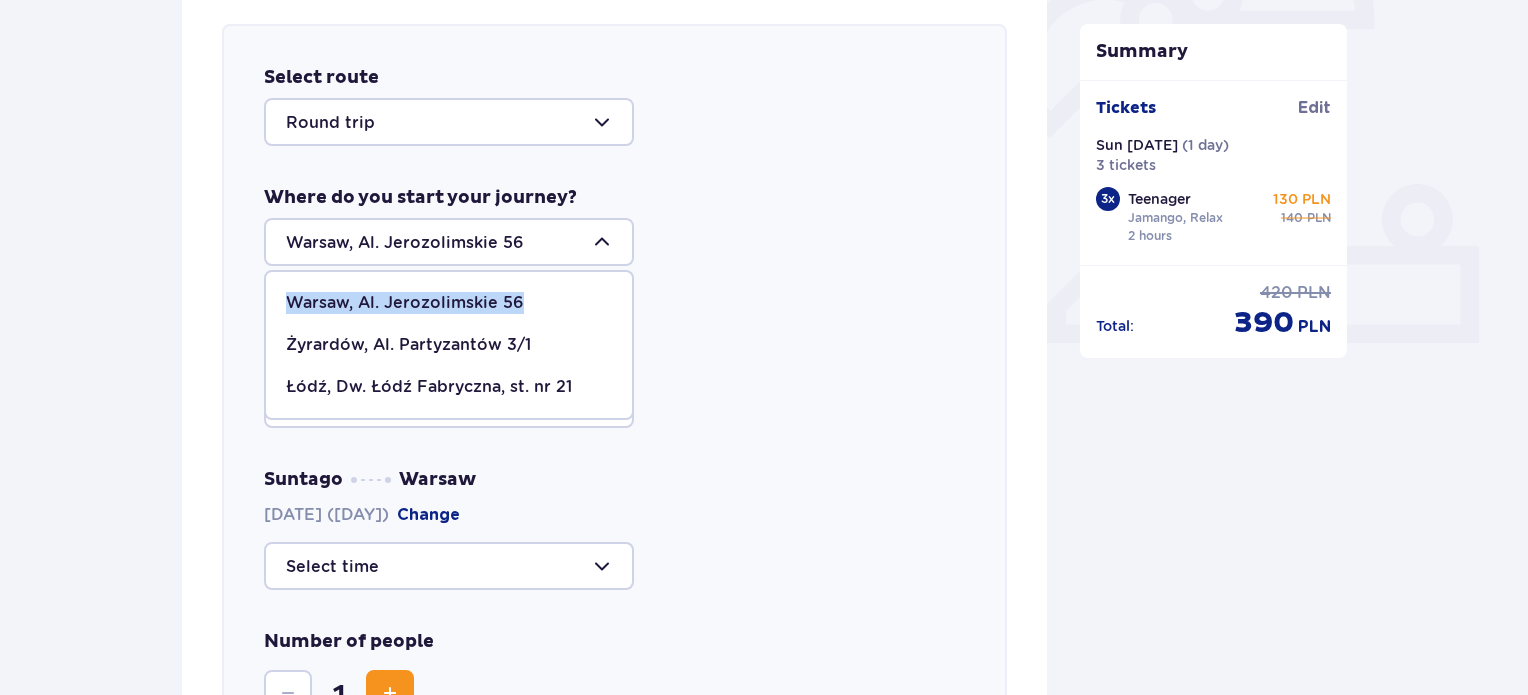drag, startPoint x: 284, startPoint y: 304, endPoint x: 515, endPoint y: 315, distance: 231.26175 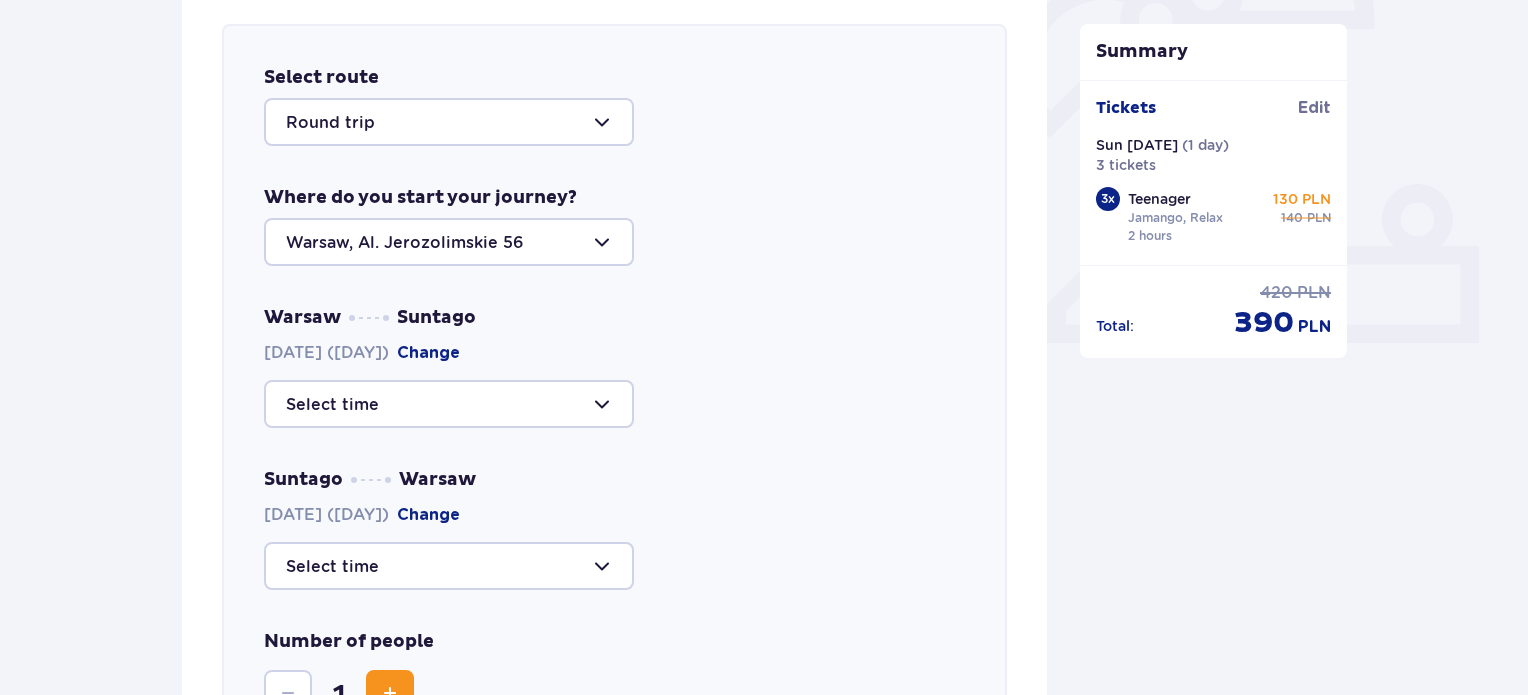 click at bounding box center (449, 242) 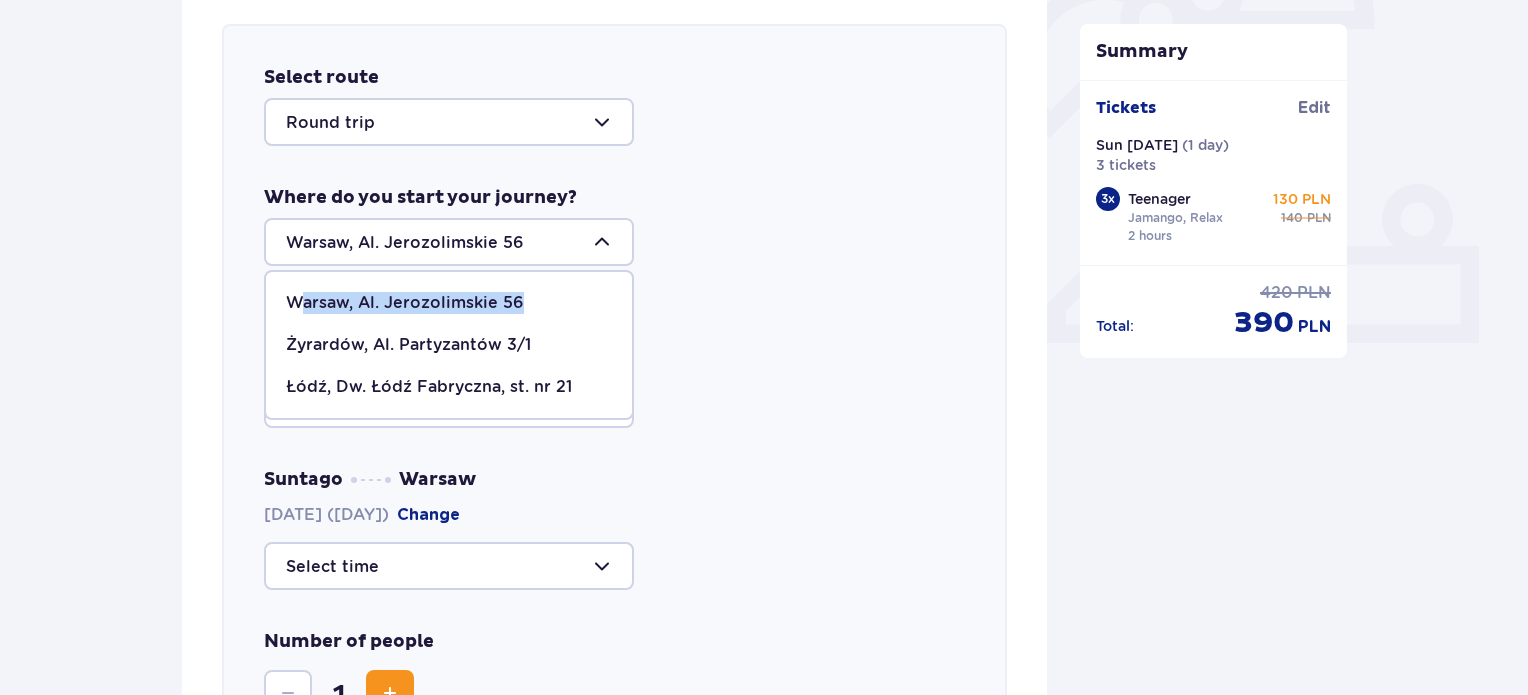 drag, startPoint x: 518, startPoint y: 295, endPoint x: 296, endPoint y: 301, distance: 222.08107 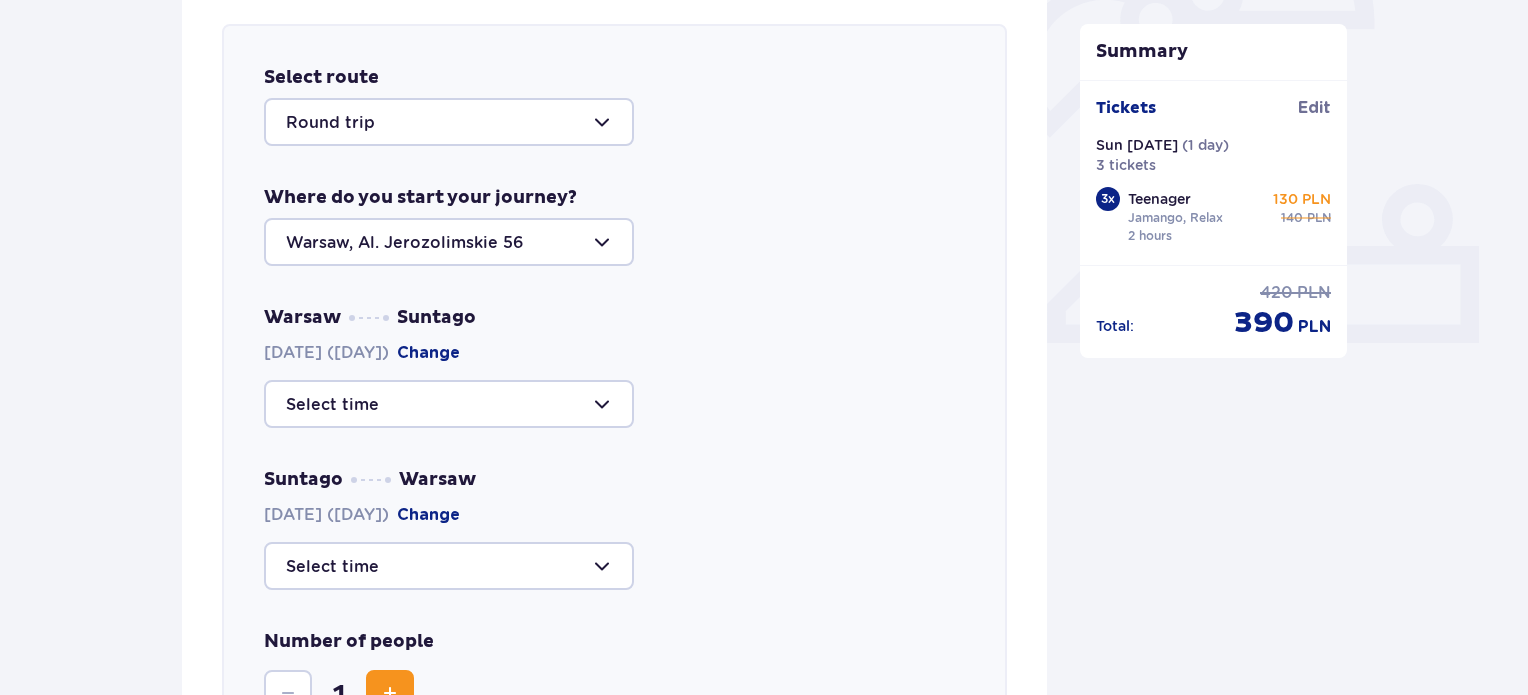 click at bounding box center (449, 242) 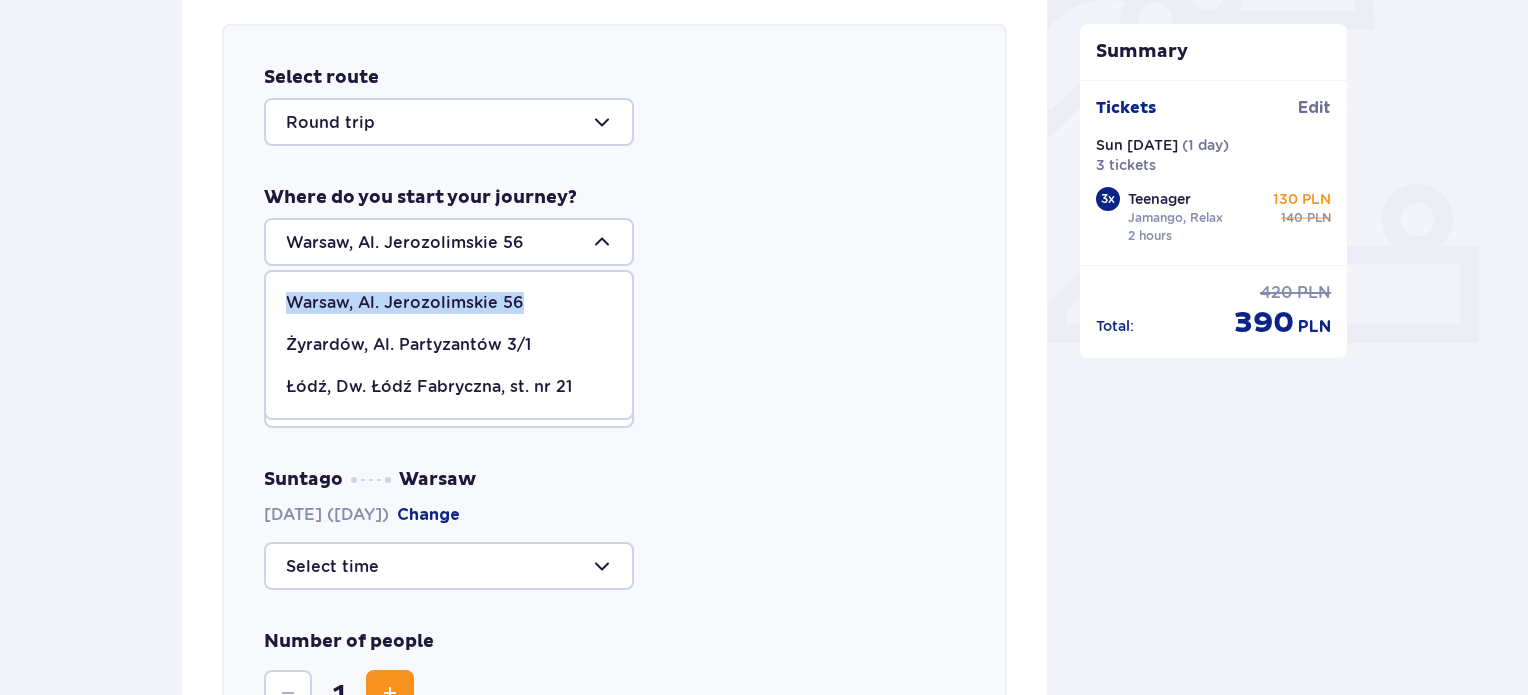 copy on "Warsaw, Al. Jerozolimskie 56" 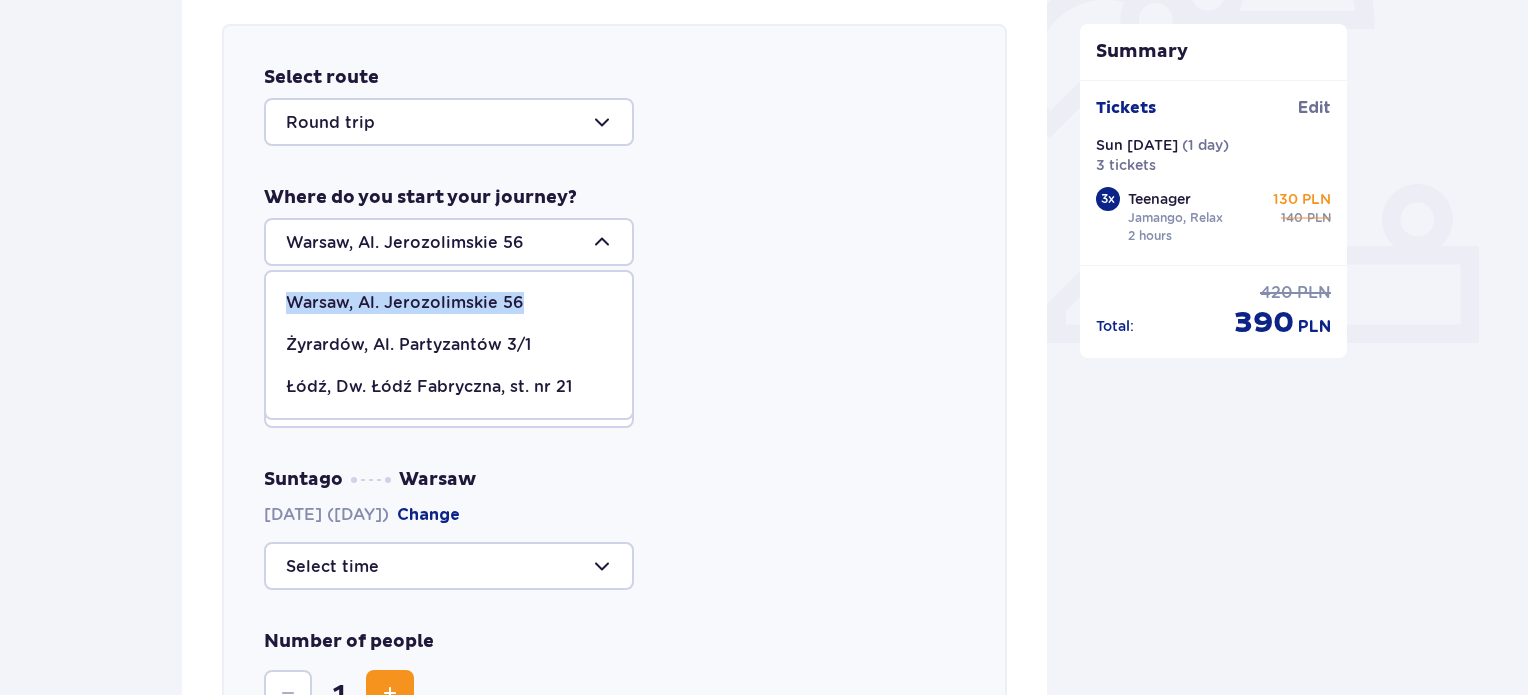 drag, startPoint x: 530, startPoint y: 308, endPoint x: 281, endPoint y: 315, distance: 249.09837 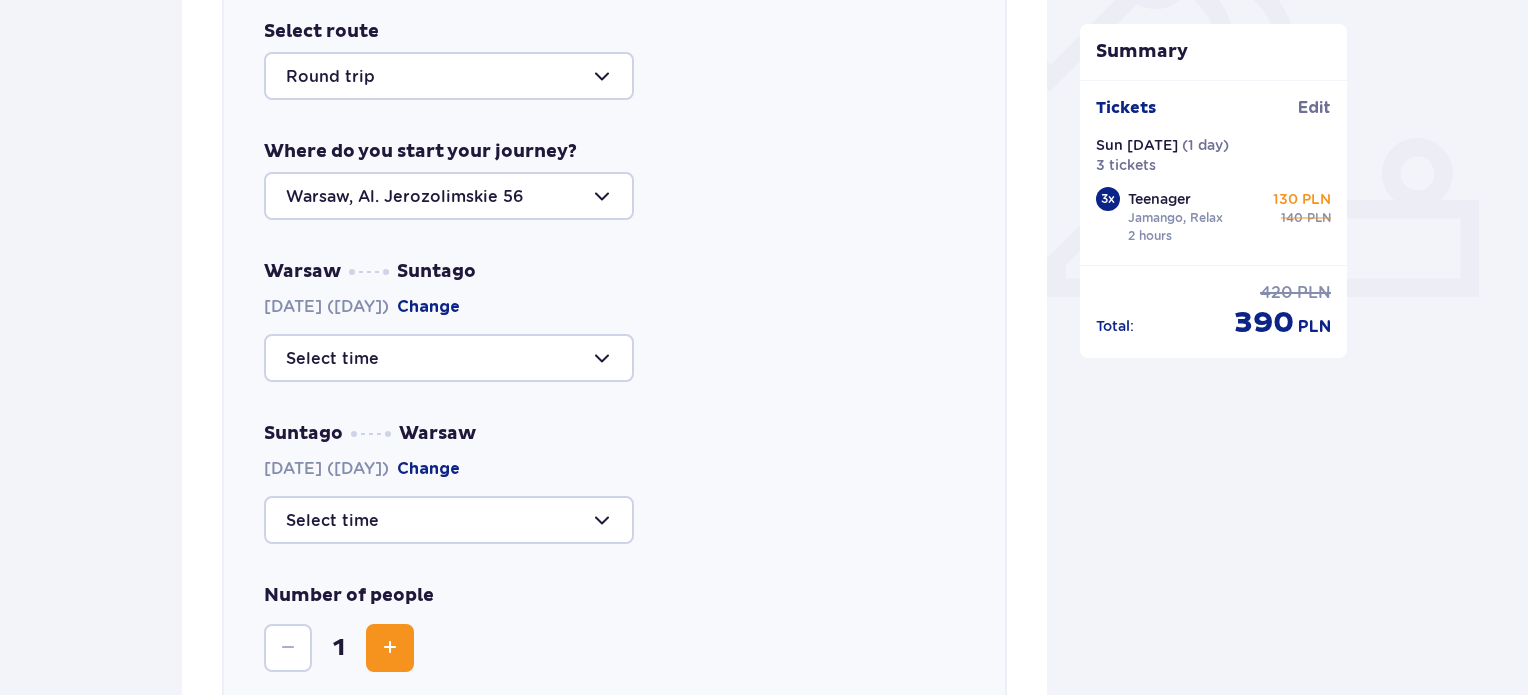 scroll, scrollTop: 751, scrollLeft: 0, axis: vertical 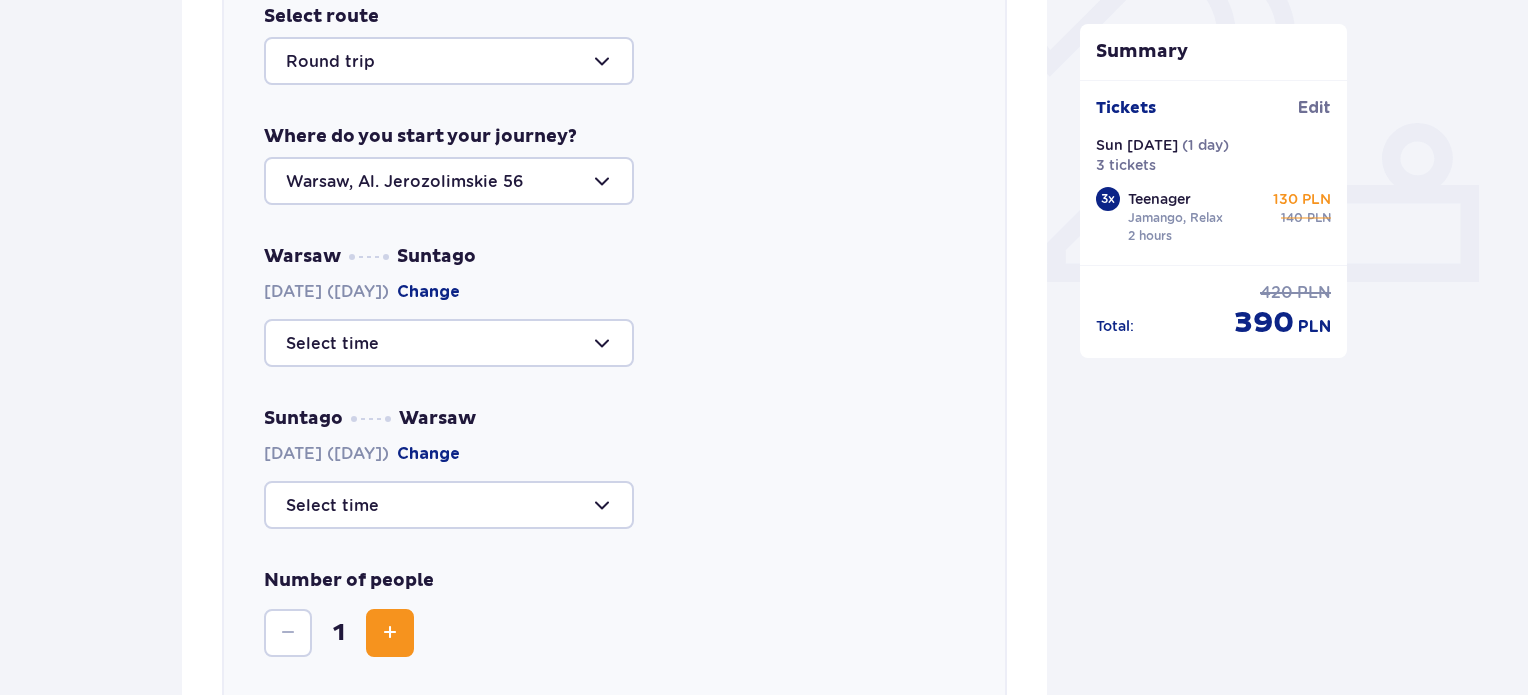 click at bounding box center [449, 343] 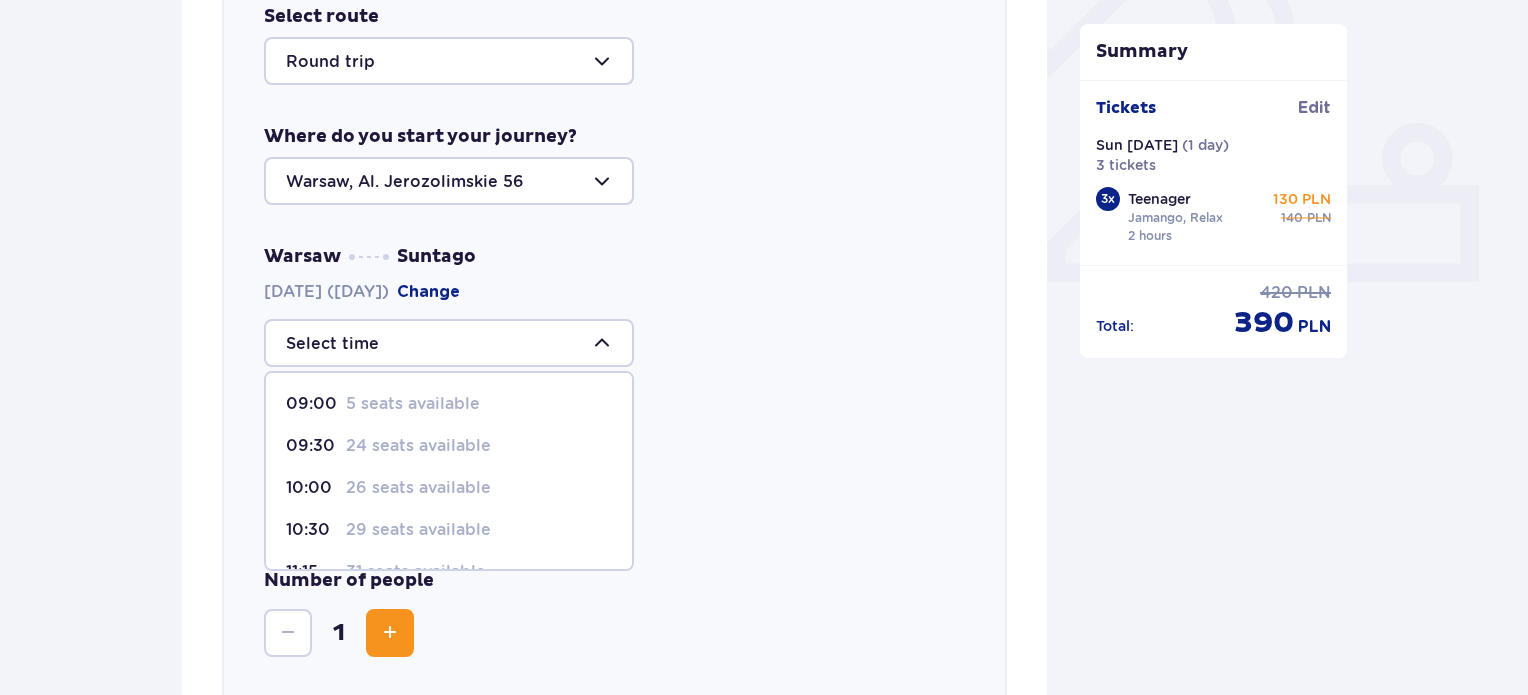 click on "24 seats available" at bounding box center [418, 446] 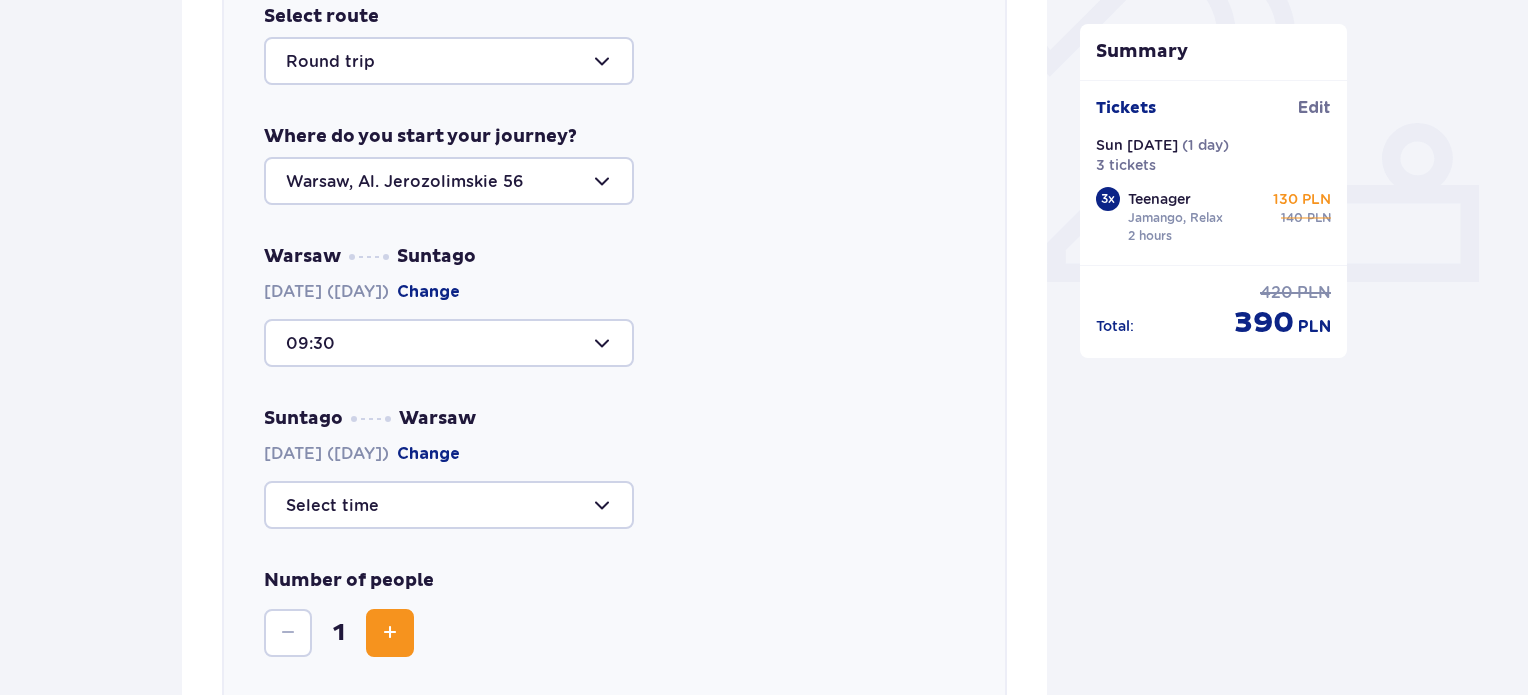 click at bounding box center (449, 505) 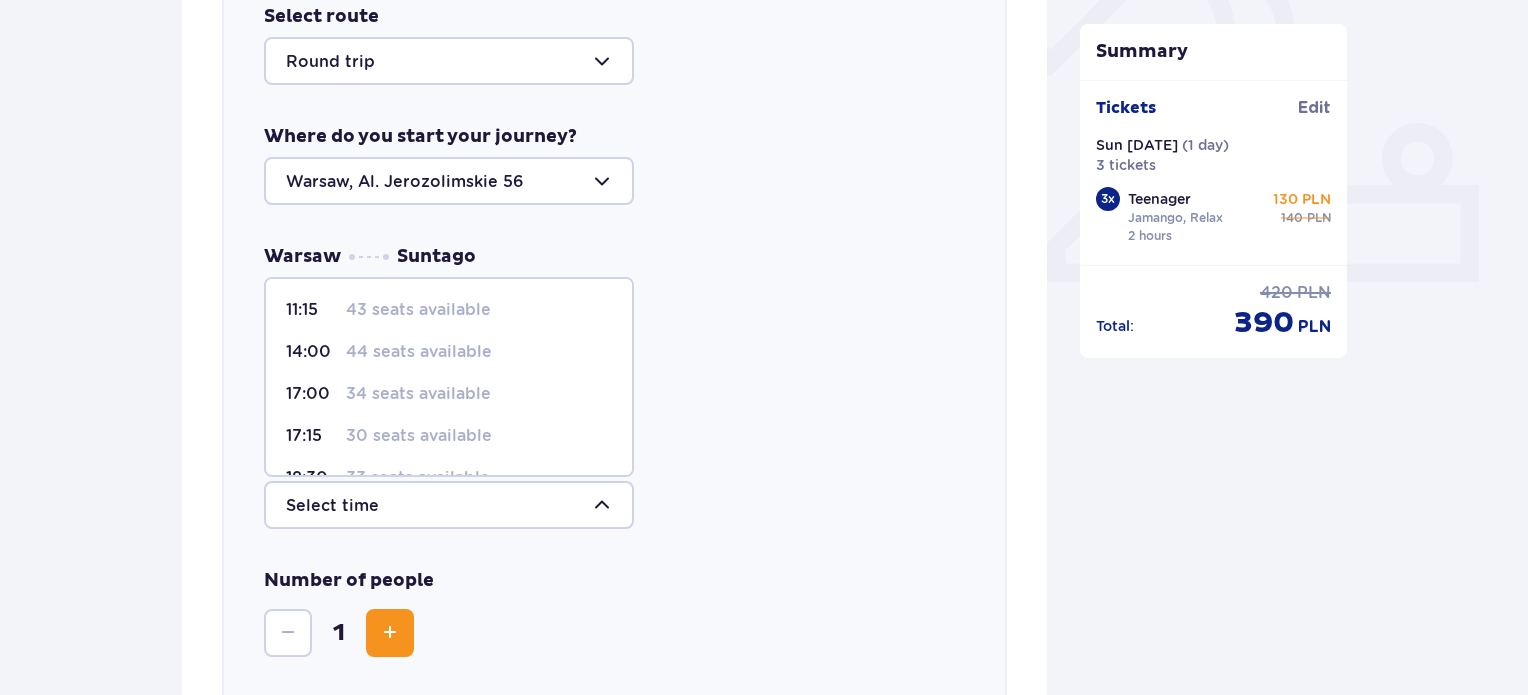 click on "44 seats available" at bounding box center [419, 352] 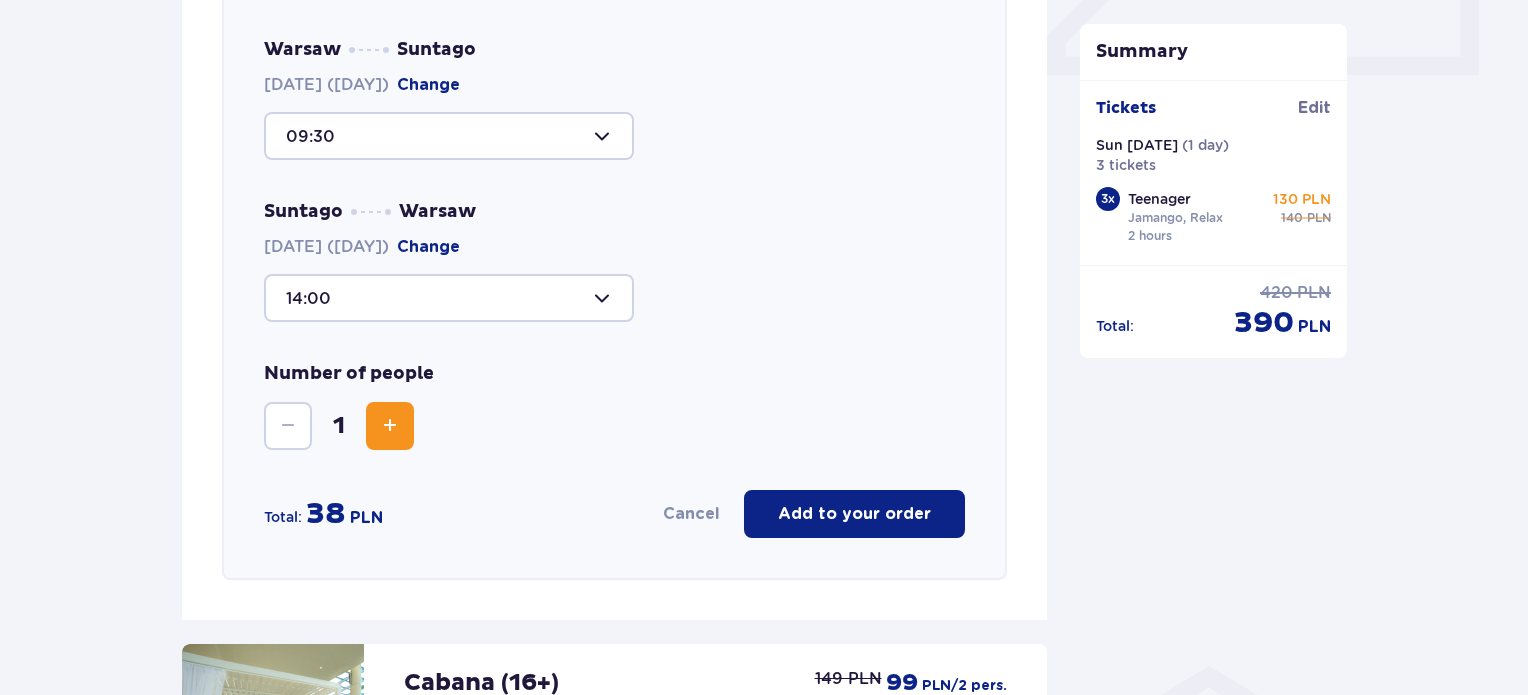scroll, scrollTop: 963, scrollLeft: 0, axis: vertical 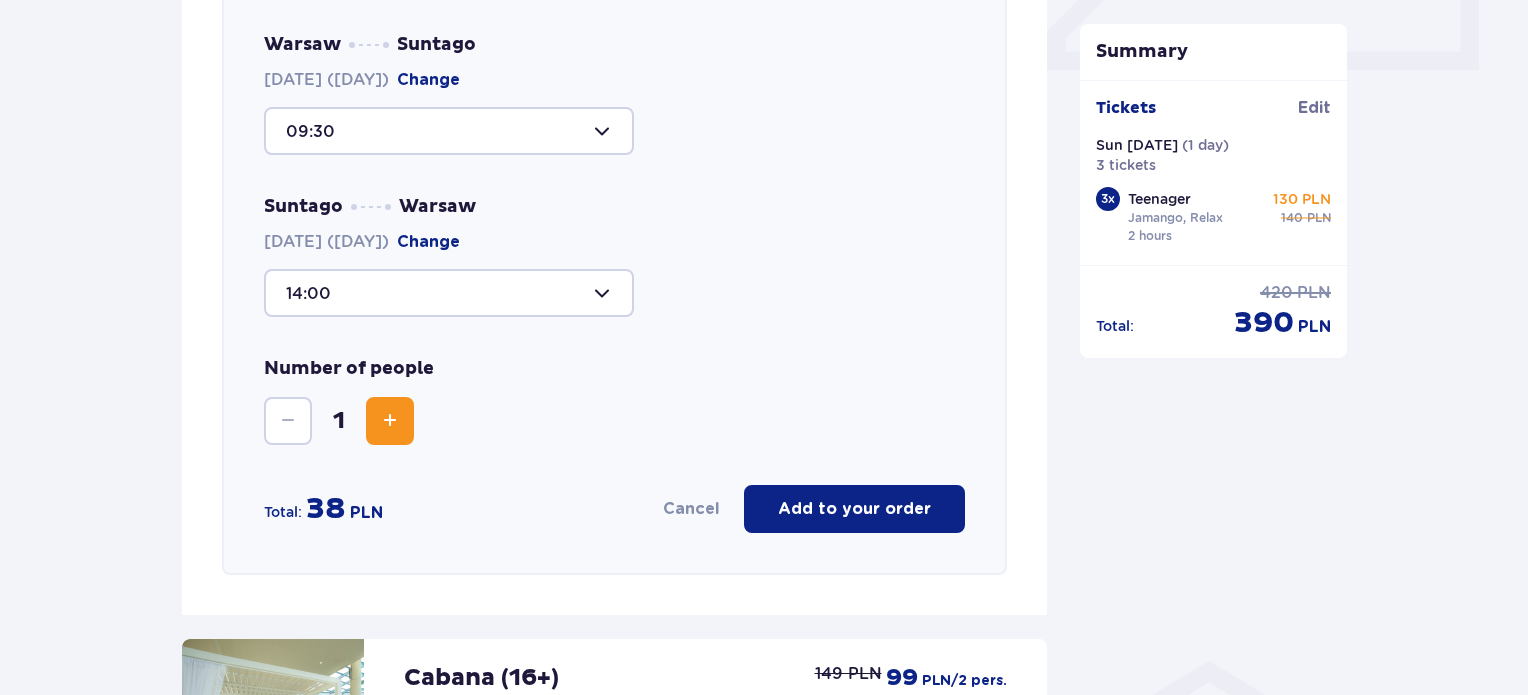 click at bounding box center [390, 421] 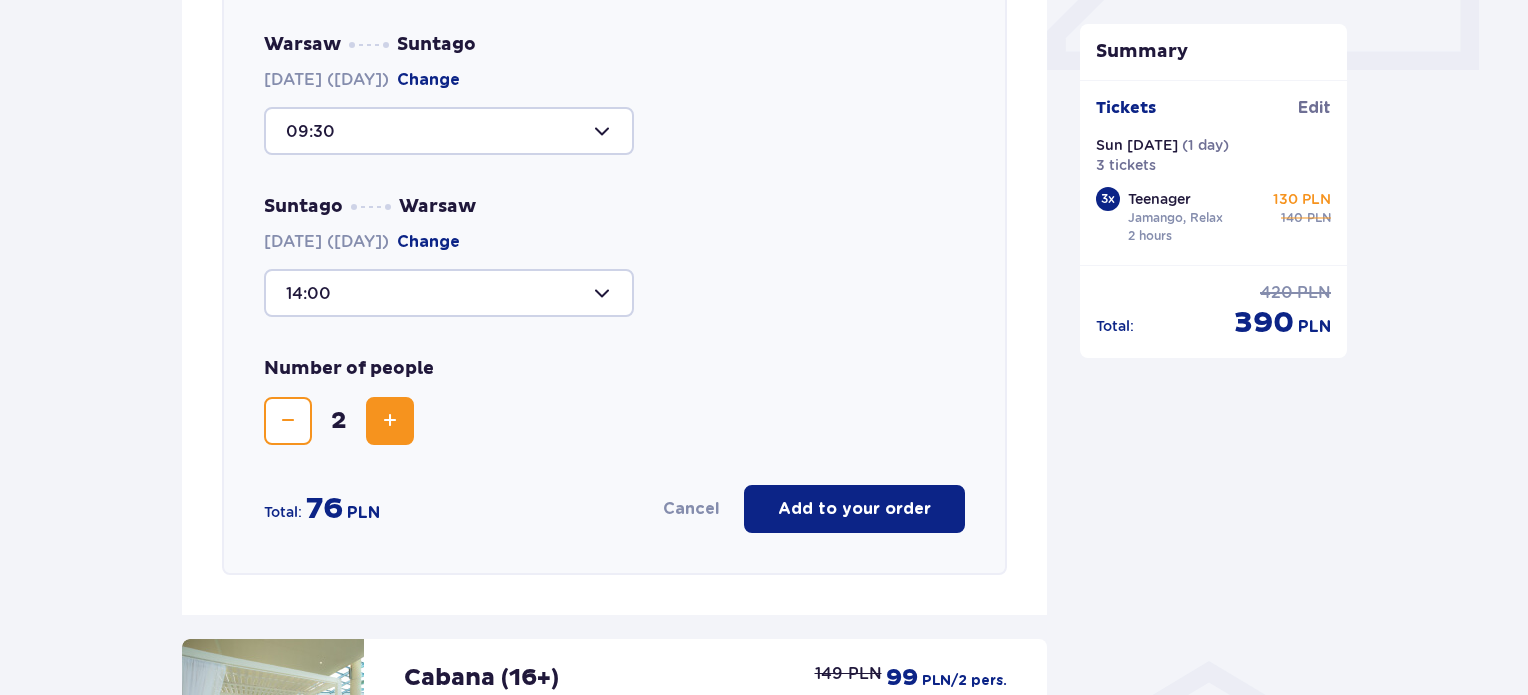 click at bounding box center (390, 421) 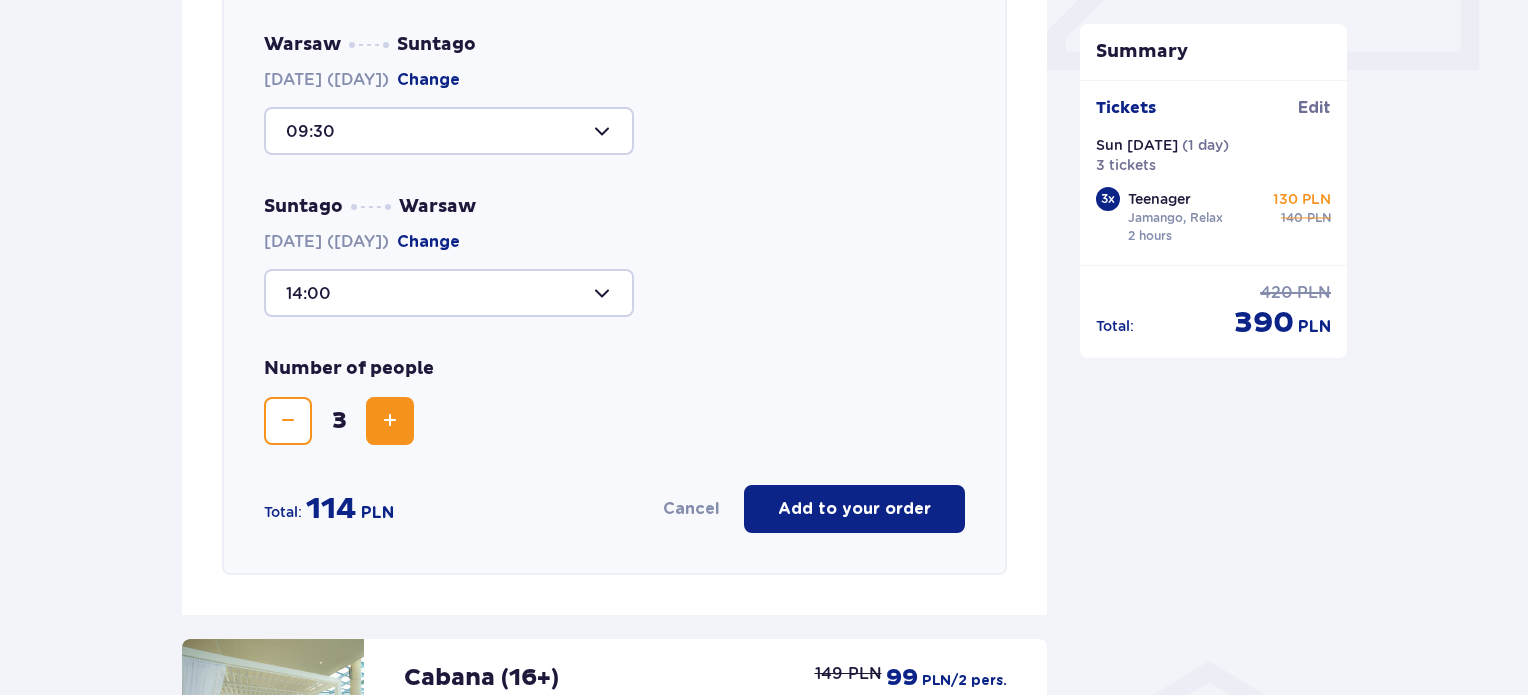 click on "Add to your order" at bounding box center [854, 509] 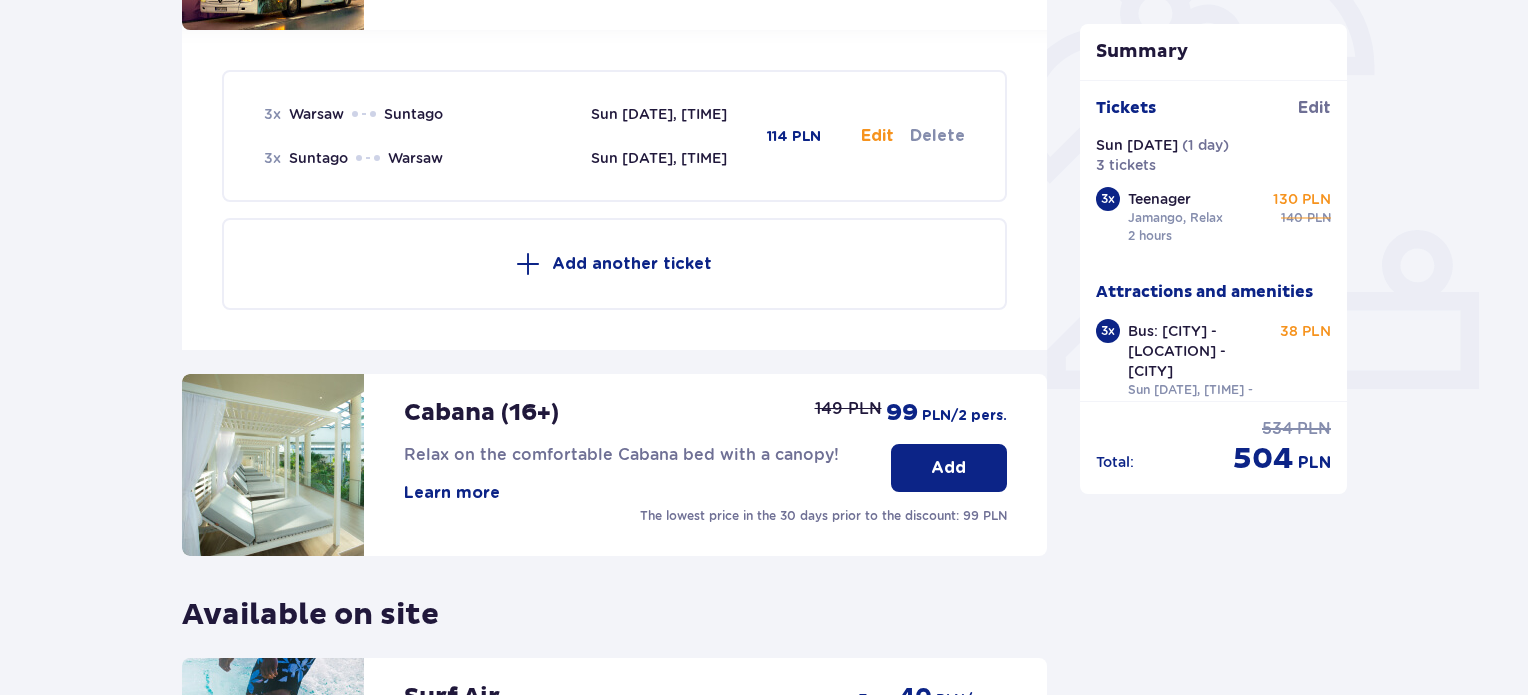 scroll, scrollTop: 639, scrollLeft: 0, axis: vertical 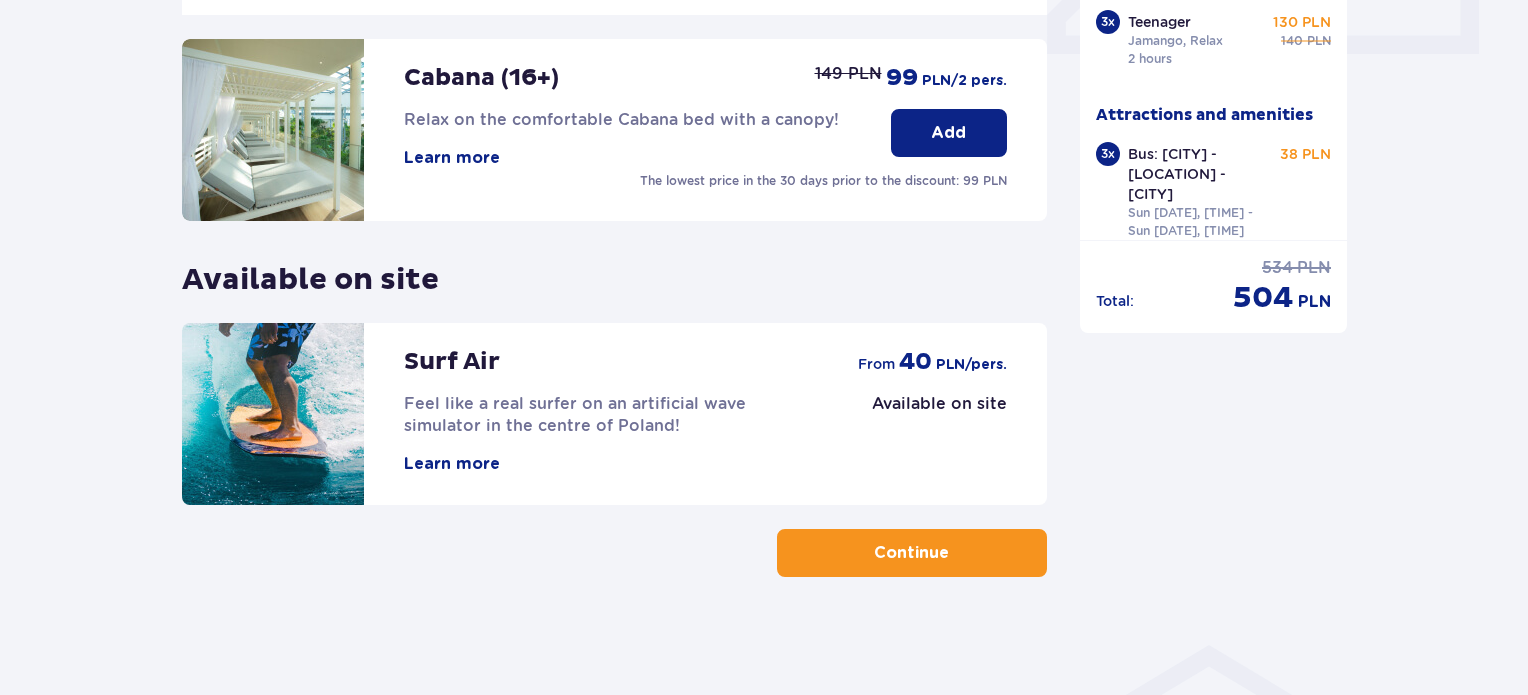 click on "Continue" at bounding box center [912, 553] 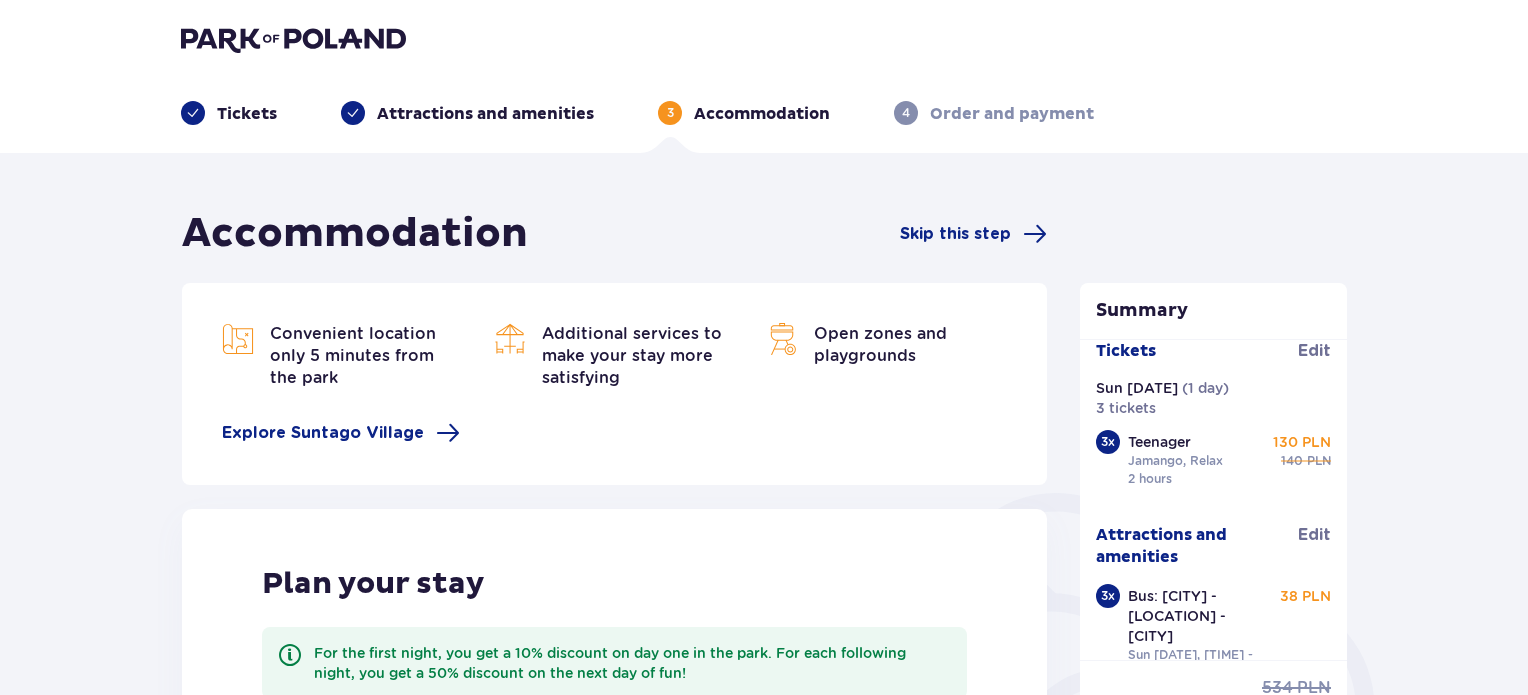 scroll, scrollTop: 0, scrollLeft: 0, axis: both 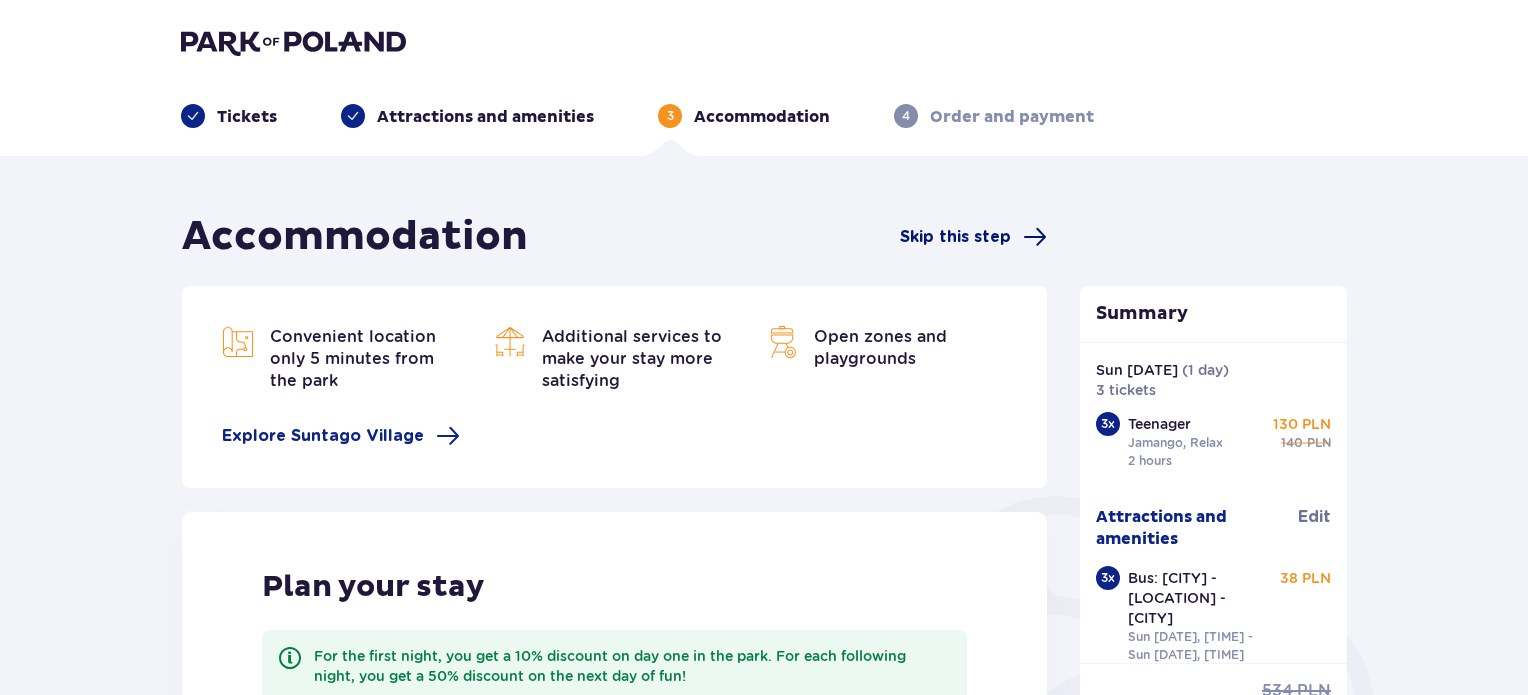 click on "Skip this step" at bounding box center [955, 237] 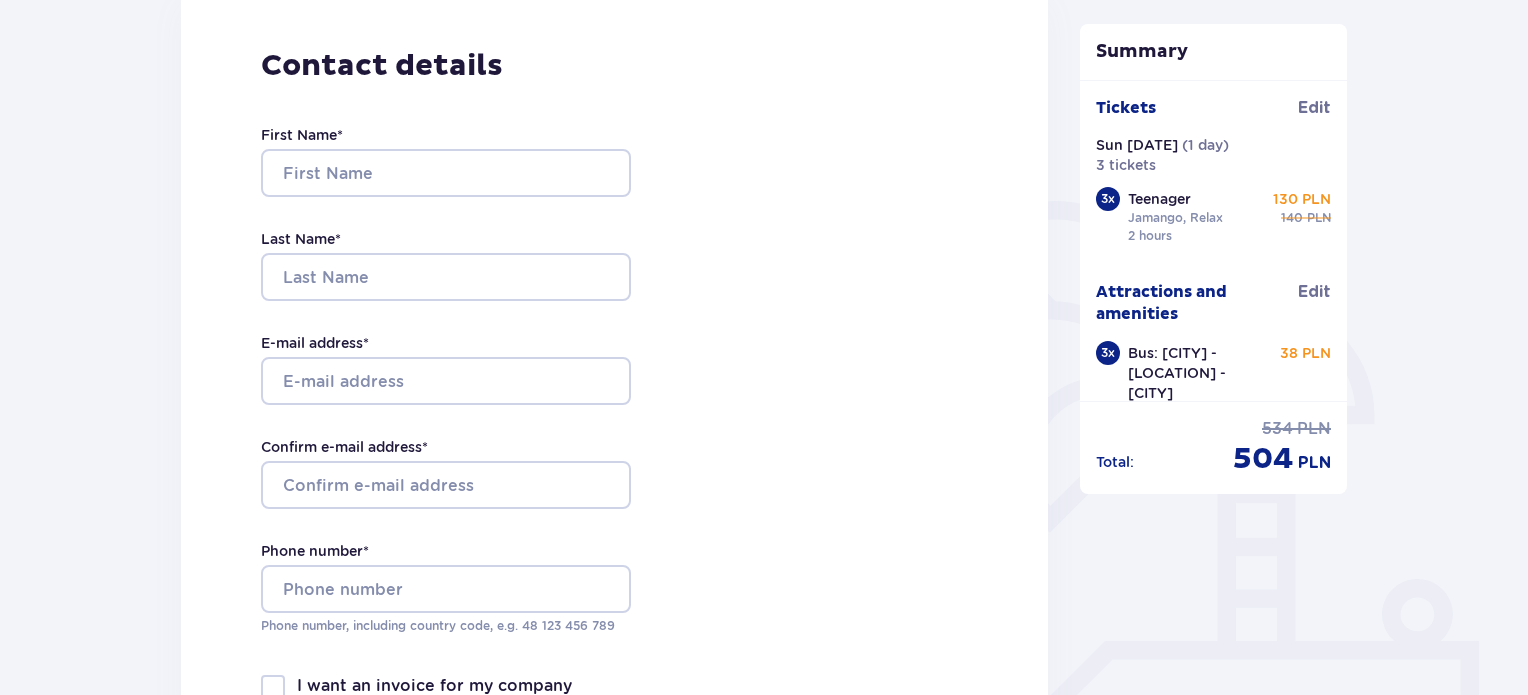 scroll, scrollTop: 300, scrollLeft: 0, axis: vertical 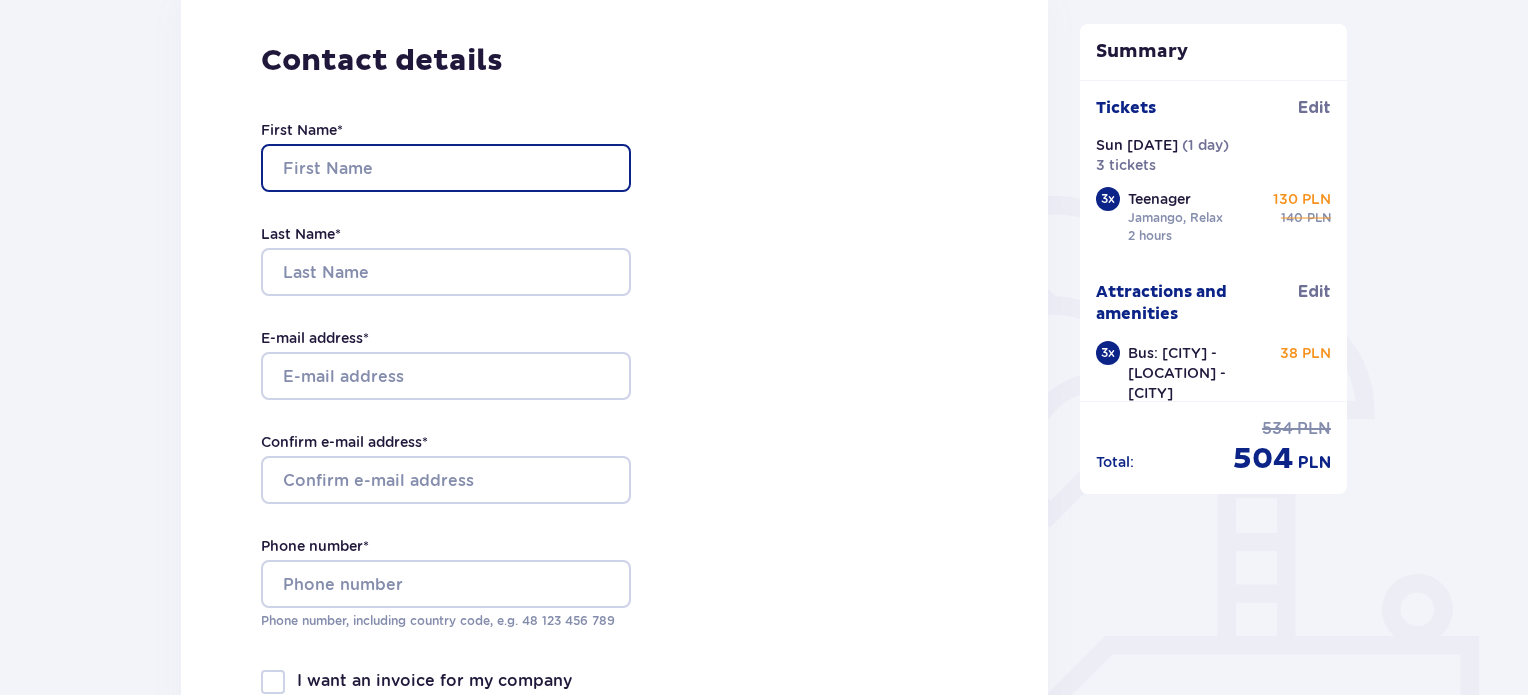 click on "First Name *" at bounding box center [446, 168] 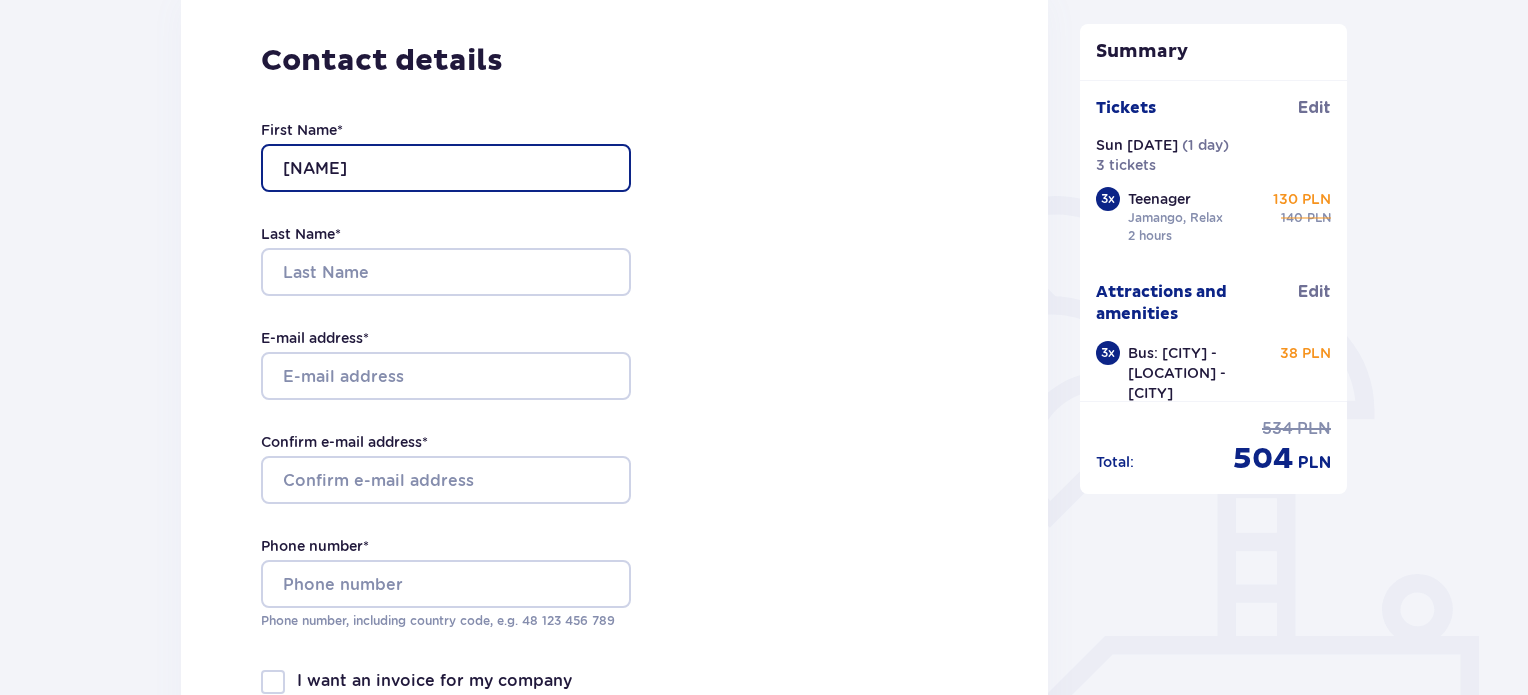 type on "[NAME]" 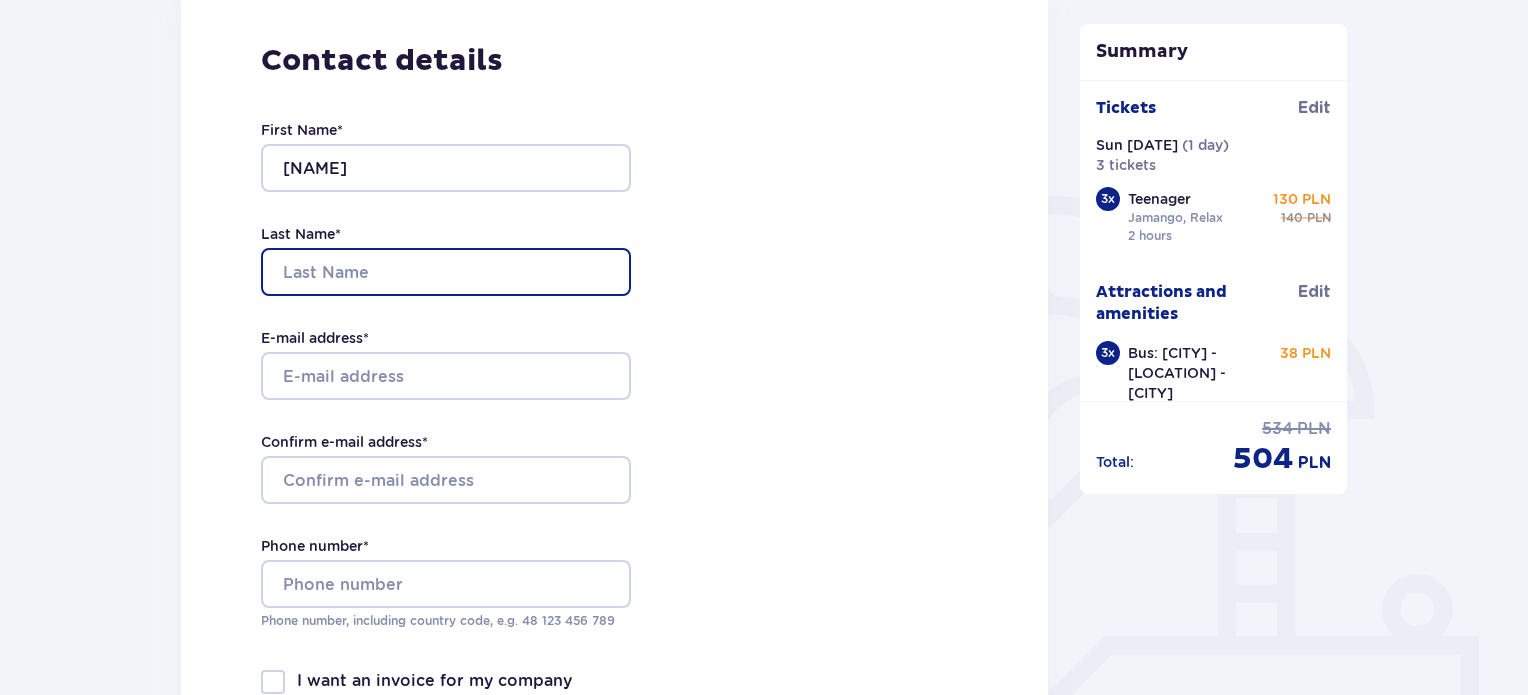 click on "Last Name *" at bounding box center (446, 272) 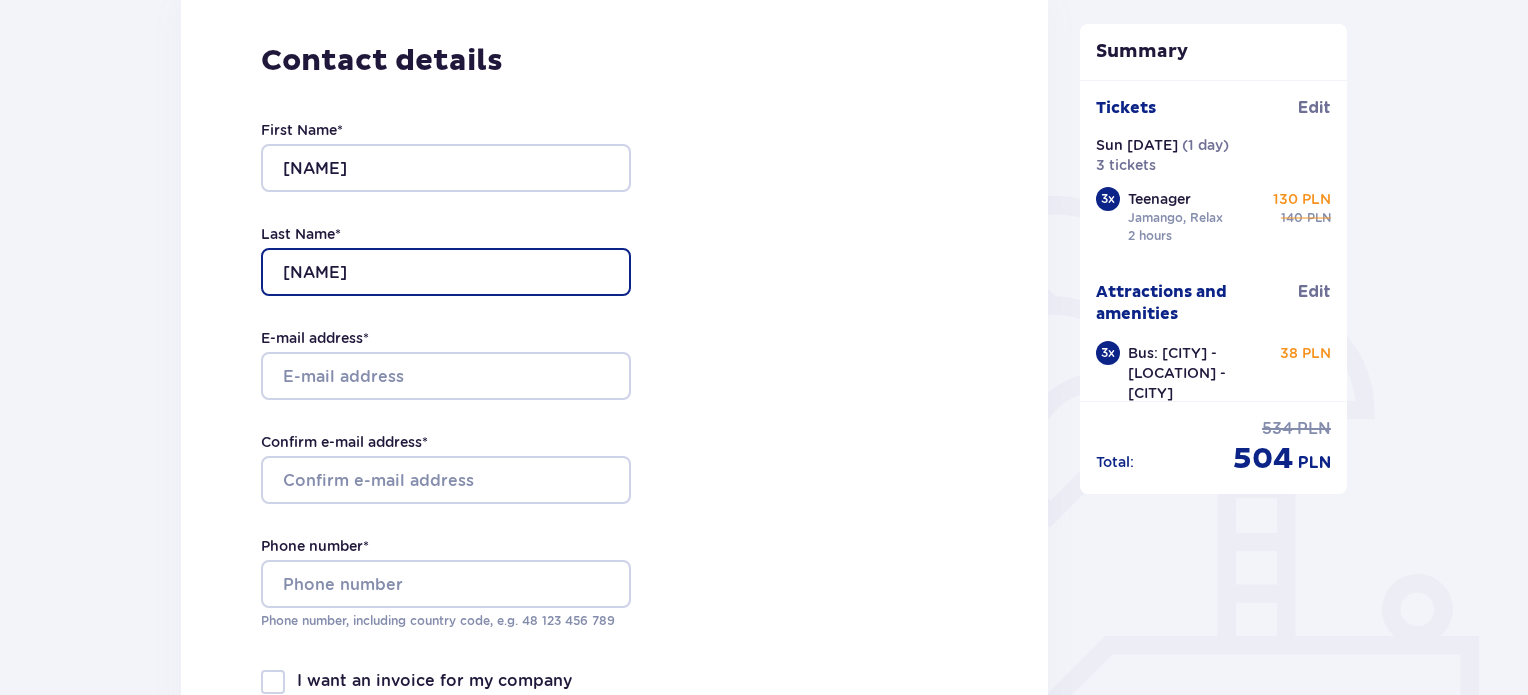 type on "[NAME]" 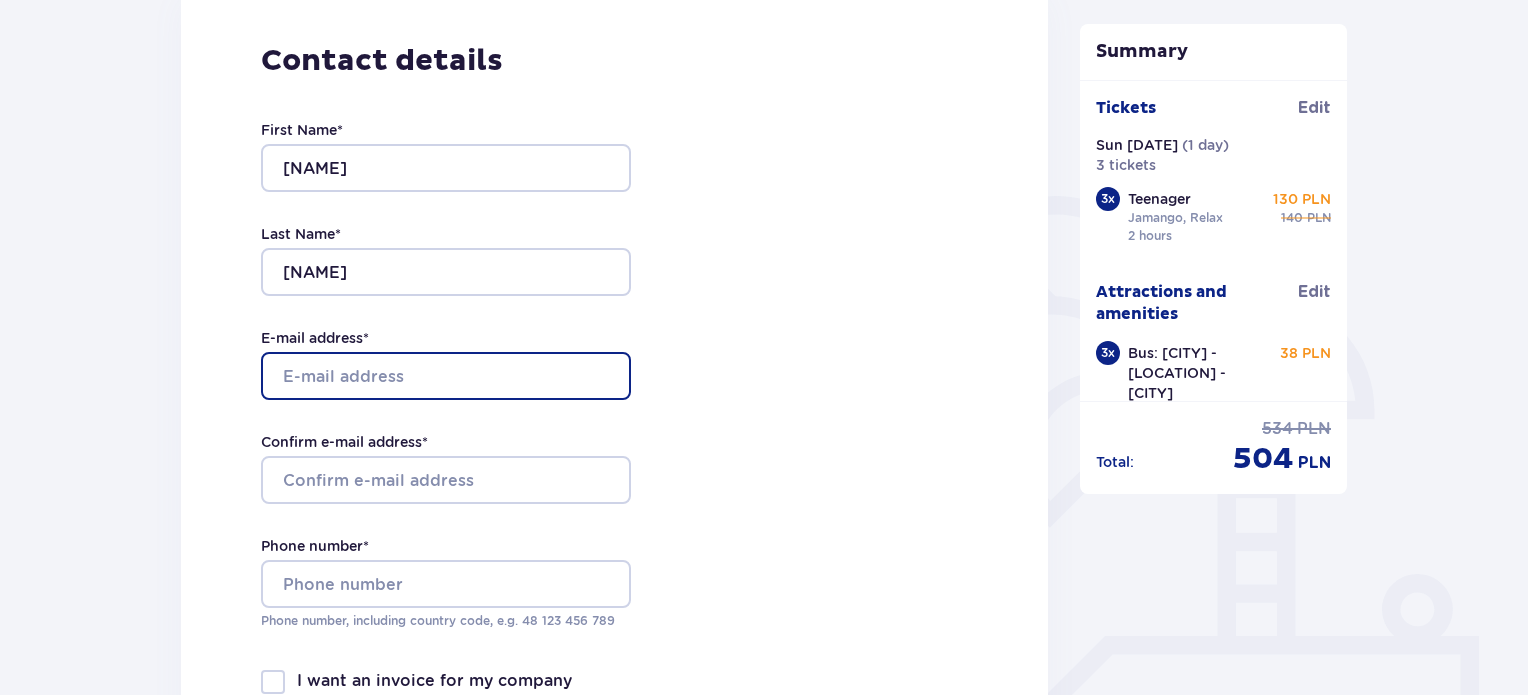 click on "E-mail address *" at bounding box center (446, 376) 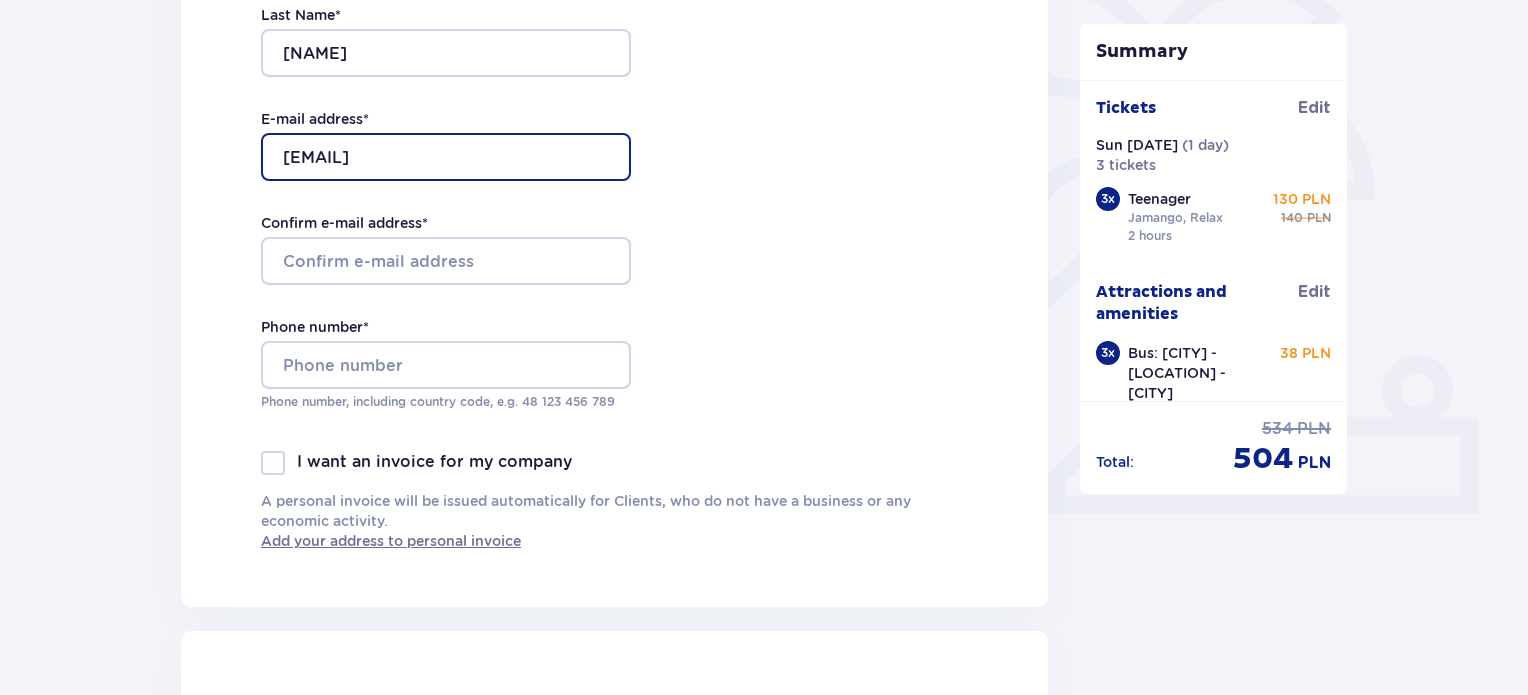 scroll, scrollTop: 520, scrollLeft: 0, axis: vertical 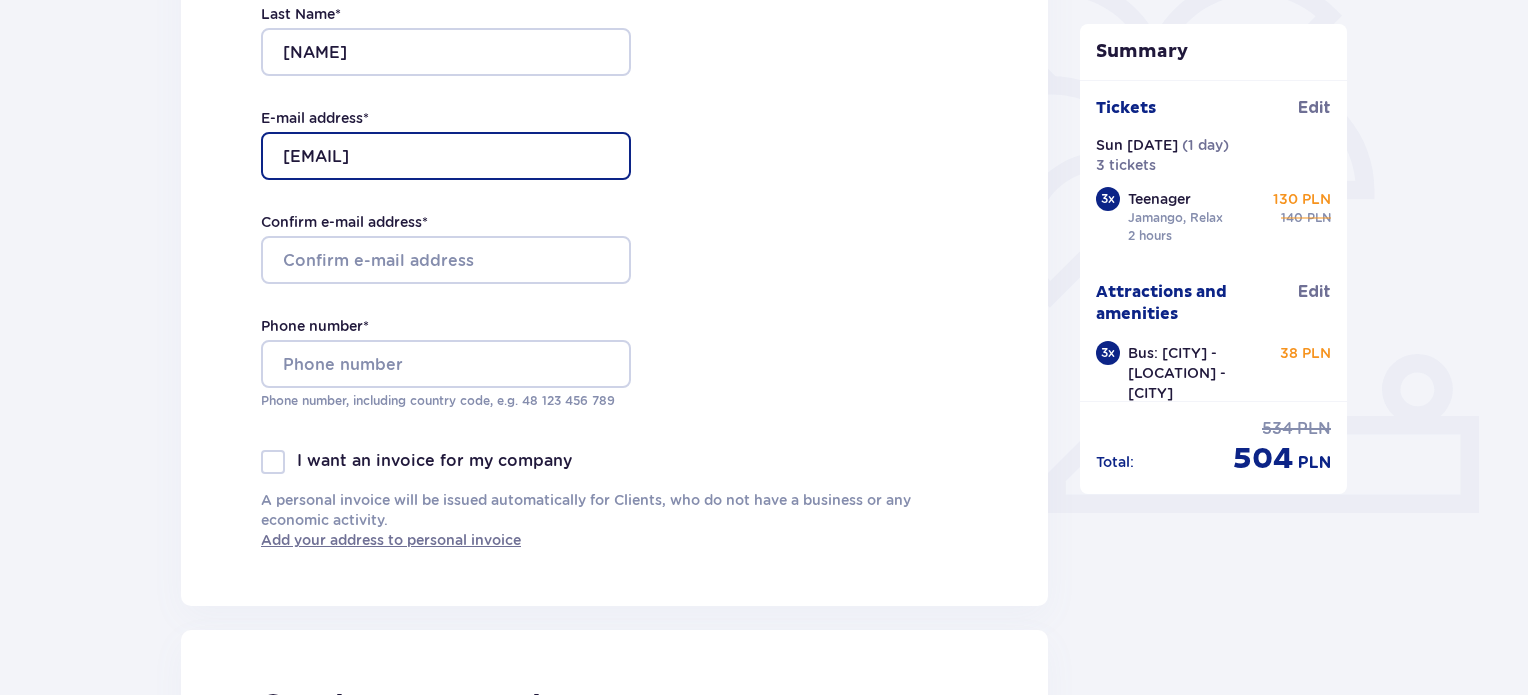 type on "[EMAIL]" 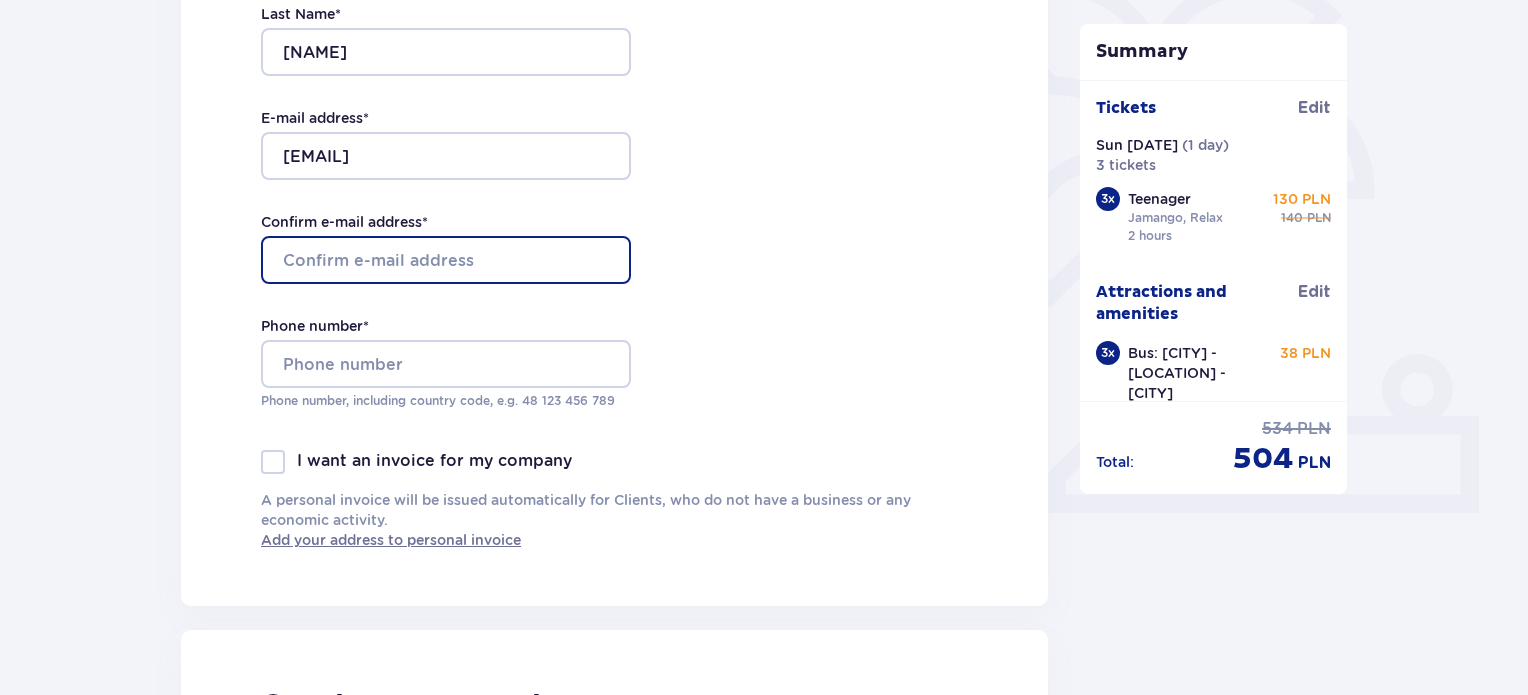 click on "Confirm e-mail address *" at bounding box center (446, 260) 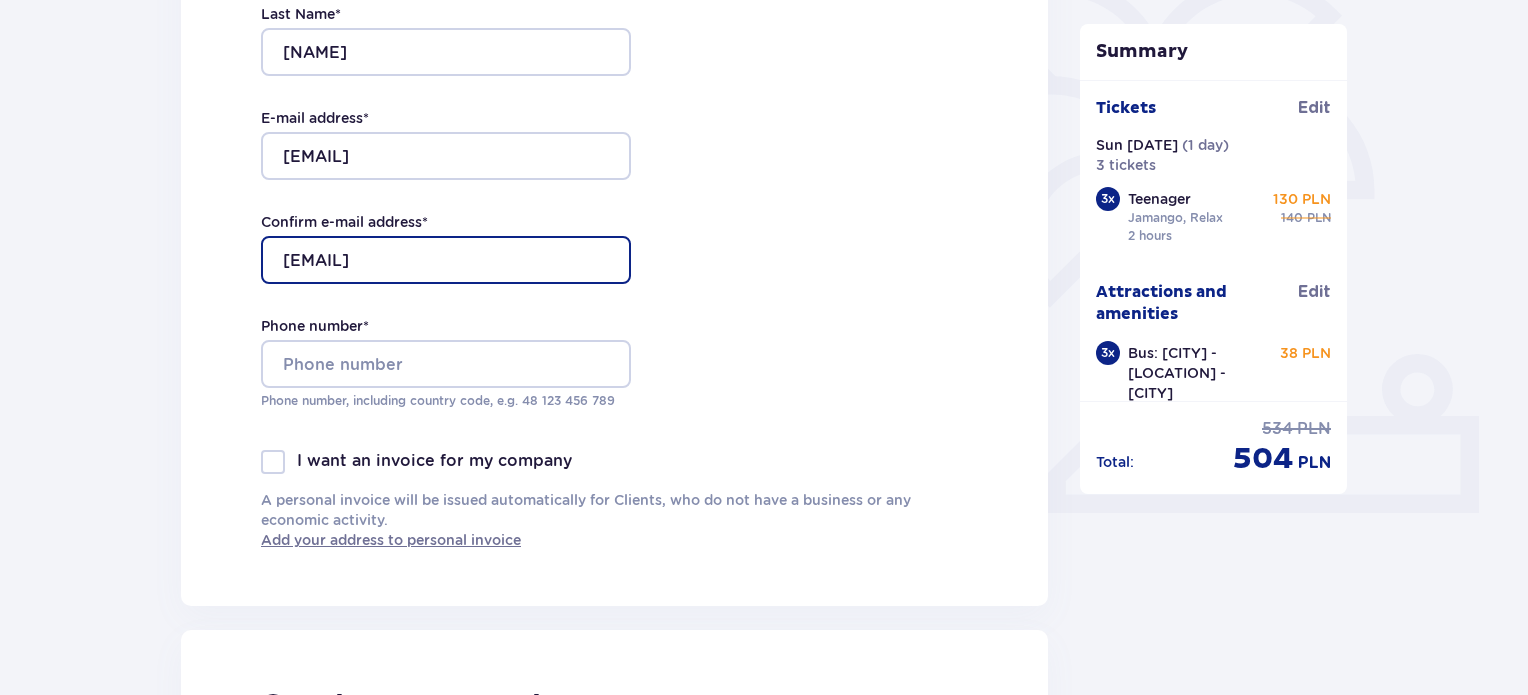 type on "[EMAIL]" 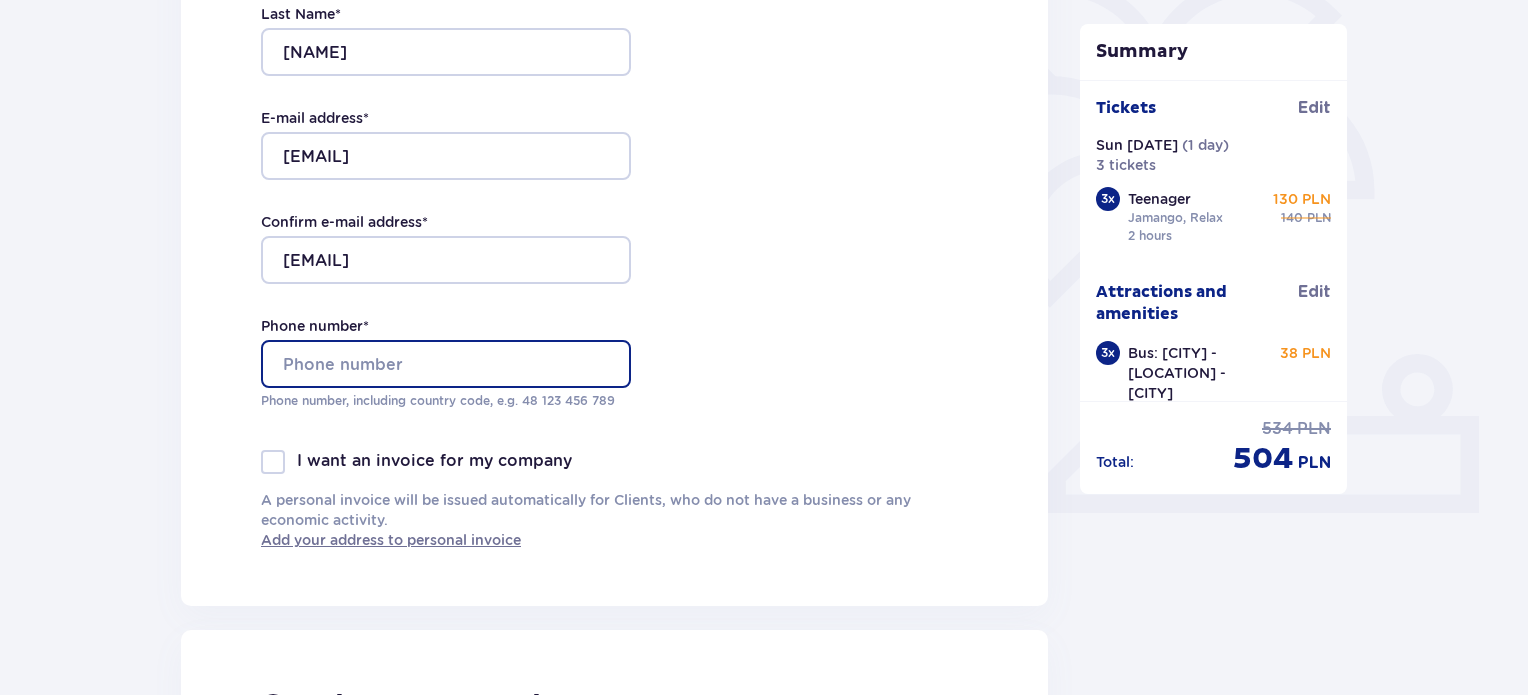 click on "Phone number *" at bounding box center [446, 364] 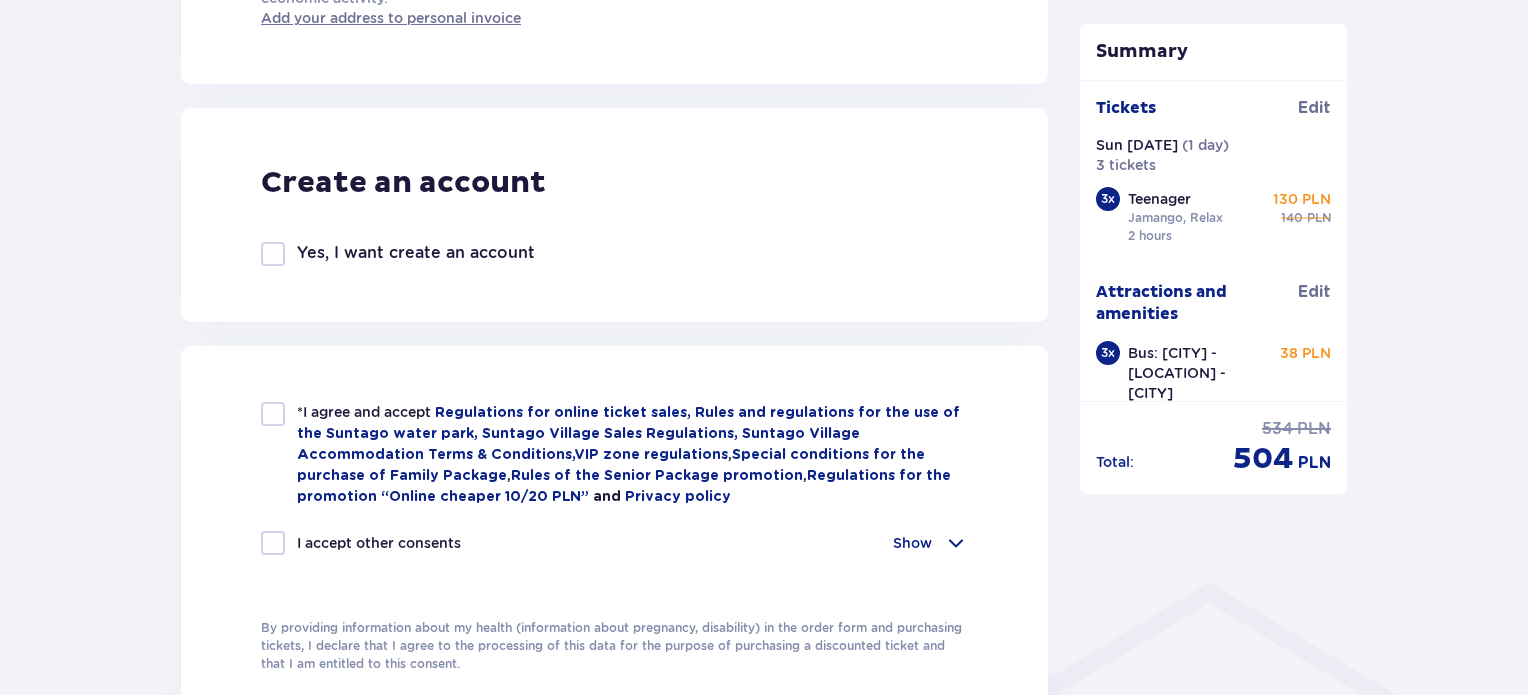 scroll, scrollTop: 1043, scrollLeft: 0, axis: vertical 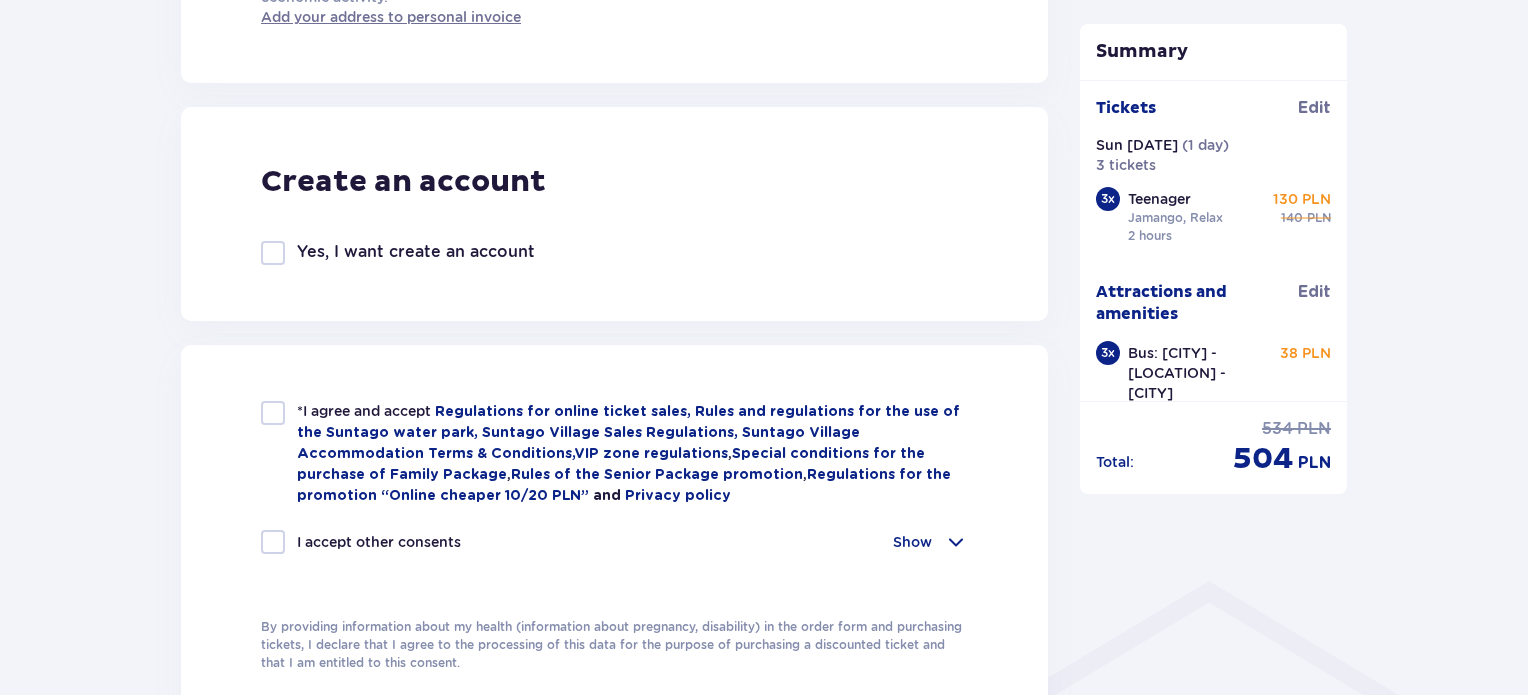 type on "[PHONE]" 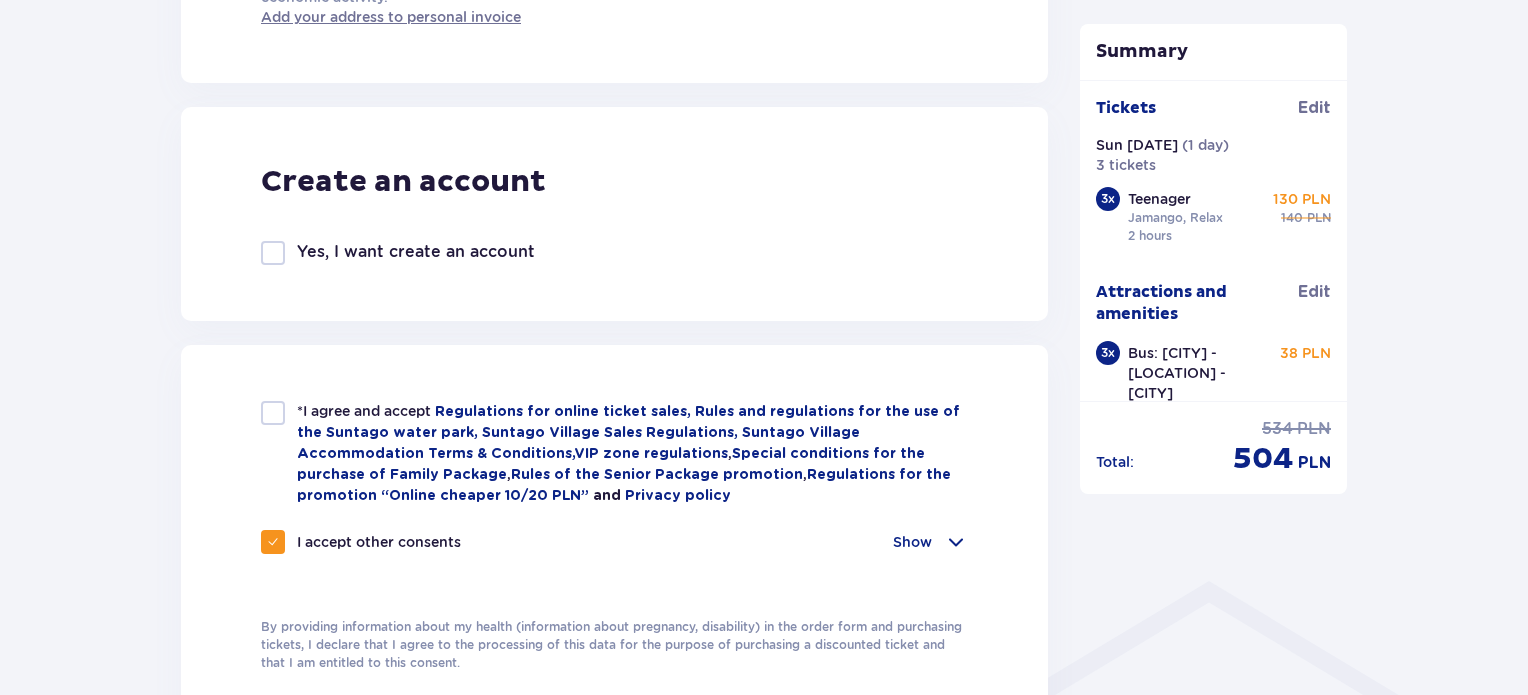 click at bounding box center [273, 413] 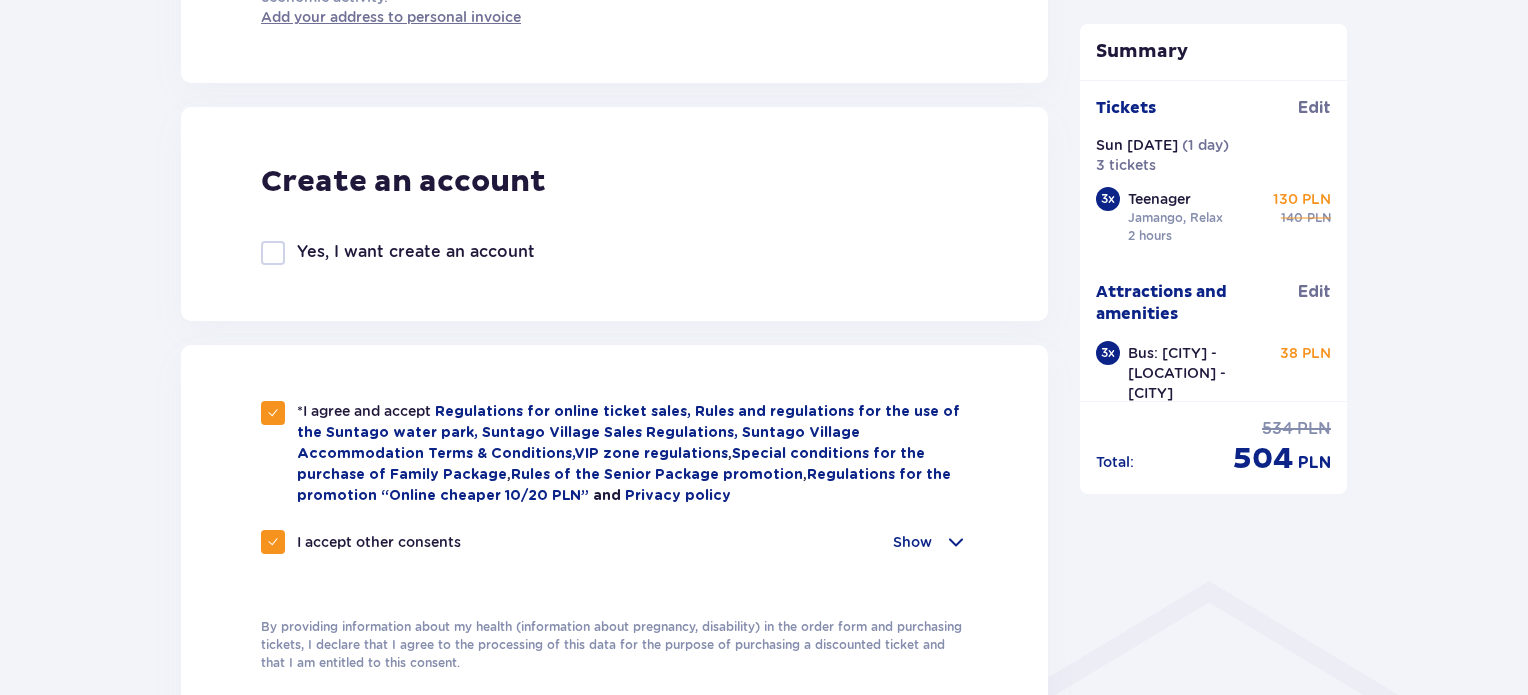 click on "Show" at bounding box center [912, 542] 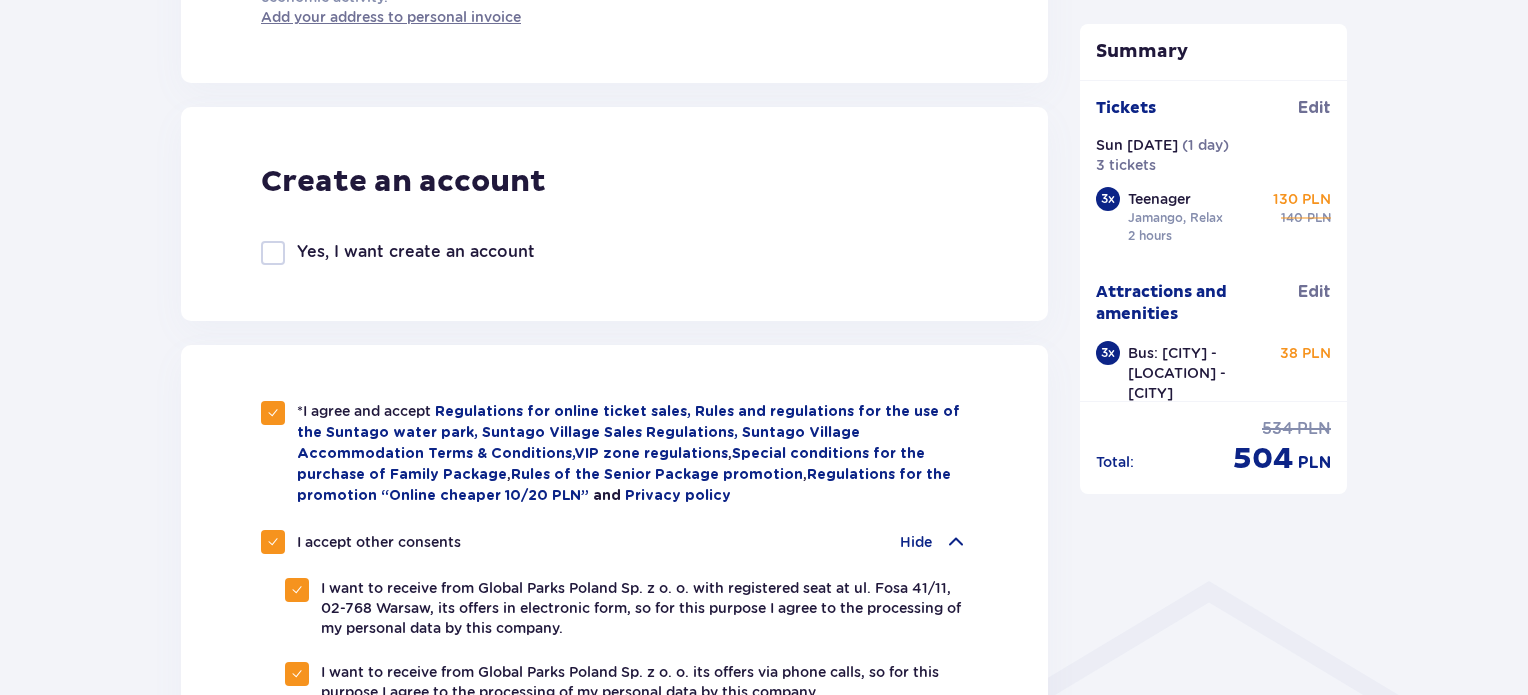 click on "Hide" at bounding box center (916, 542) 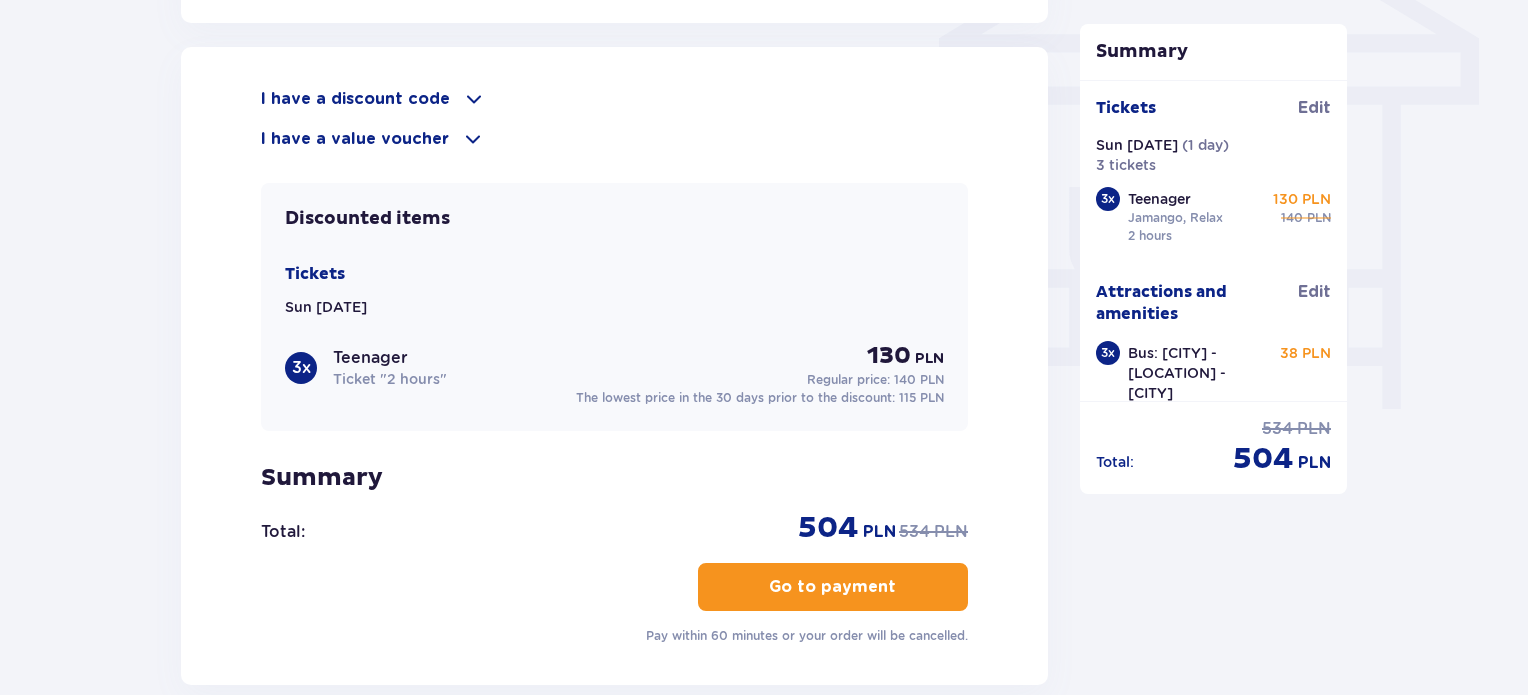 scroll, scrollTop: 1750, scrollLeft: 0, axis: vertical 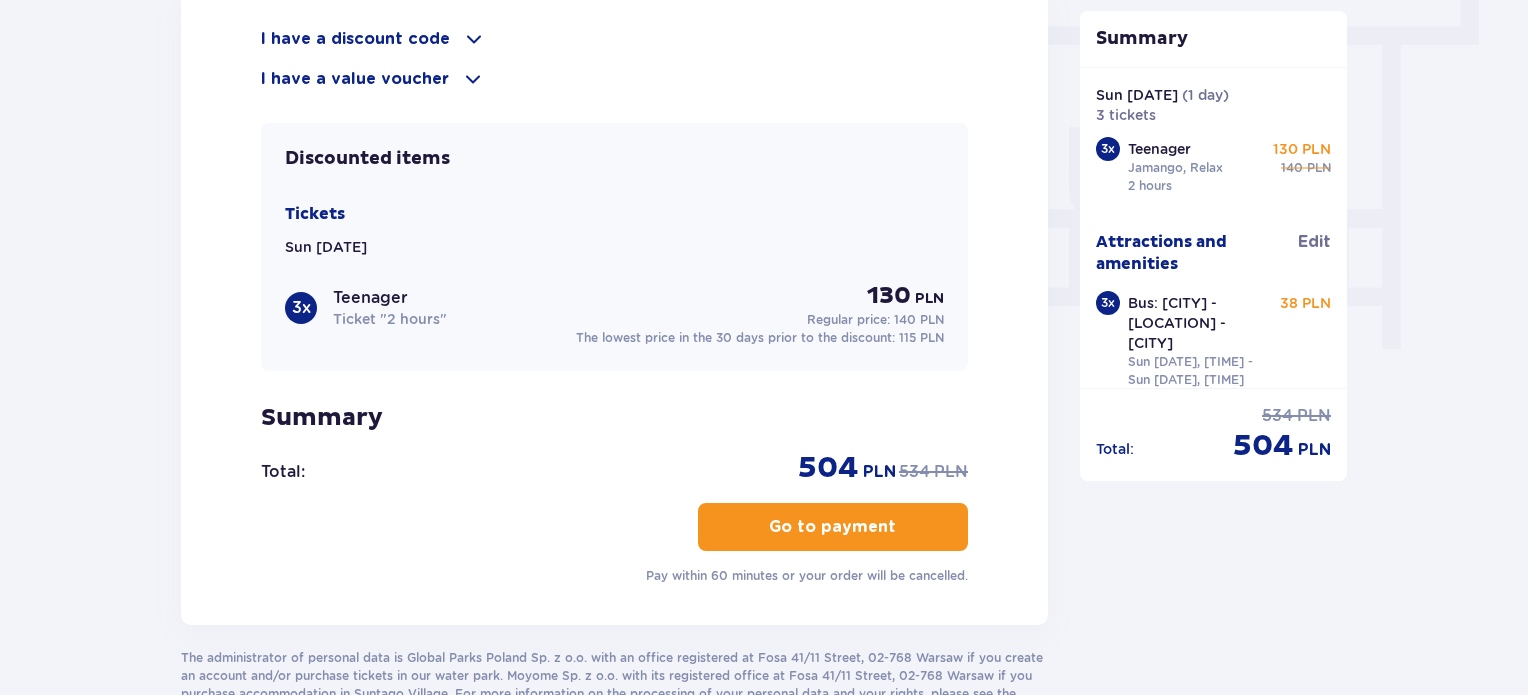 click at bounding box center (900, 527) 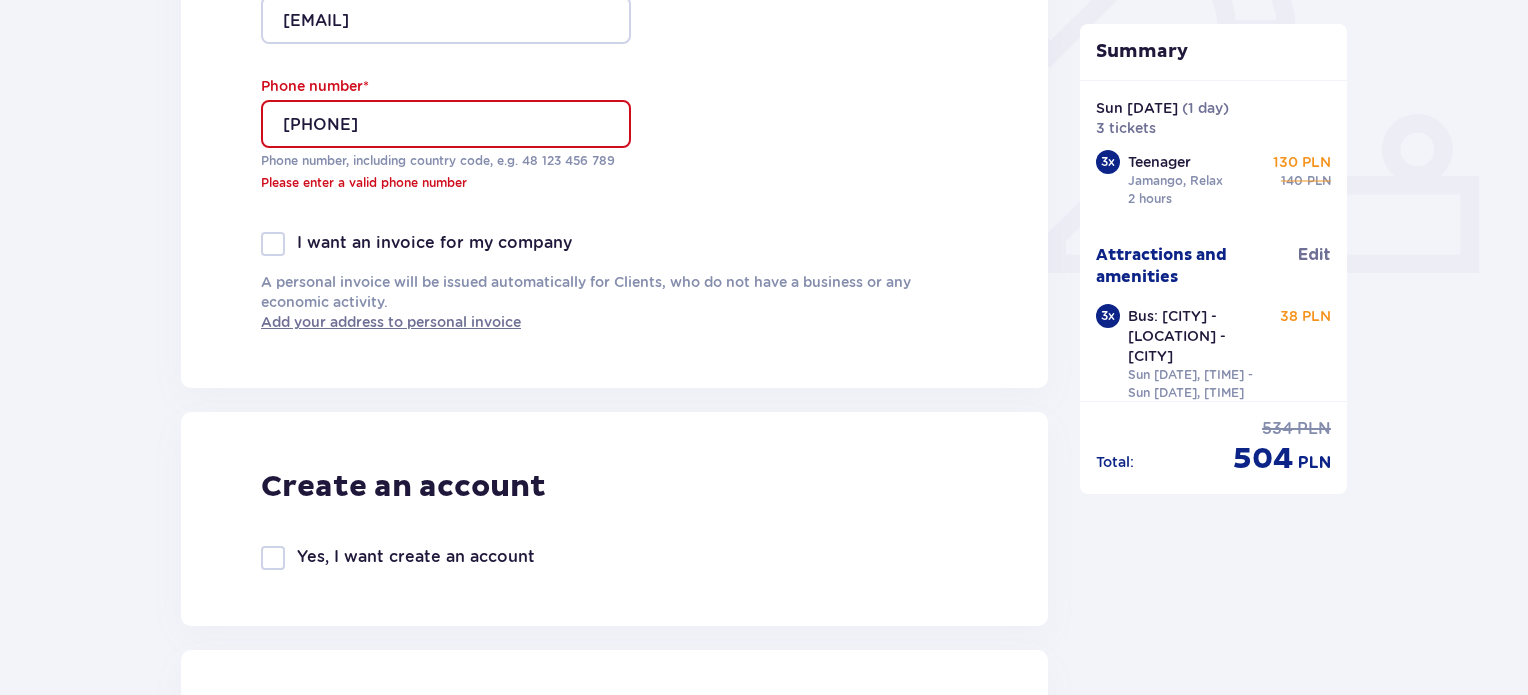 scroll, scrollTop: 760, scrollLeft: 0, axis: vertical 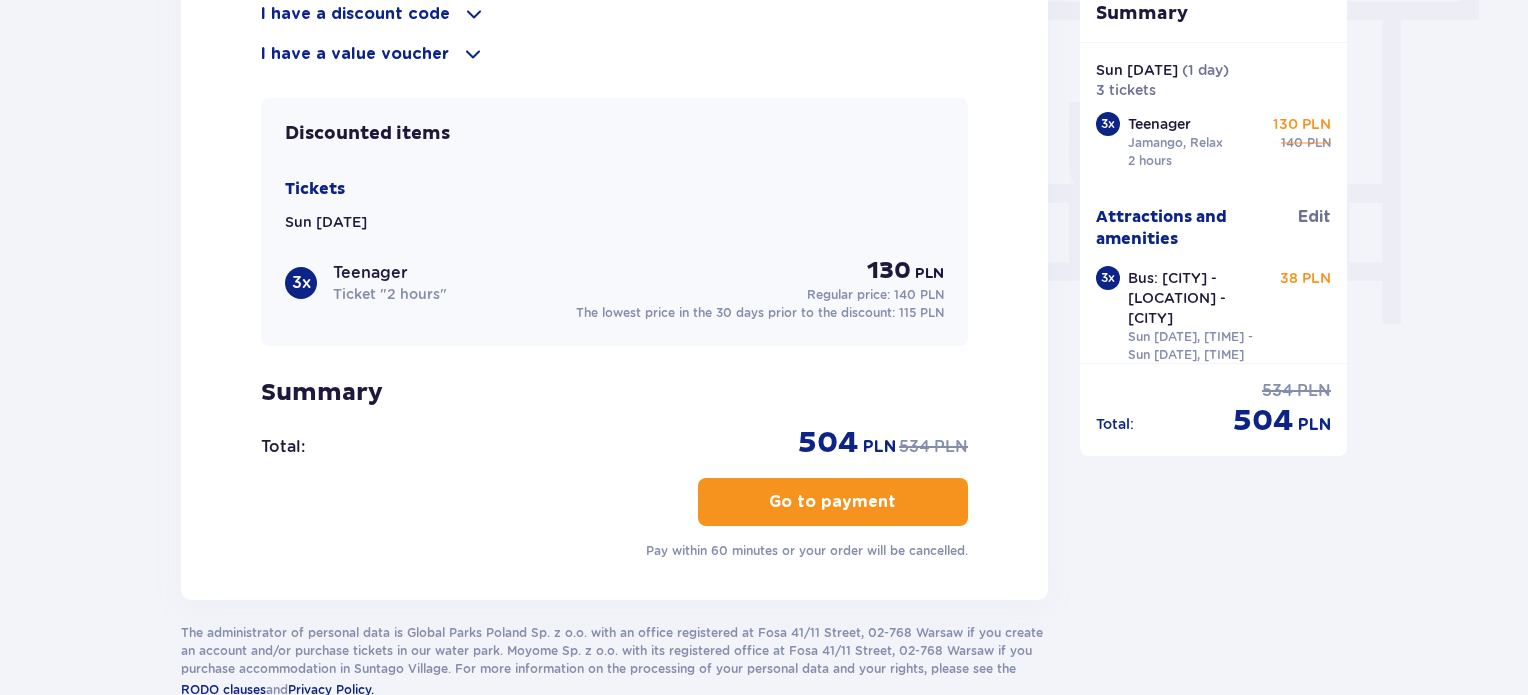 type on "[PHONE]" 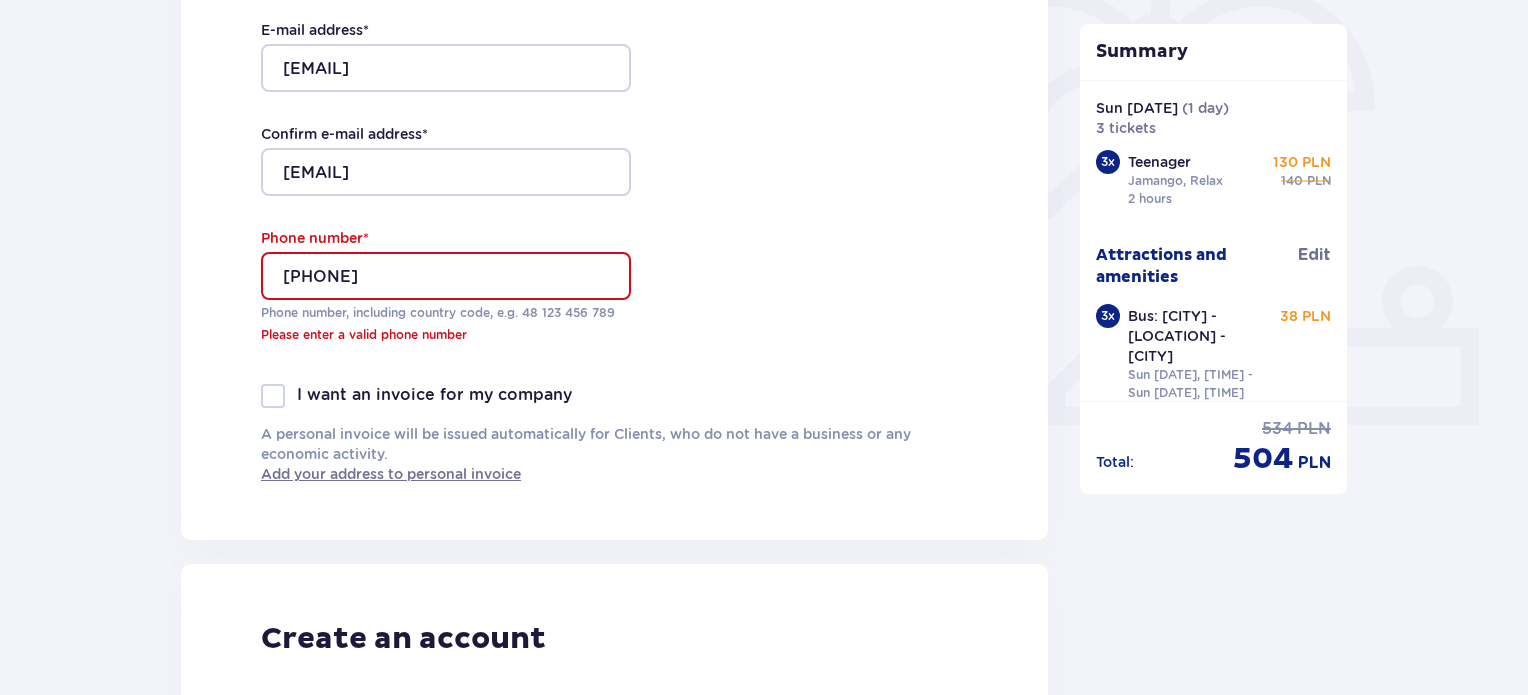scroll, scrollTop: 594, scrollLeft: 0, axis: vertical 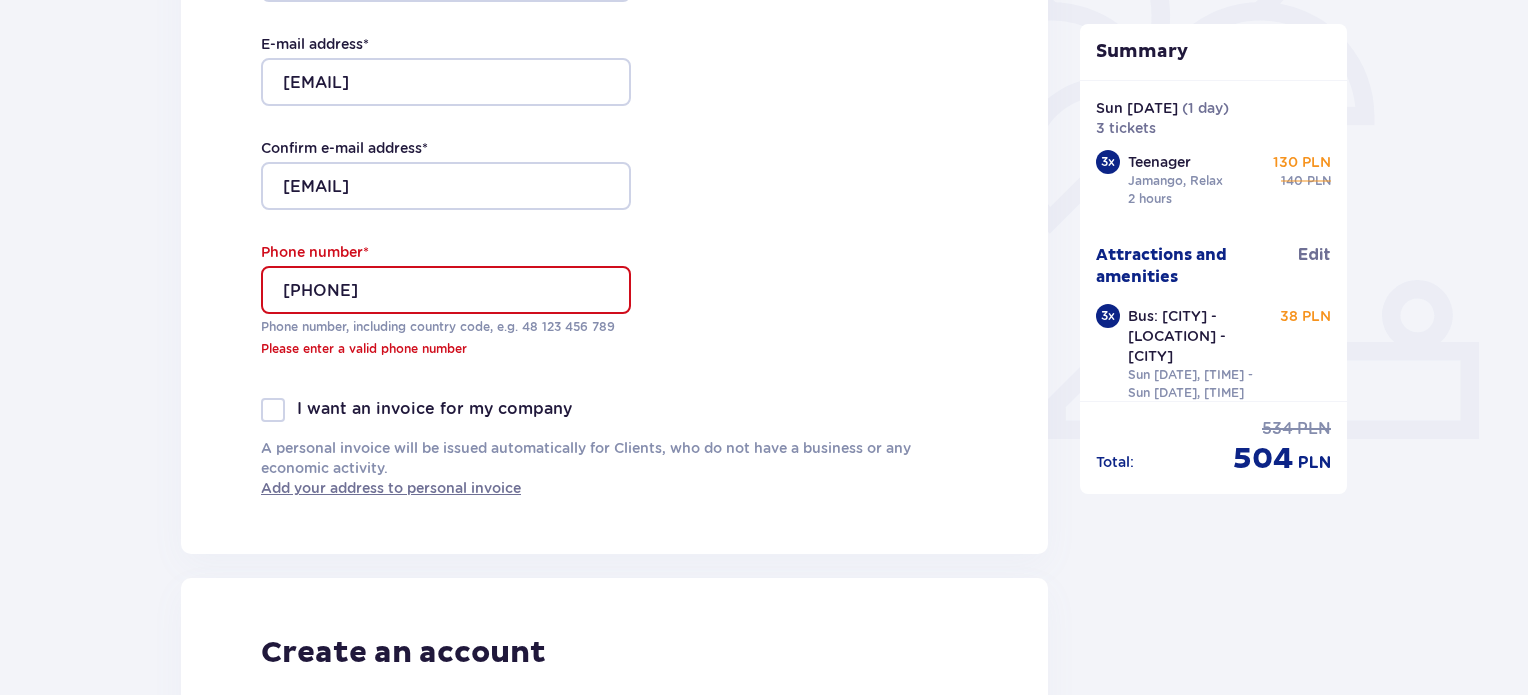 click on "[PHONE]" at bounding box center (446, 290) 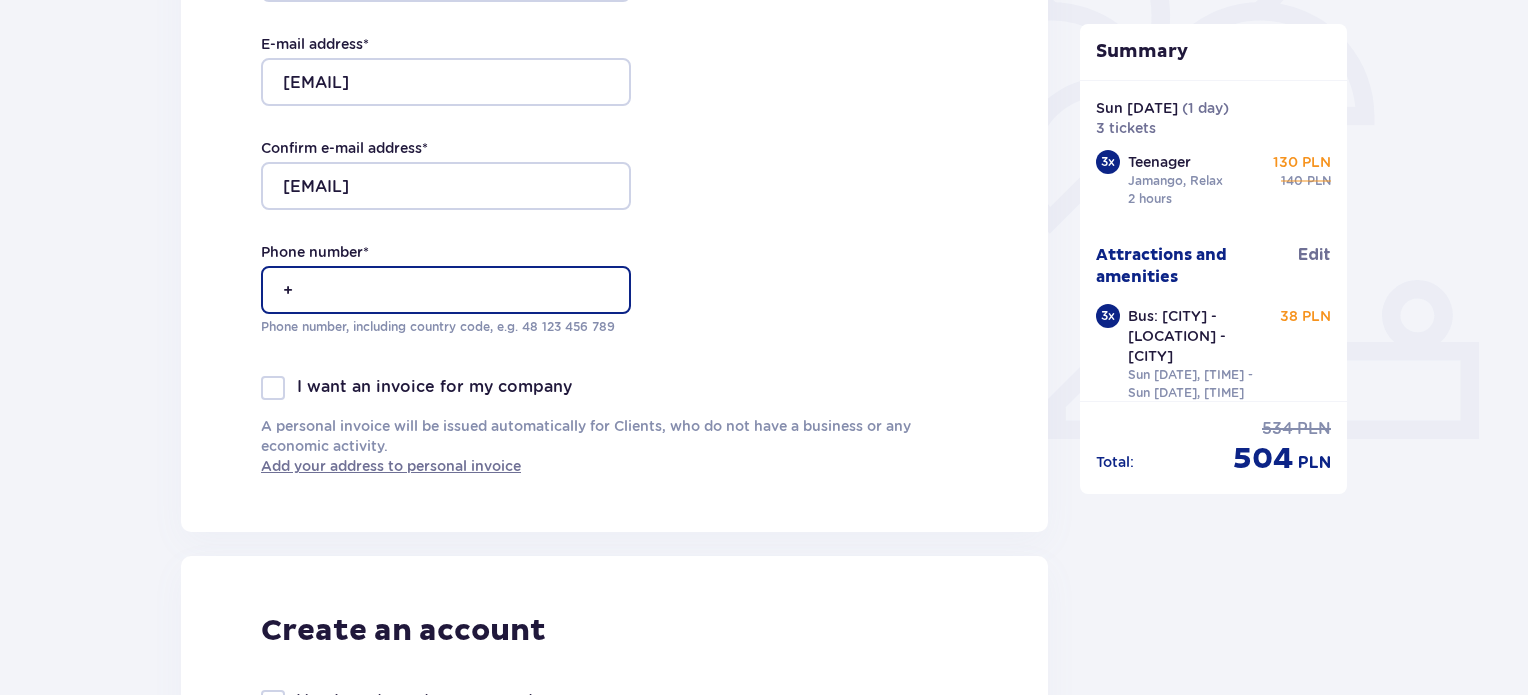 paste on "[PHONE]" 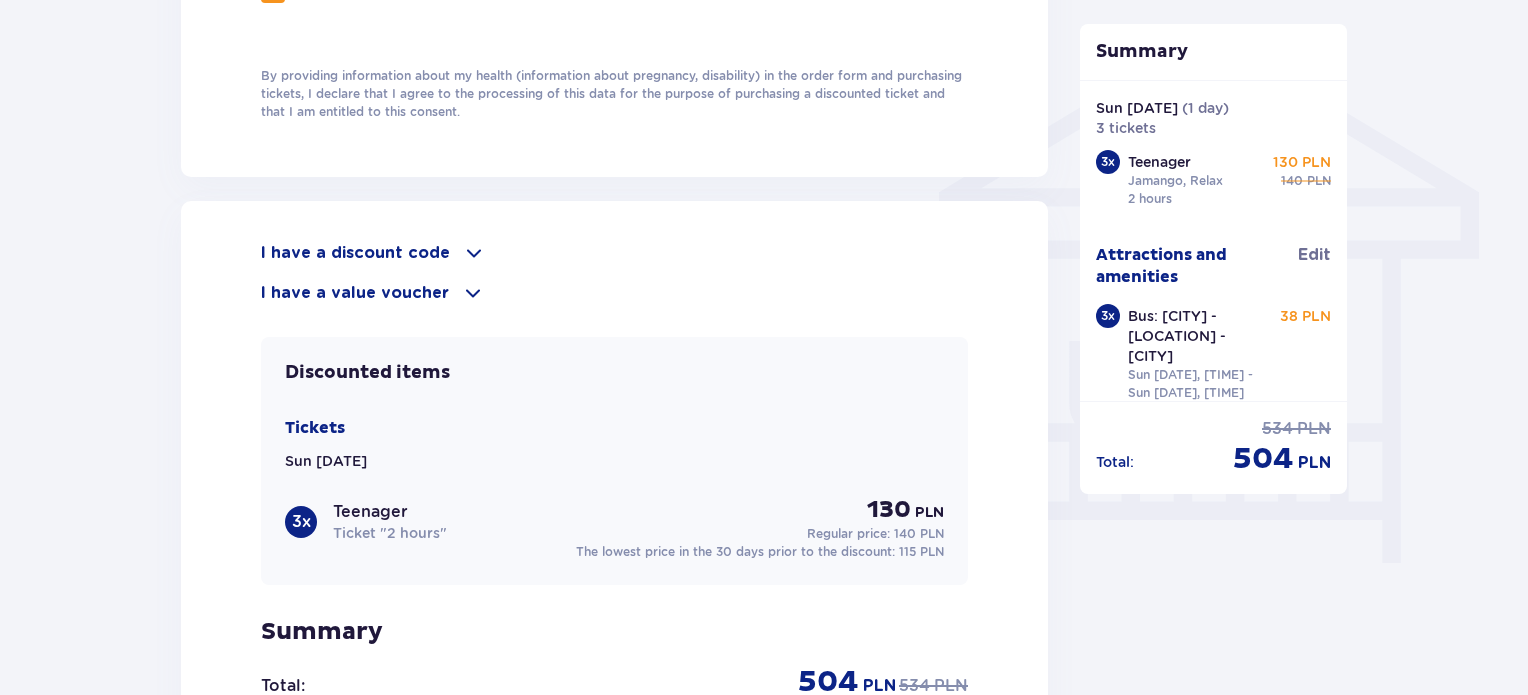 scroll, scrollTop: 1764, scrollLeft: 0, axis: vertical 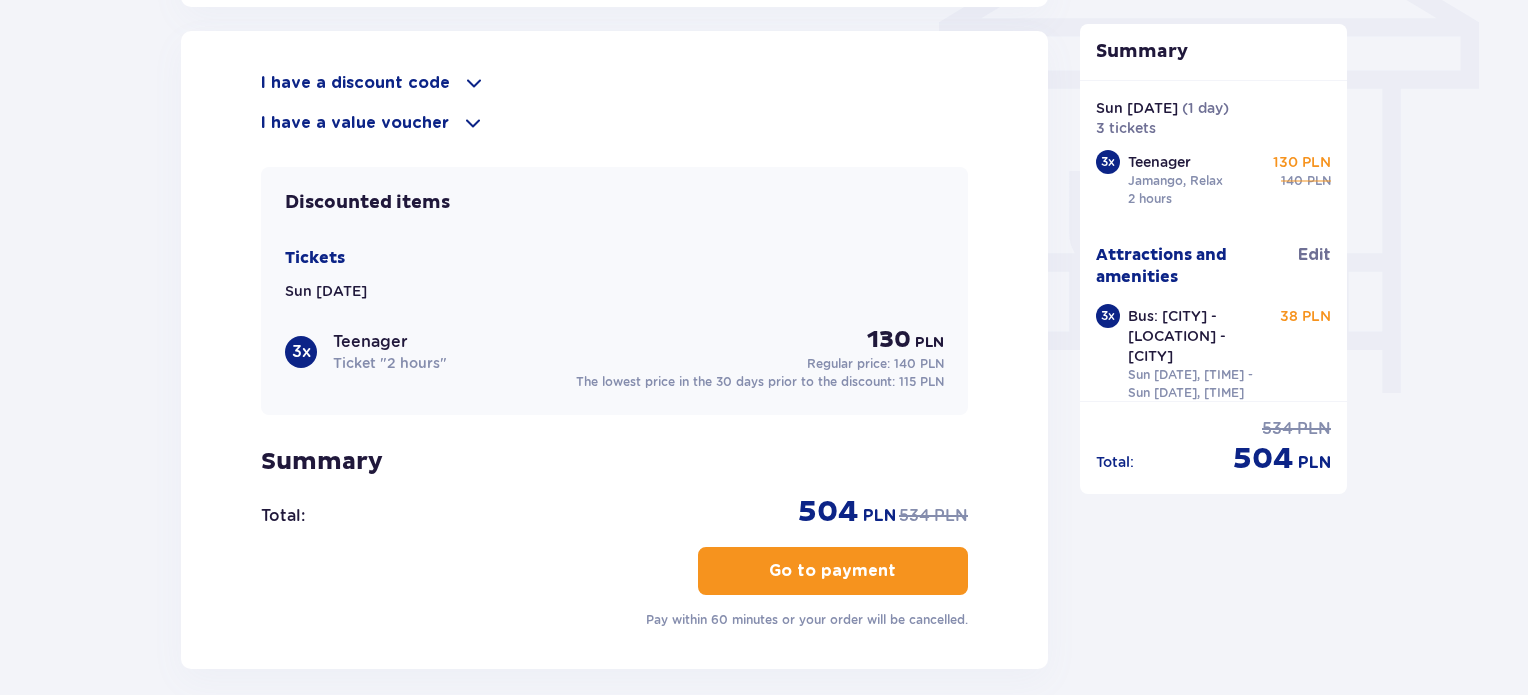 type on "[PHONE]" 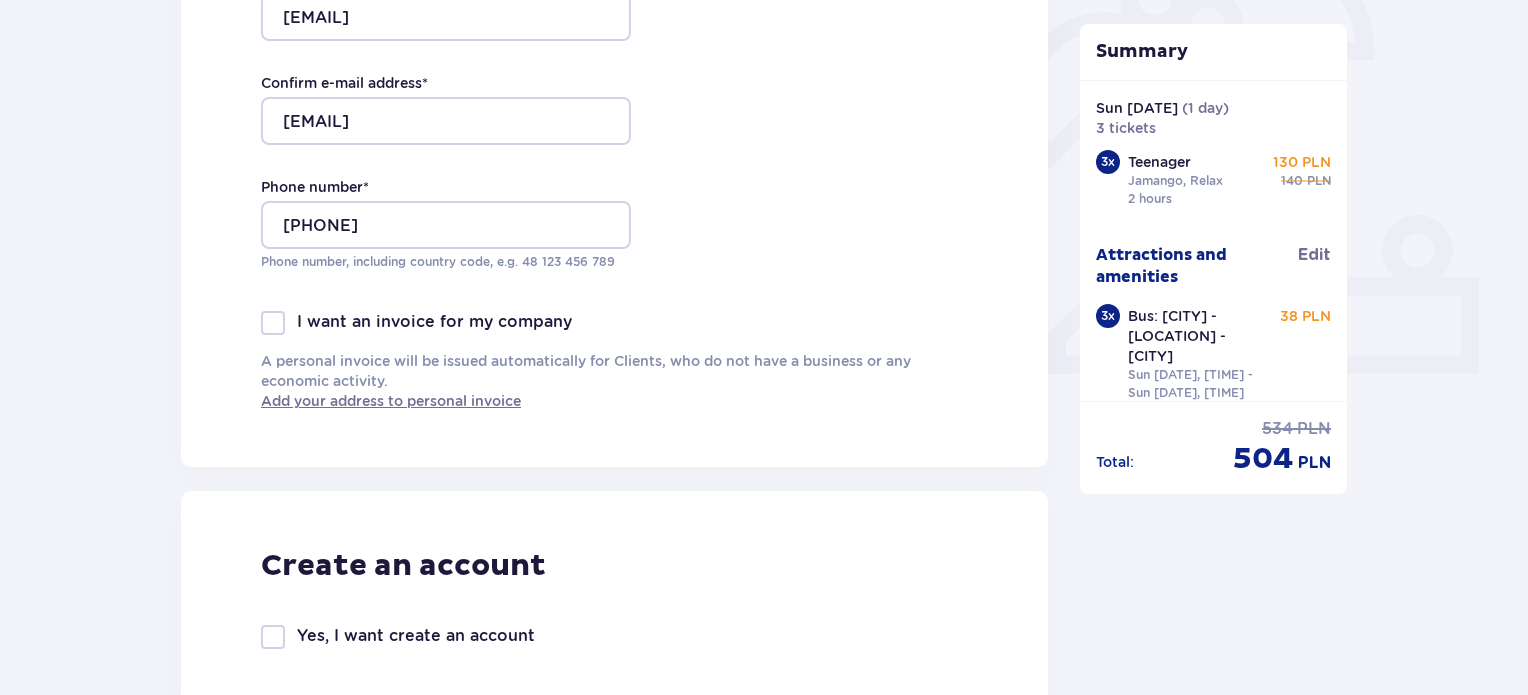 scroll, scrollTop: 628, scrollLeft: 0, axis: vertical 